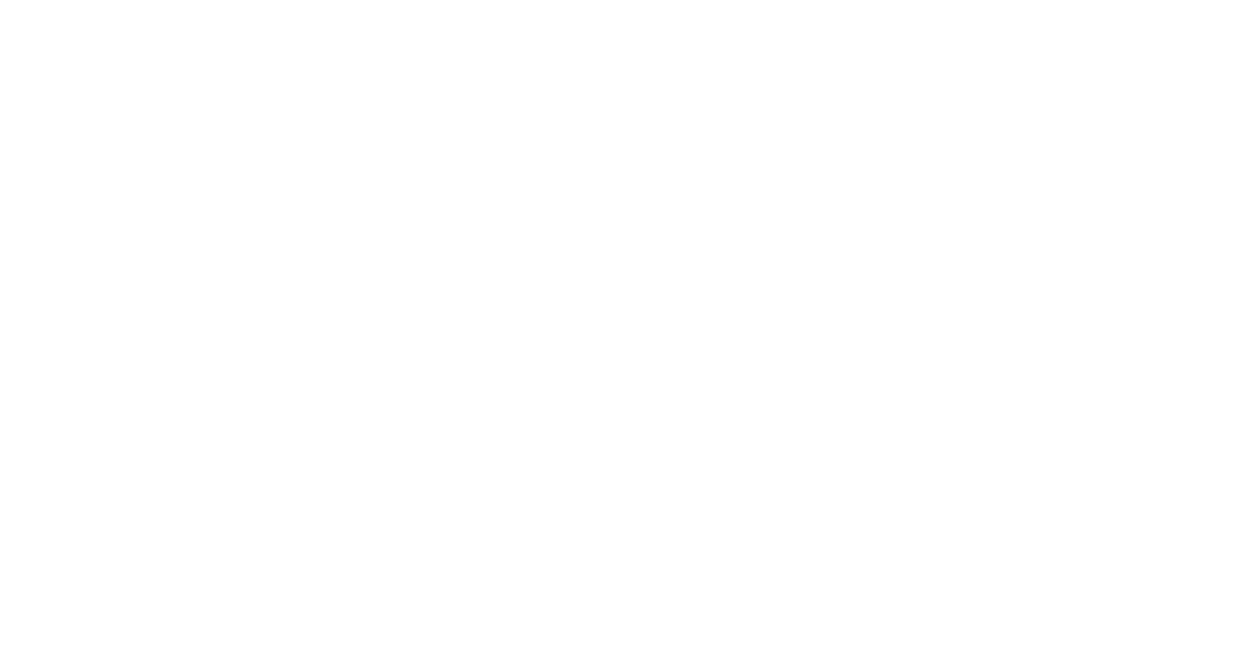 scroll, scrollTop: 0, scrollLeft: 0, axis: both 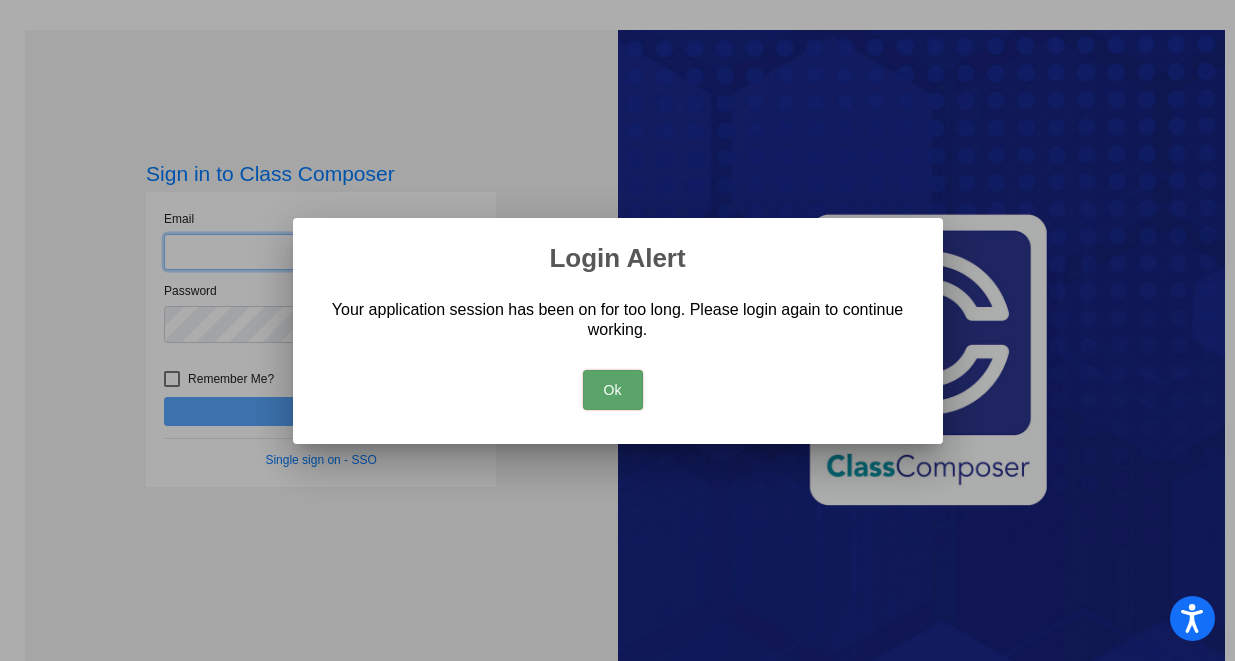 type 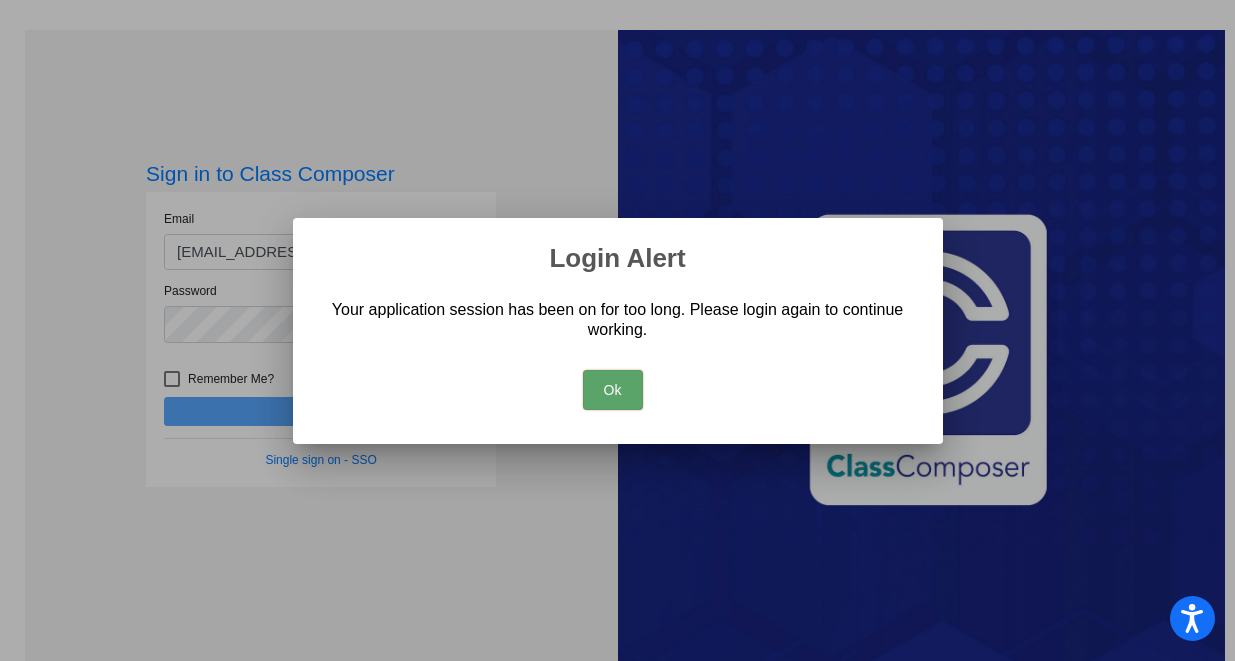 click on "Ok" at bounding box center [613, 390] 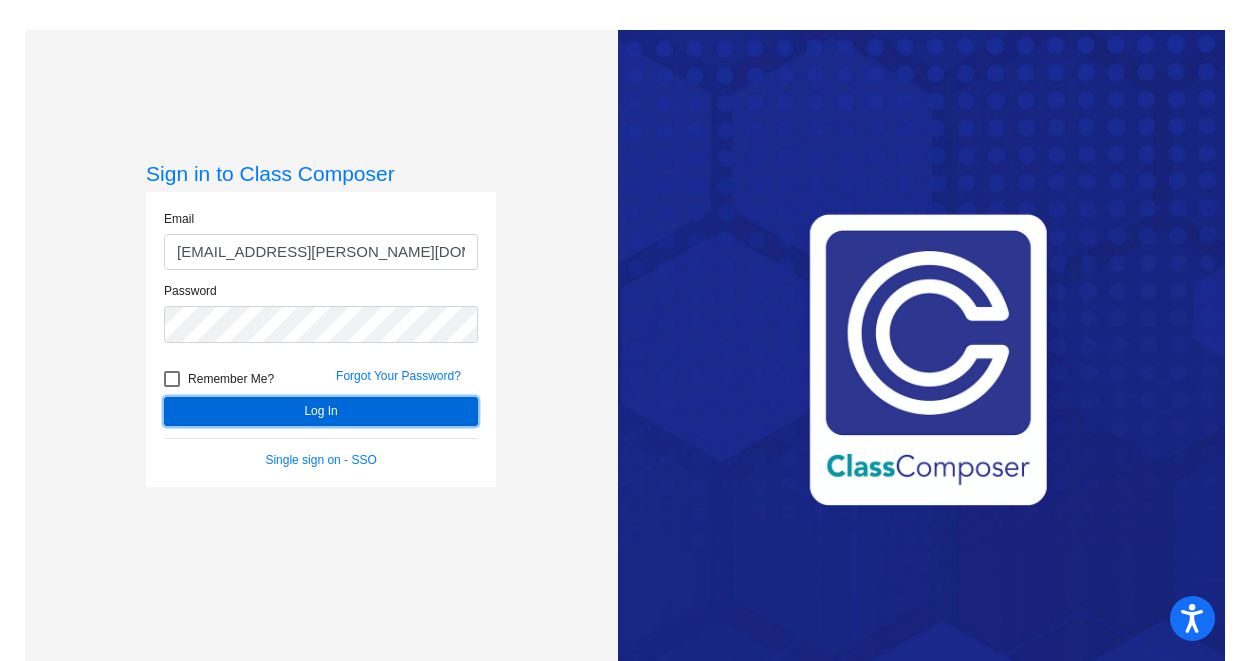 click on "Log In" 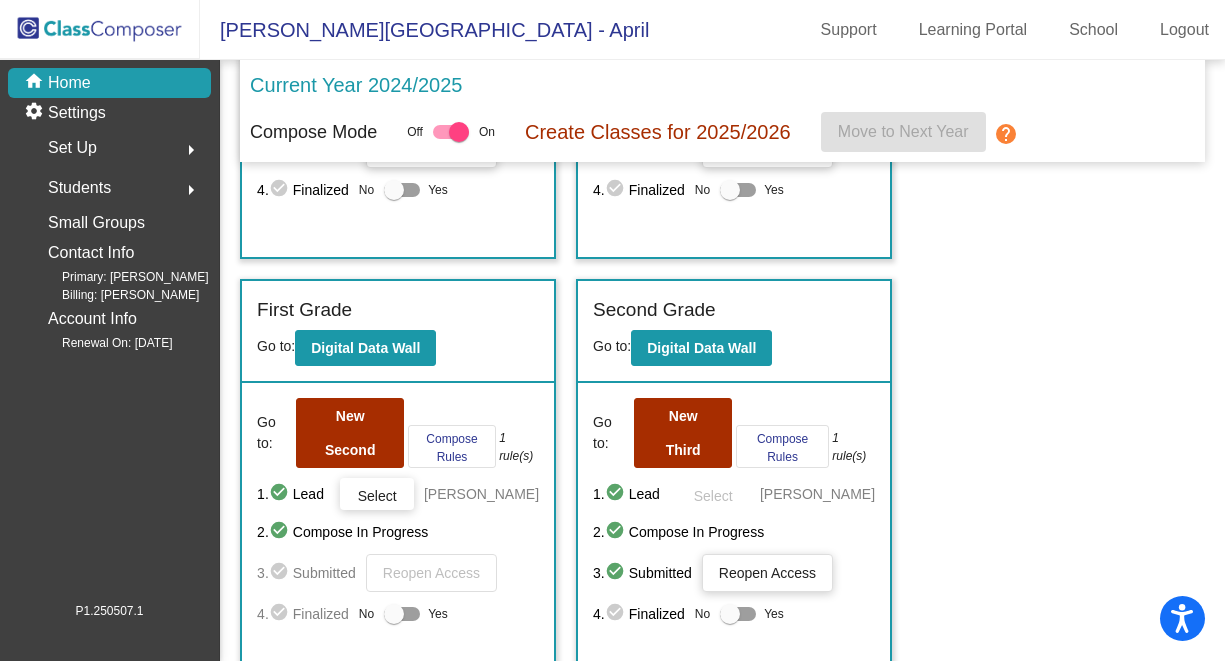 scroll, scrollTop: 322, scrollLeft: 0, axis: vertical 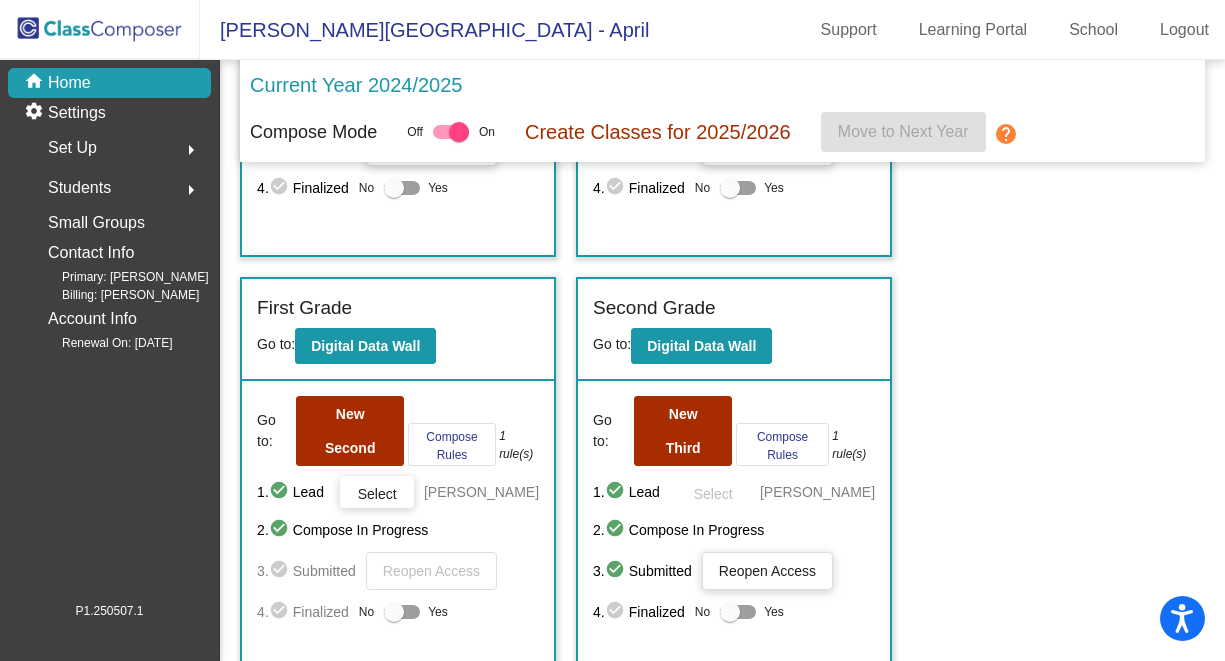 click on "Set Up  arrow_right" 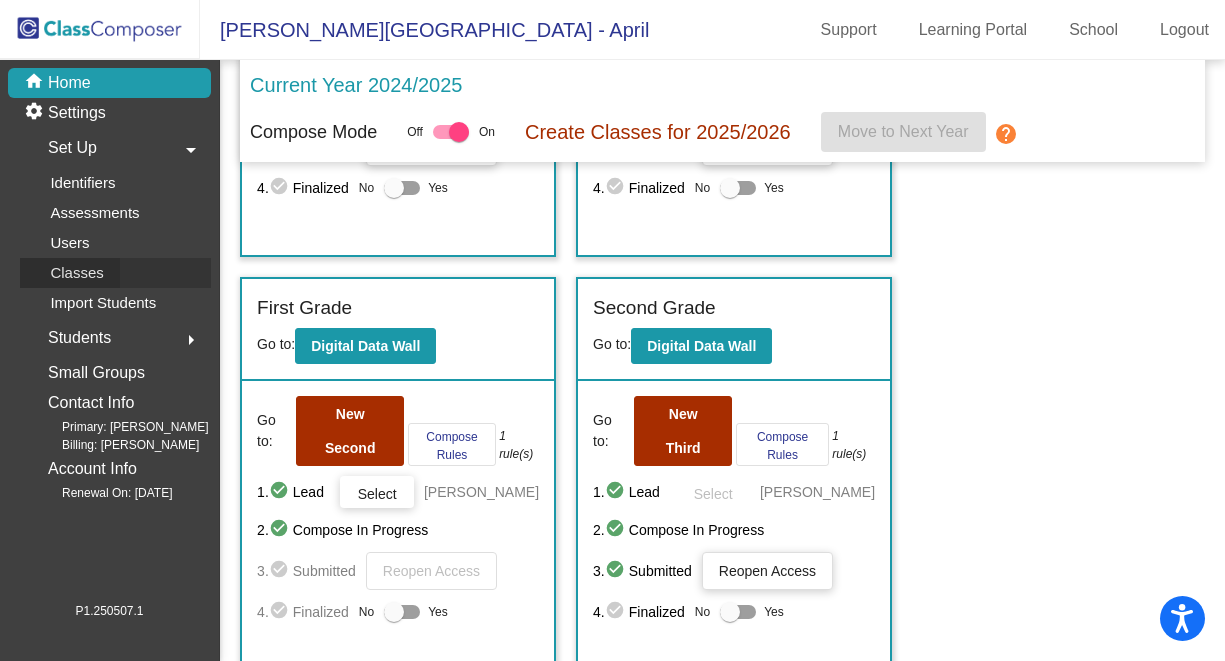 click on "Classes" 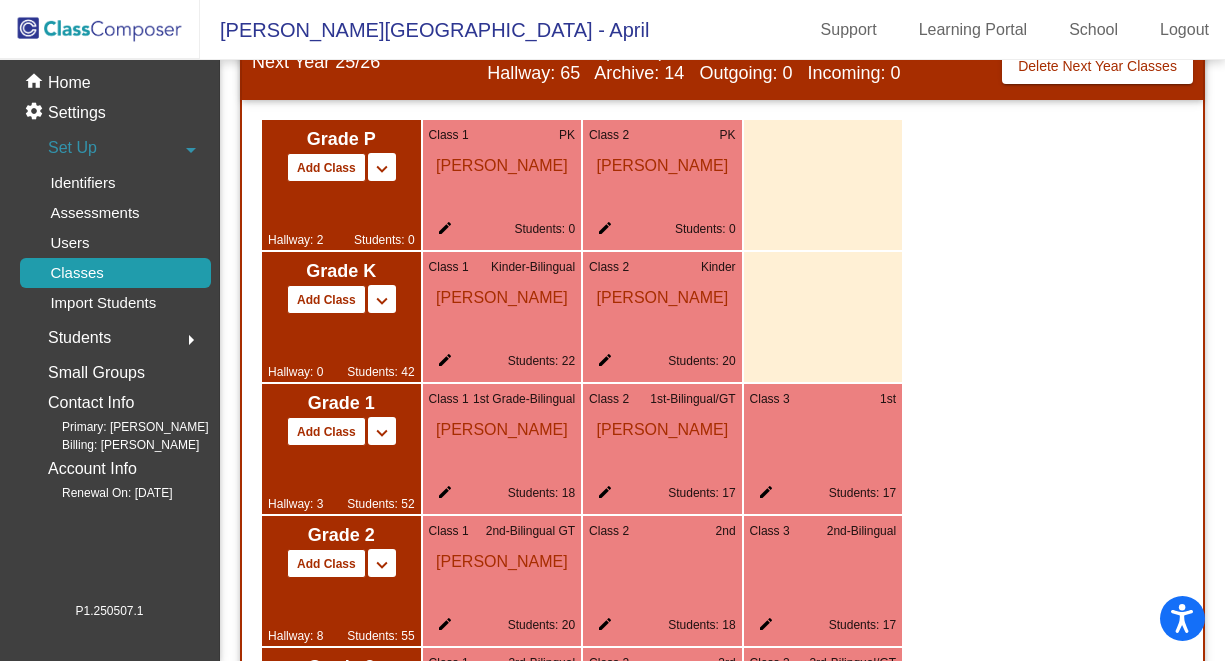 scroll, scrollTop: 1205, scrollLeft: 0, axis: vertical 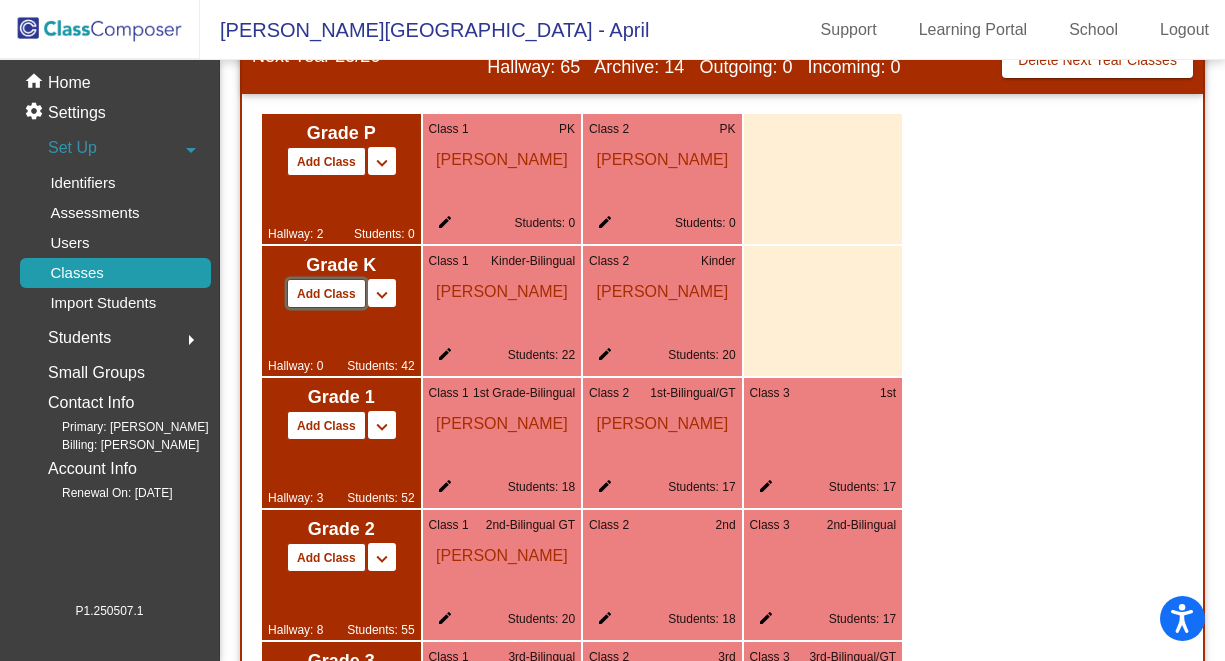 click on "Add Class" 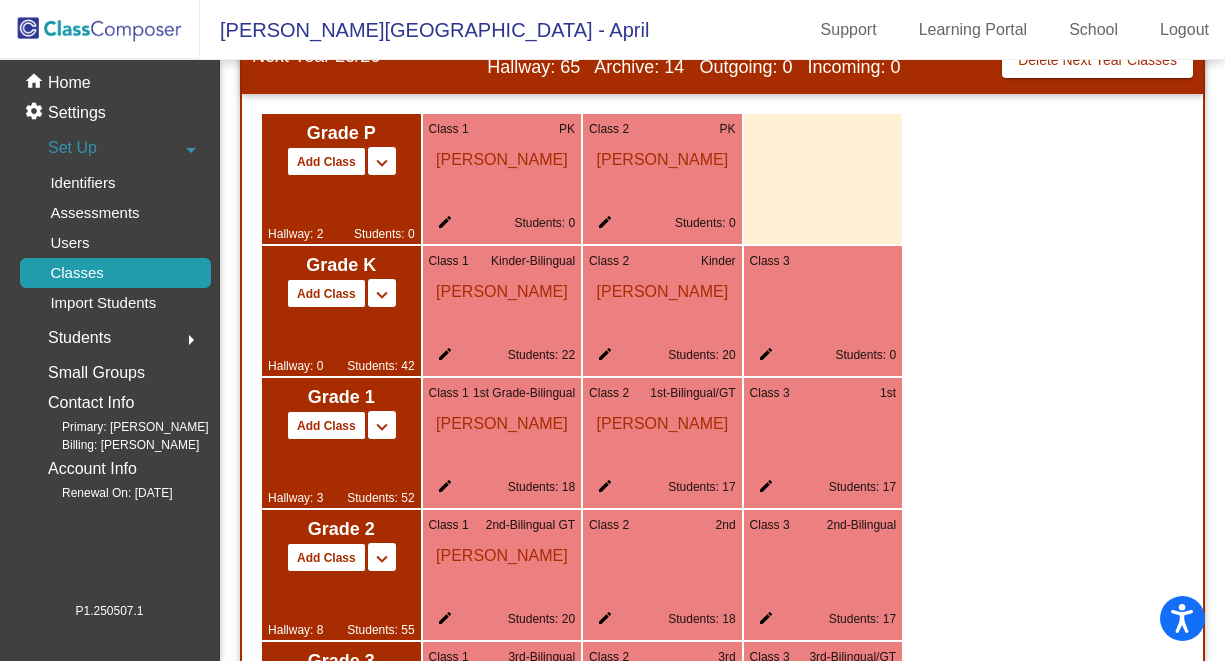 click on "edit" 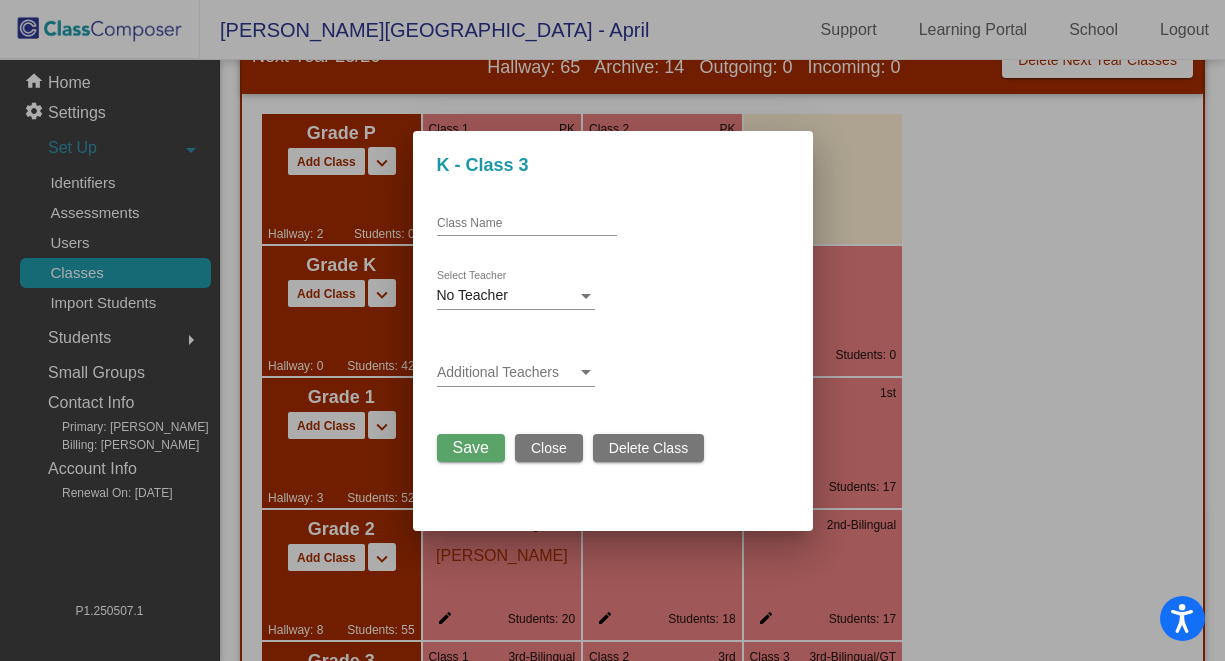 click on "Class Name" at bounding box center [527, 224] 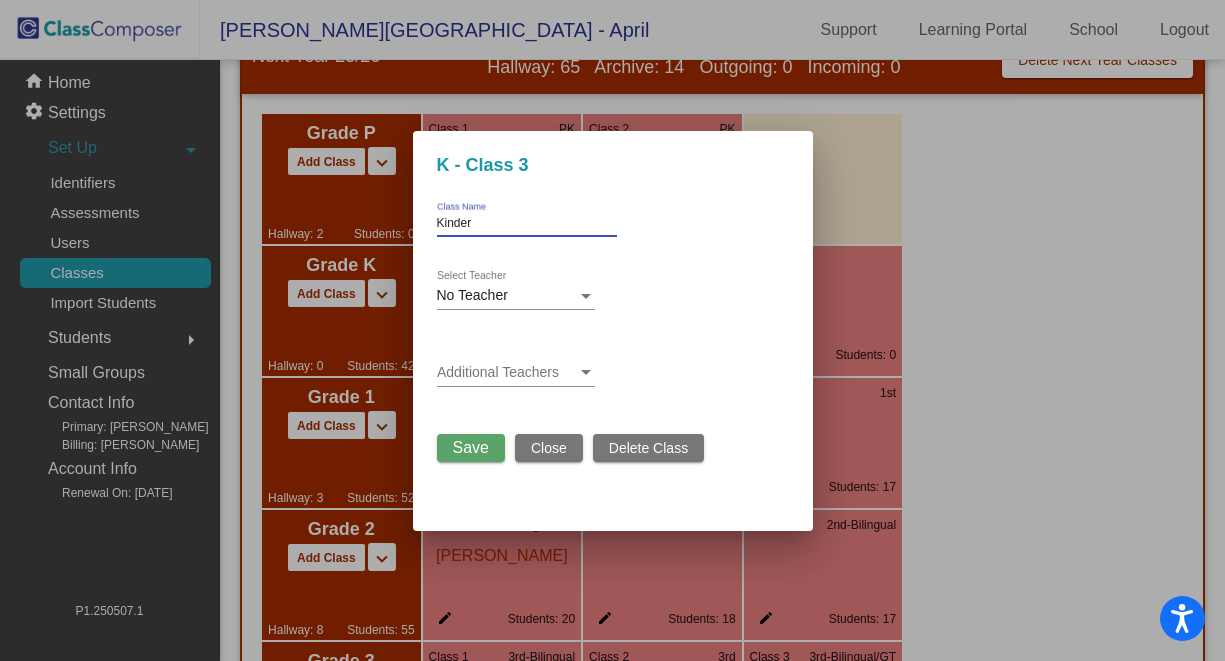 type on "Kinder" 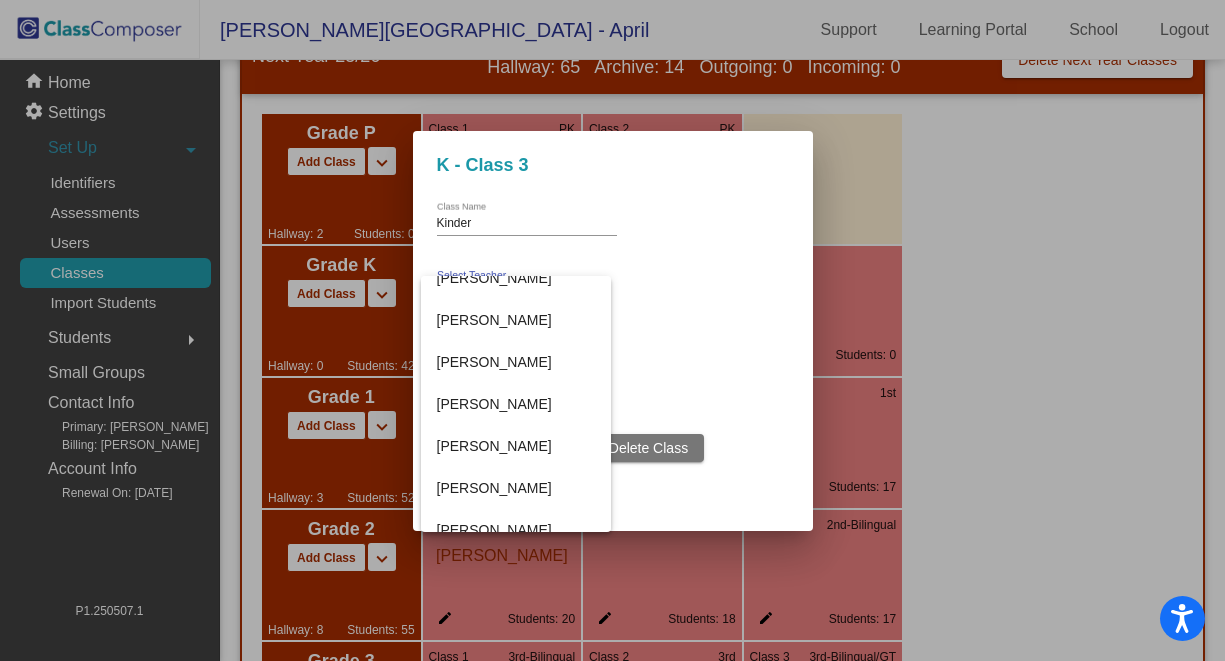 scroll, scrollTop: 380, scrollLeft: 0, axis: vertical 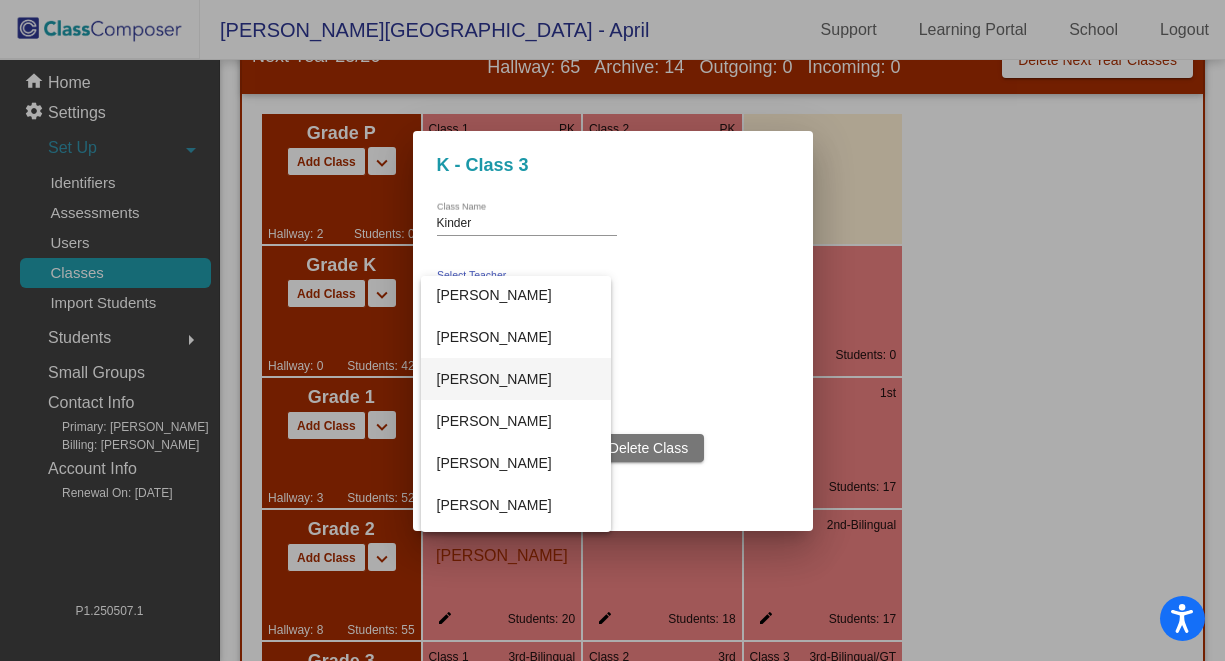 click on "[PERSON_NAME]" at bounding box center [516, 379] 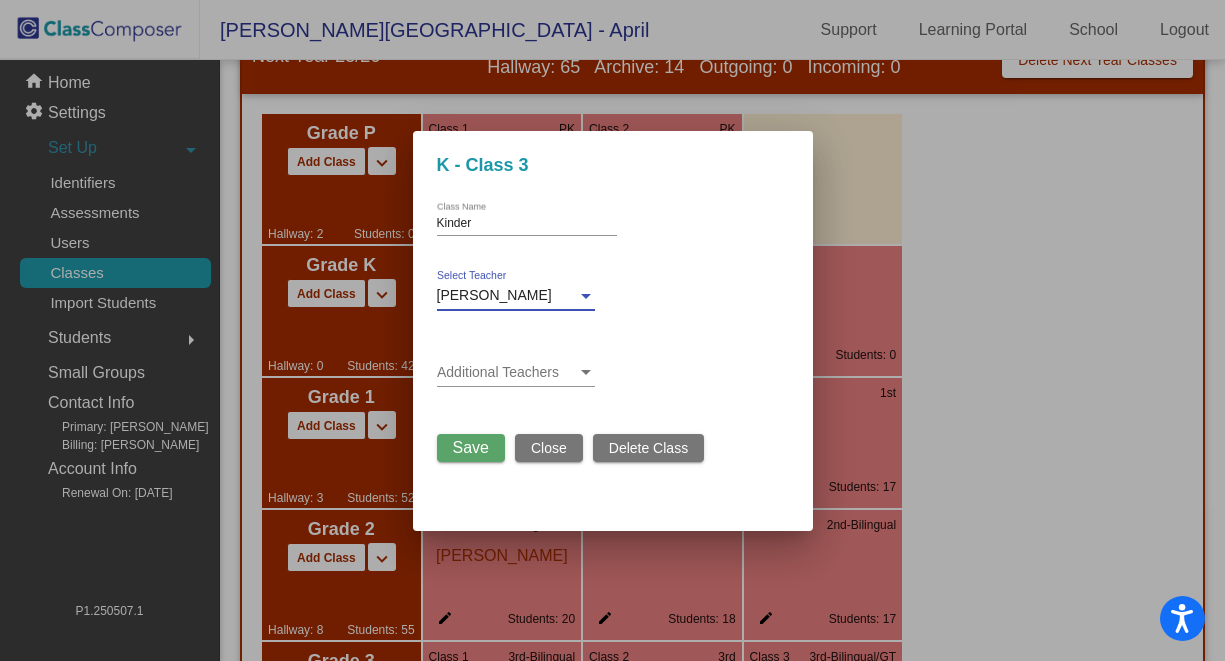 click at bounding box center (507, 373) 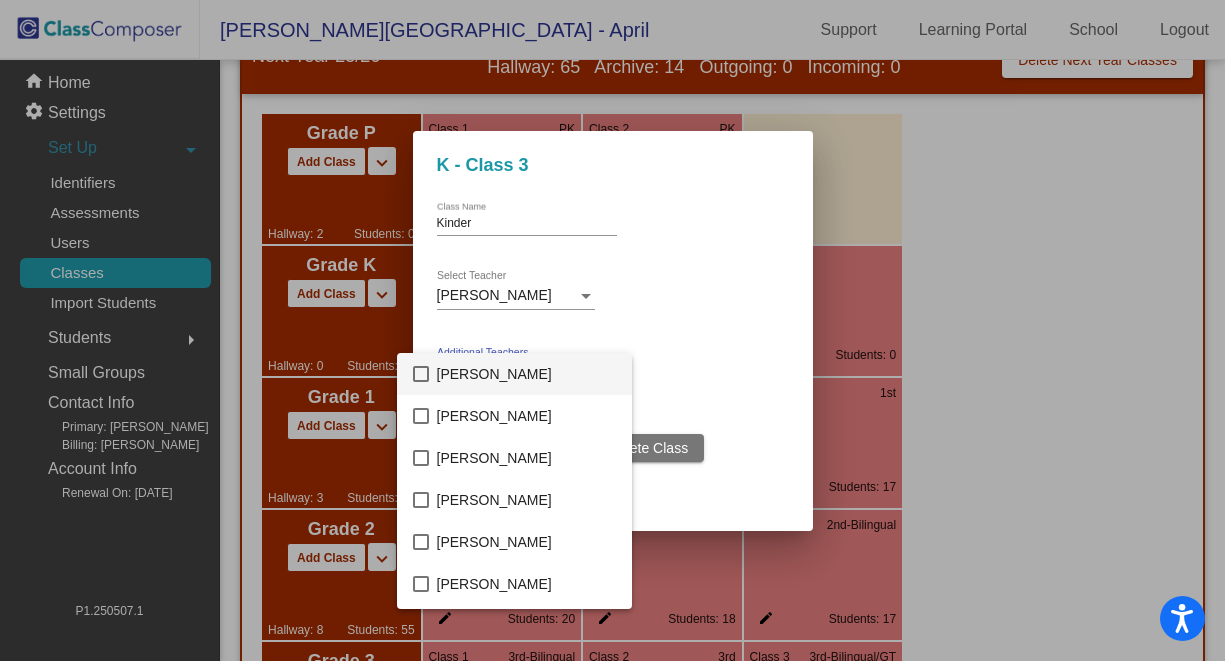 click at bounding box center (612, 330) 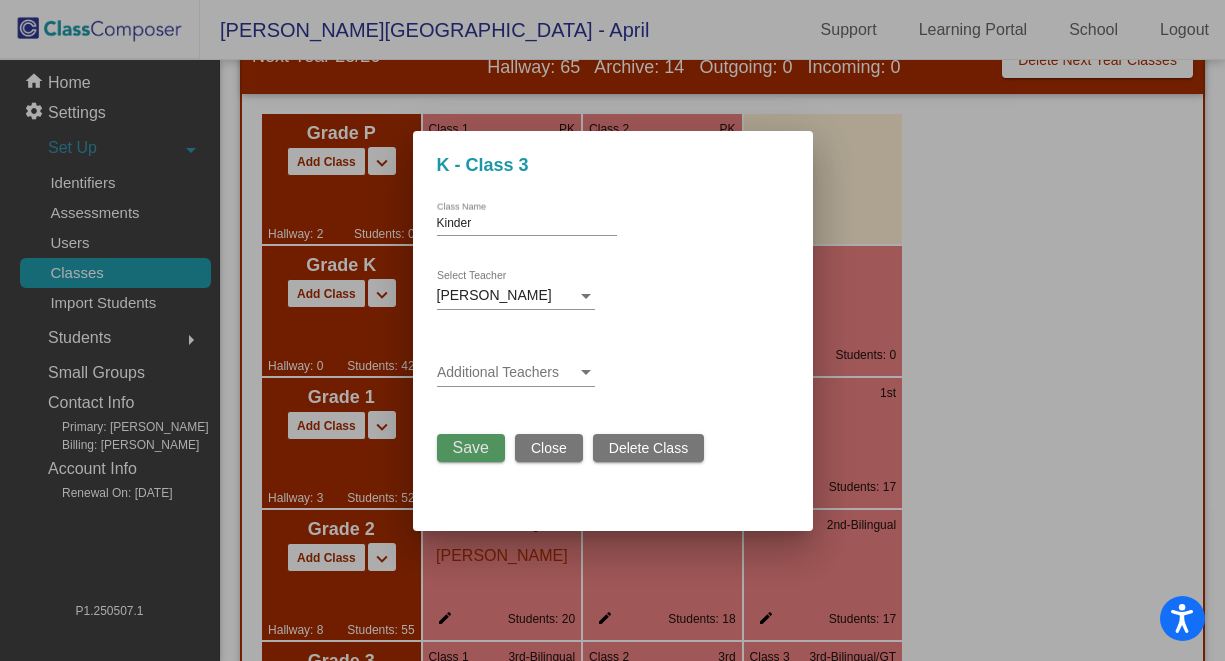 click on "Save" at bounding box center (471, 447) 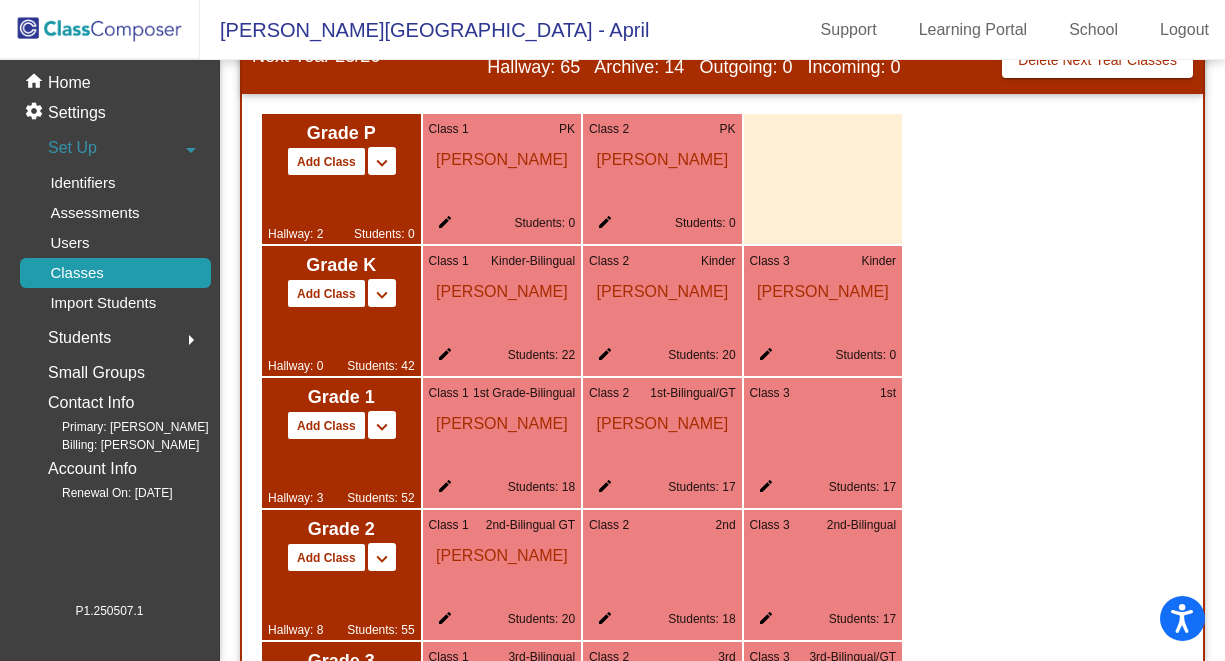 click on "Students" 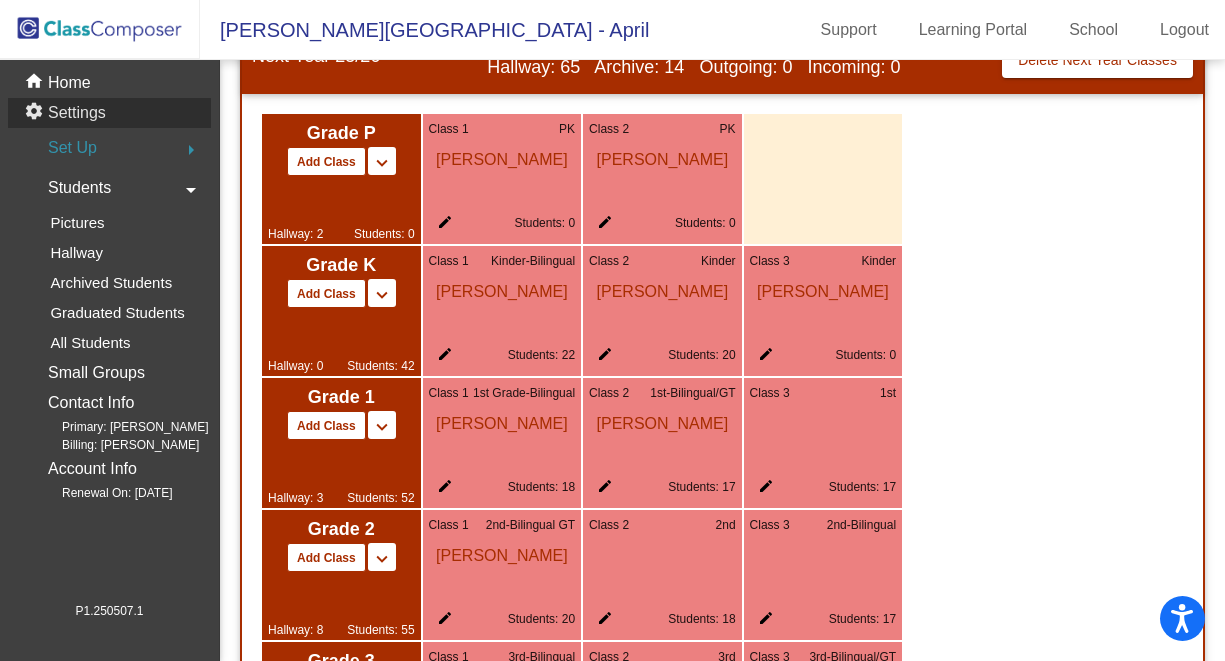 click on "settings Settings" 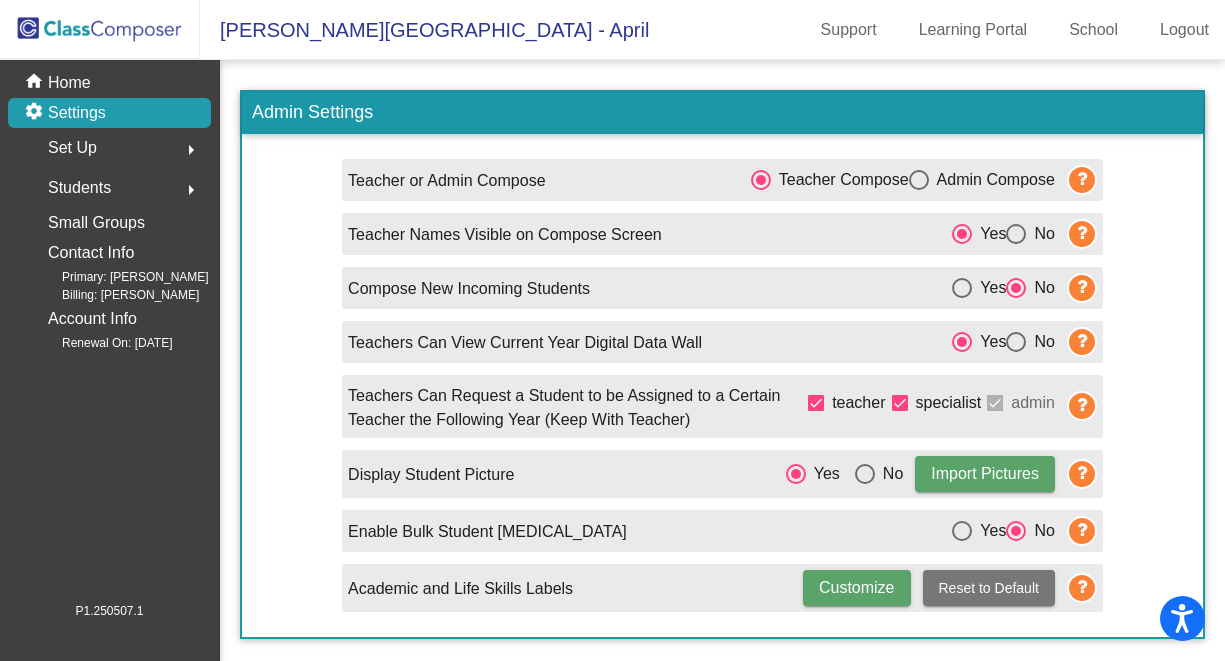 click on "Set Up" 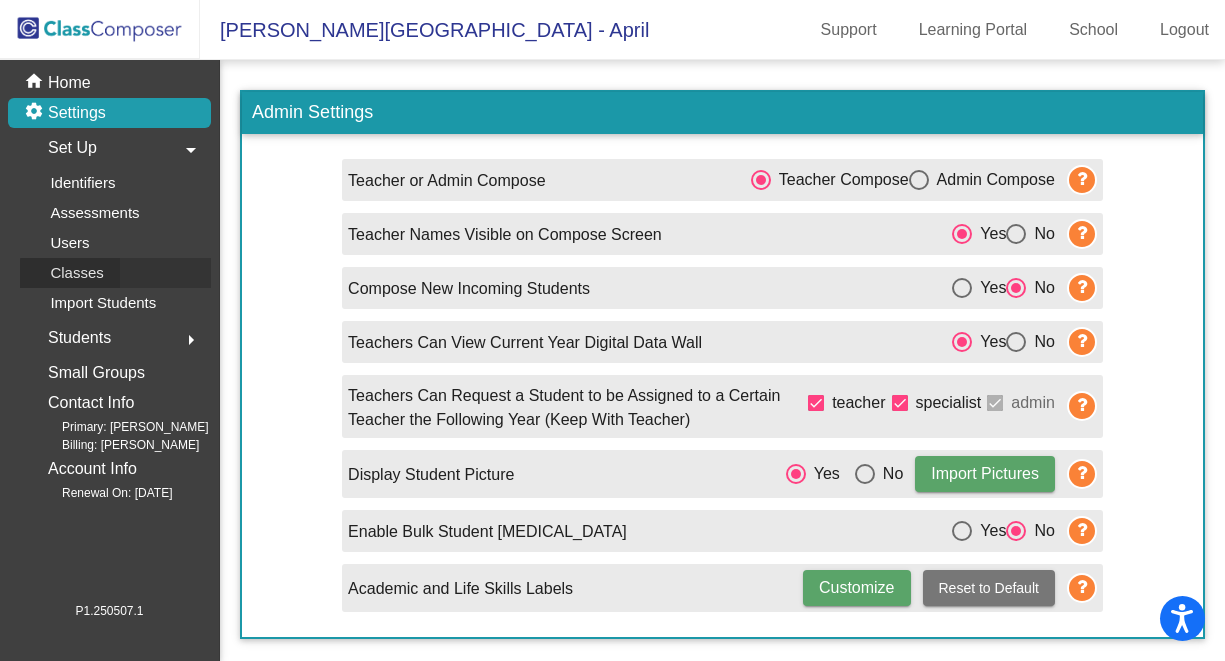 click on "Classes" 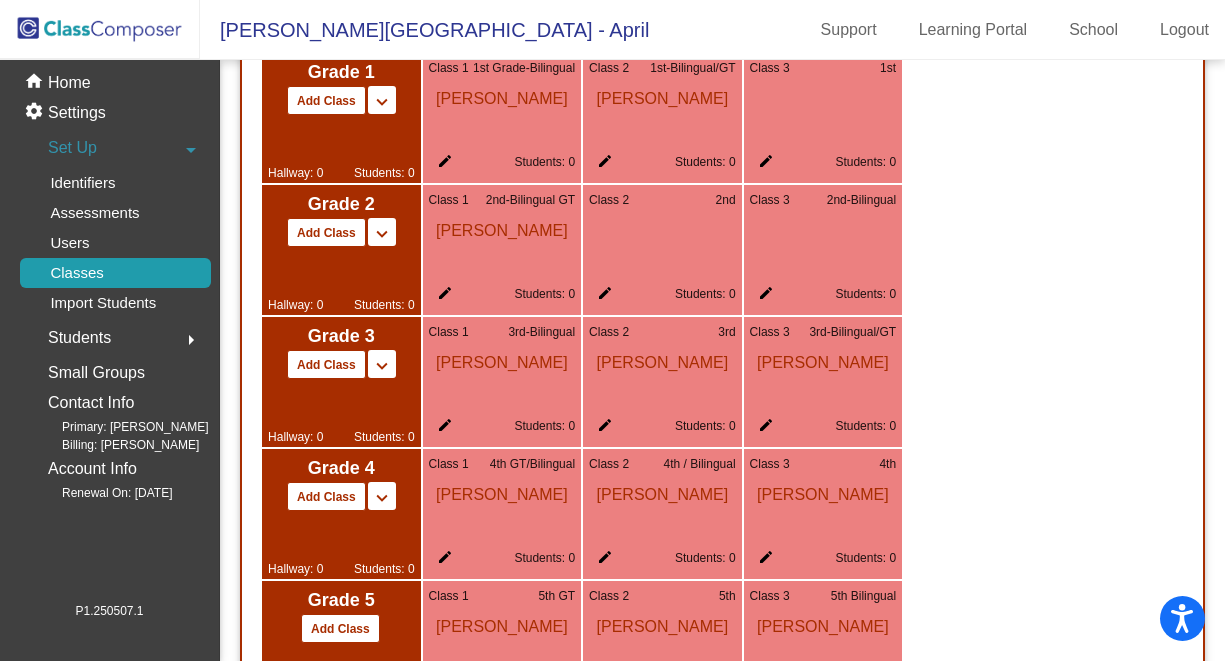 scroll, scrollTop: 1638, scrollLeft: 0, axis: vertical 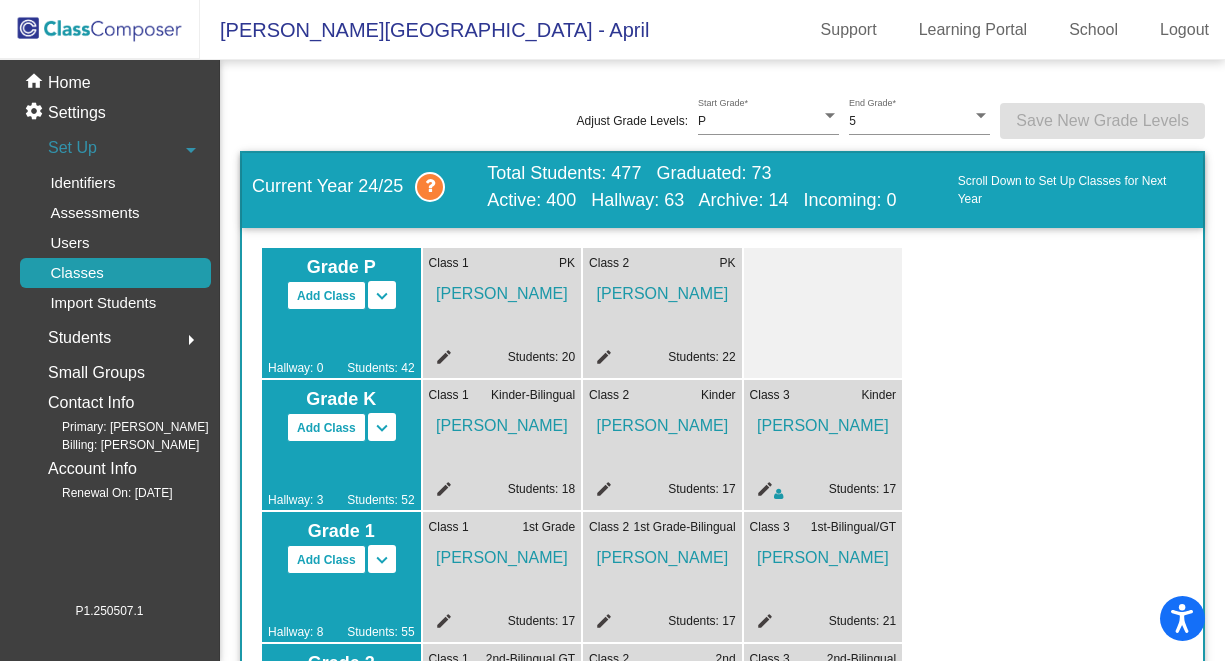 click on "Students" 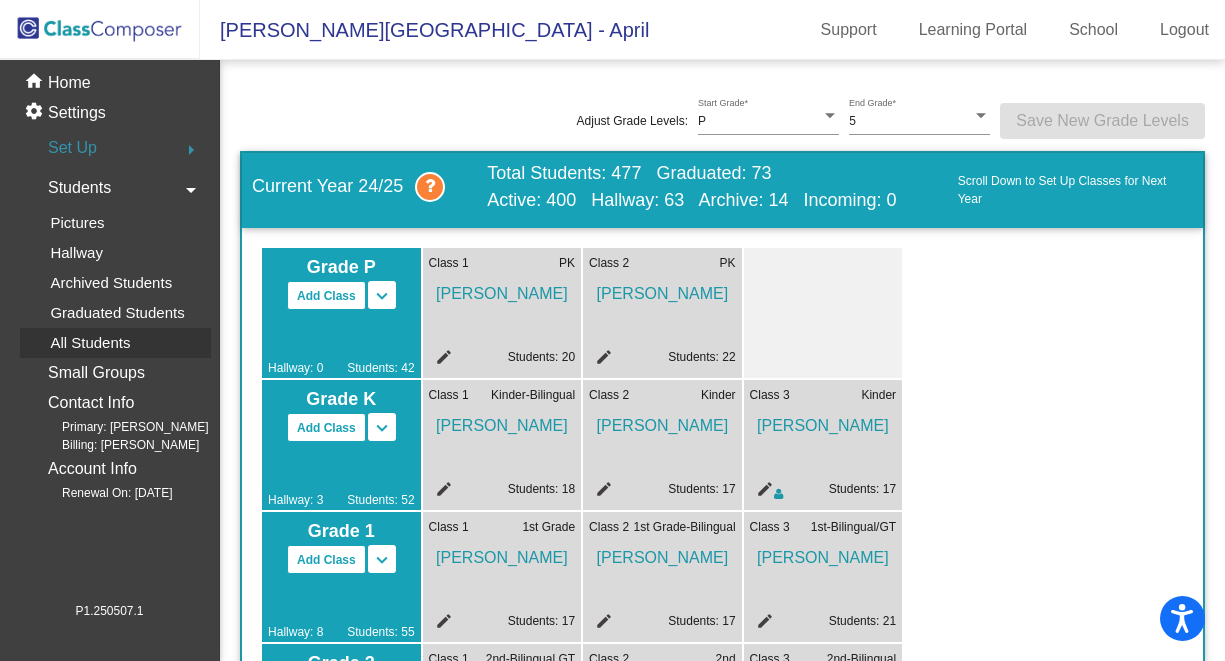 click on "All Students" 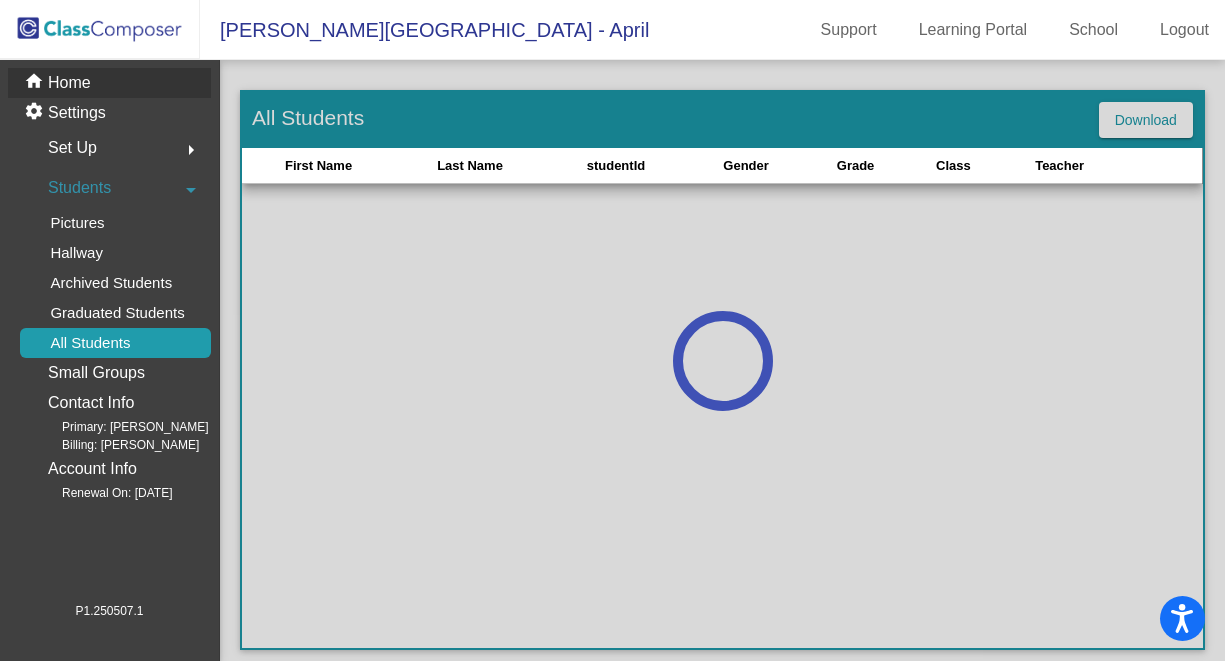 click on "Home" 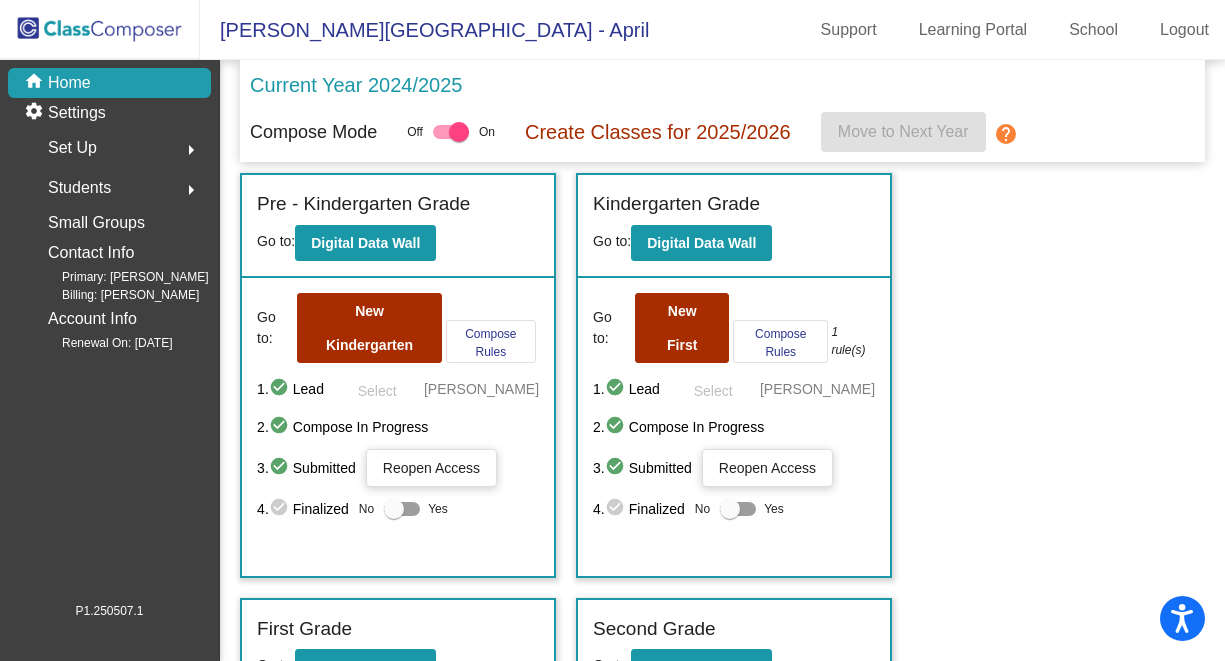 scroll, scrollTop: 0, scrollLeft: 0, axis: both 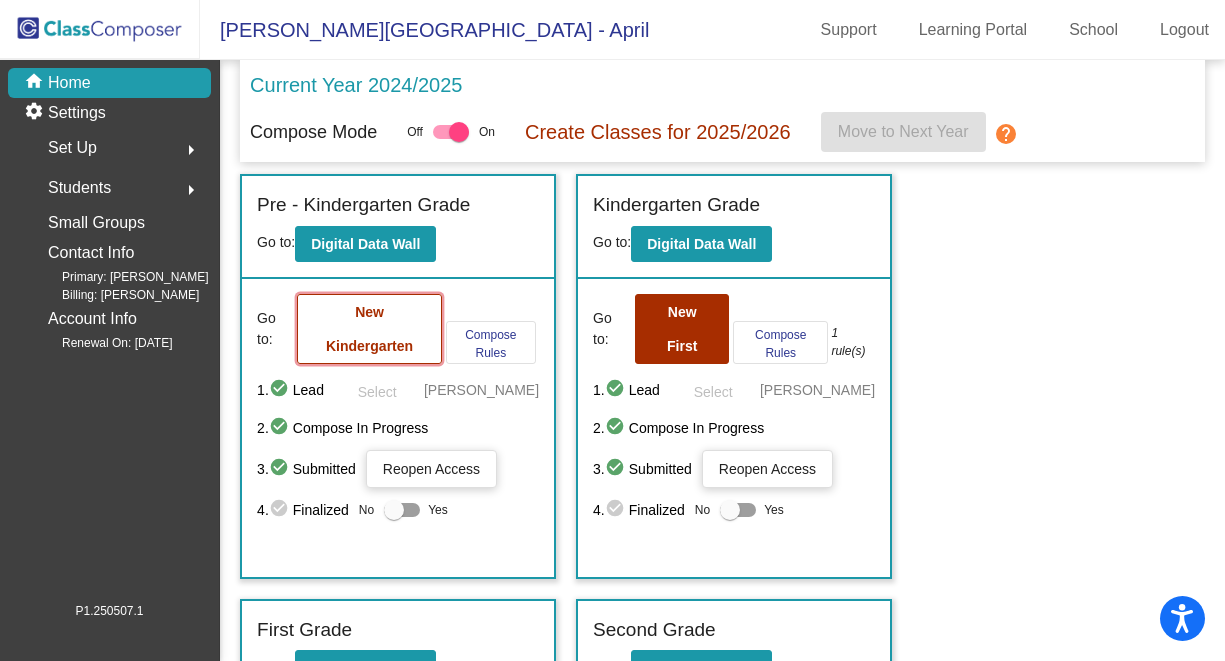 click on "New Kindergarten" 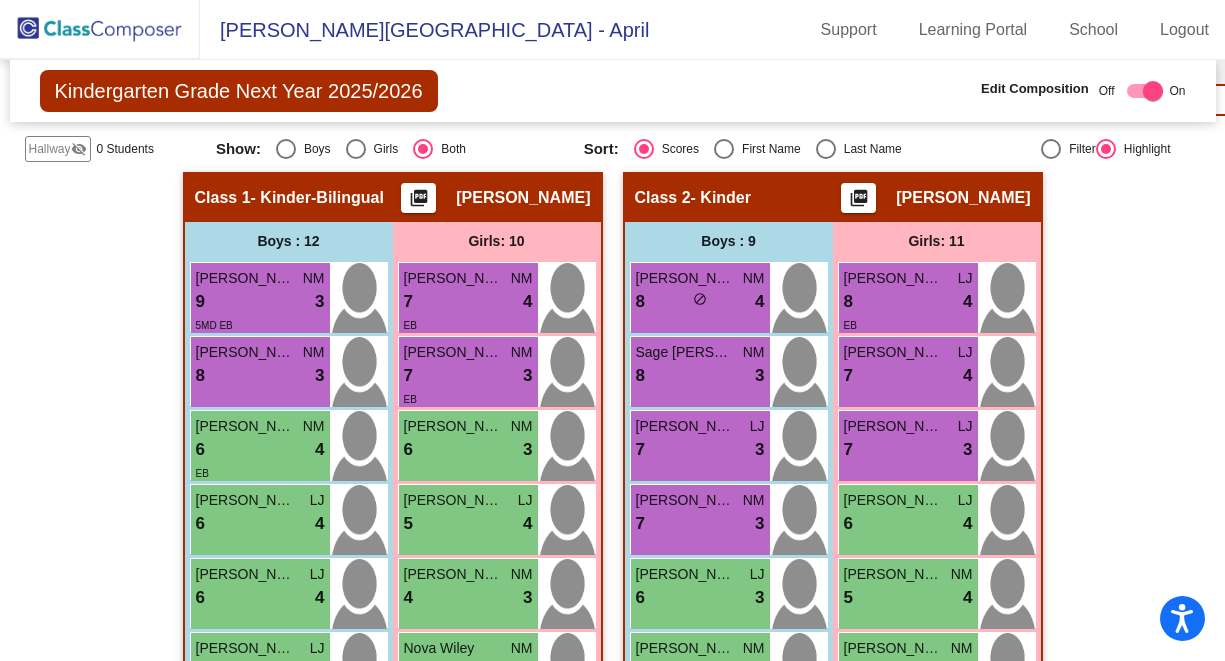 scroll, scrollTop: 393, scrollLeft: 0, axis: vertical 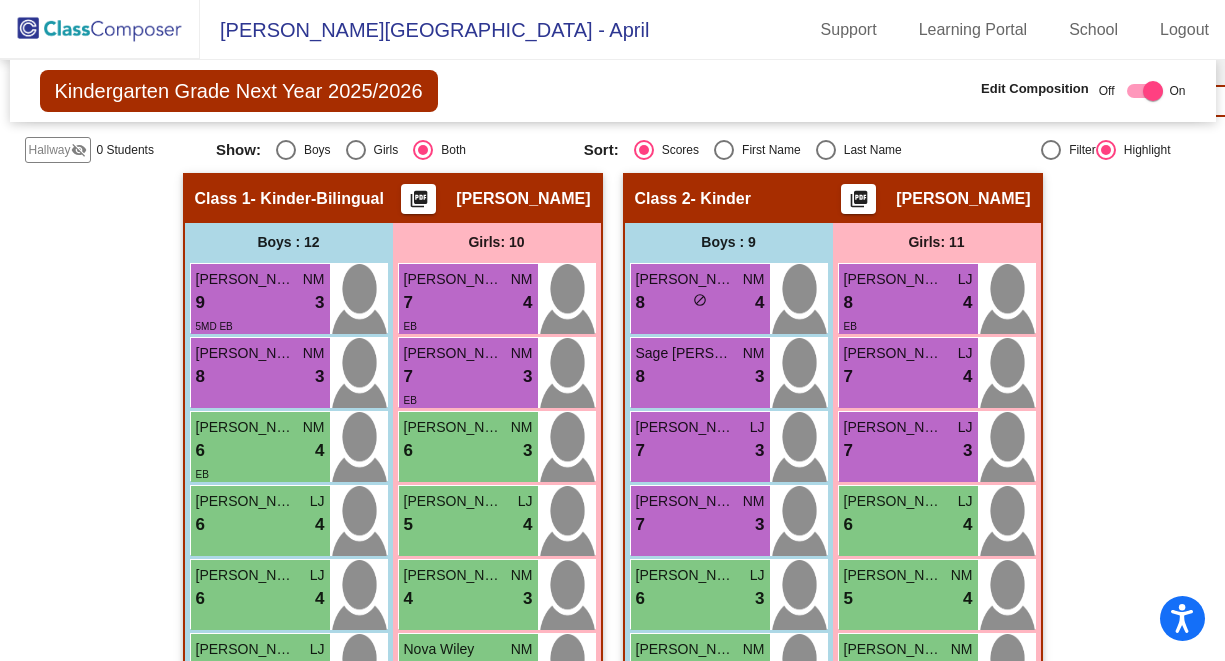 click on "visibility_off" 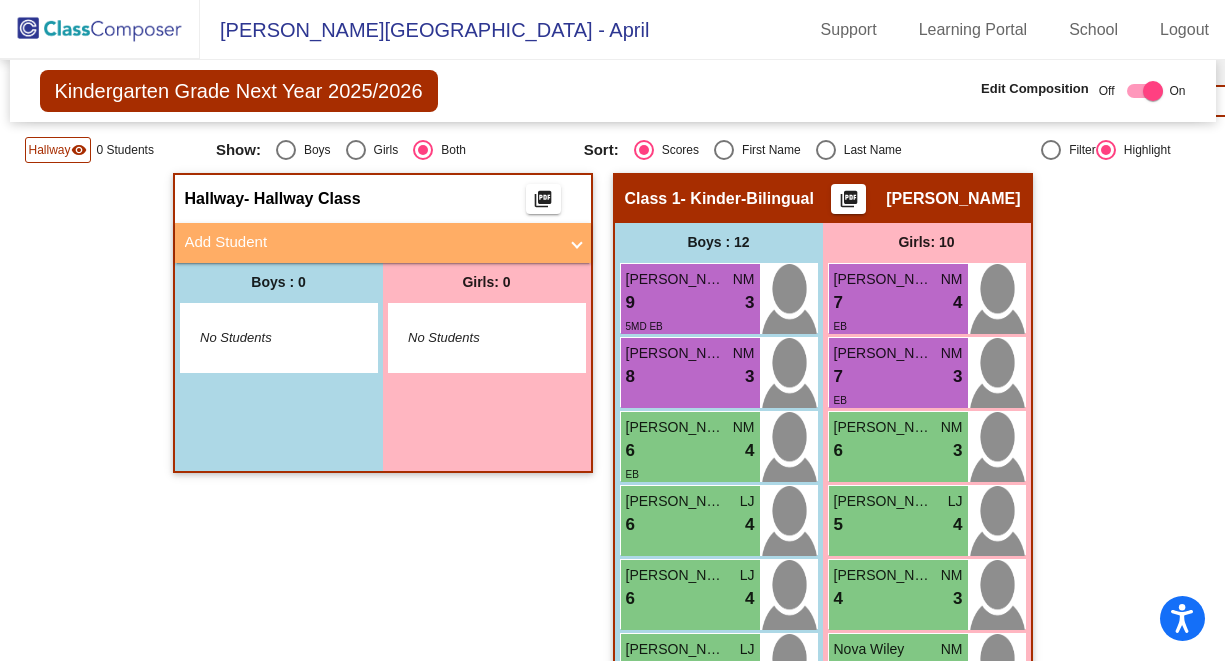 click on "Hallway" 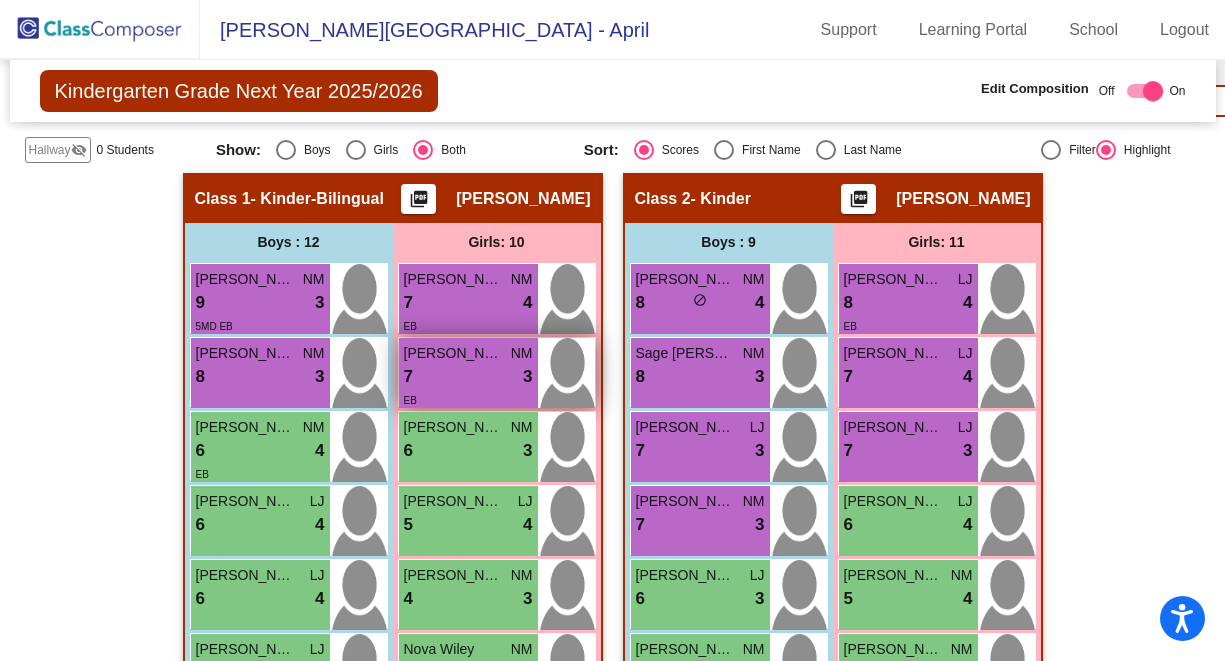 scroll, scrollTop: 387, scrollLeft: 0, axis: vertical 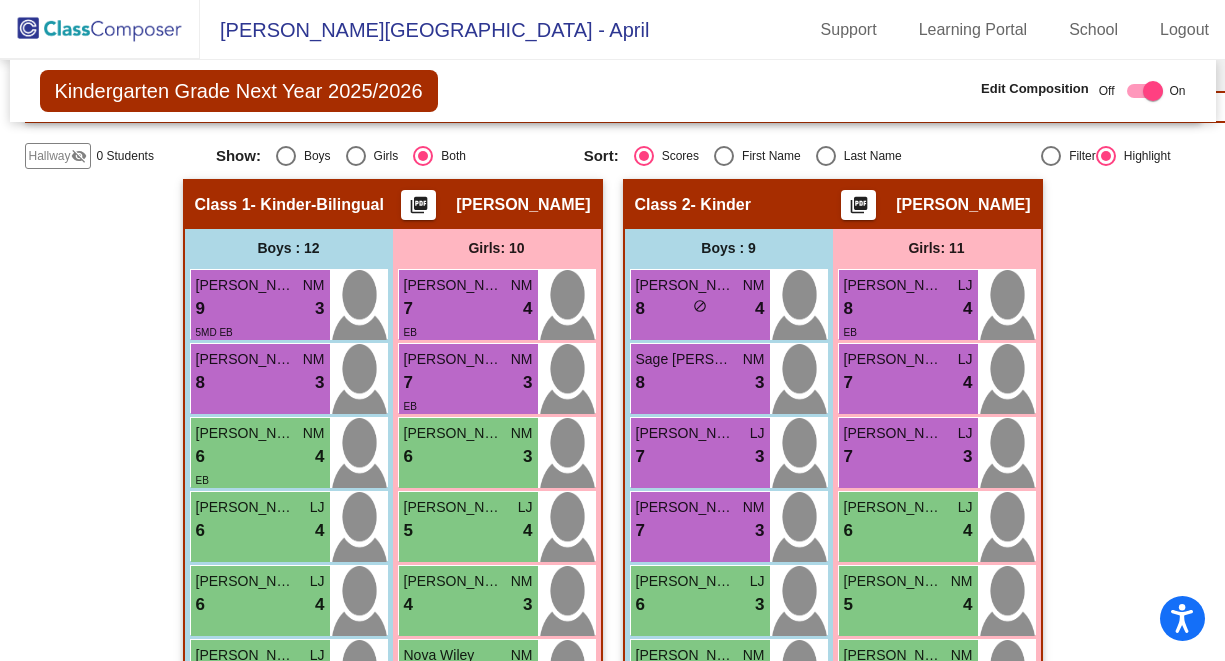 click on "visibility_off" 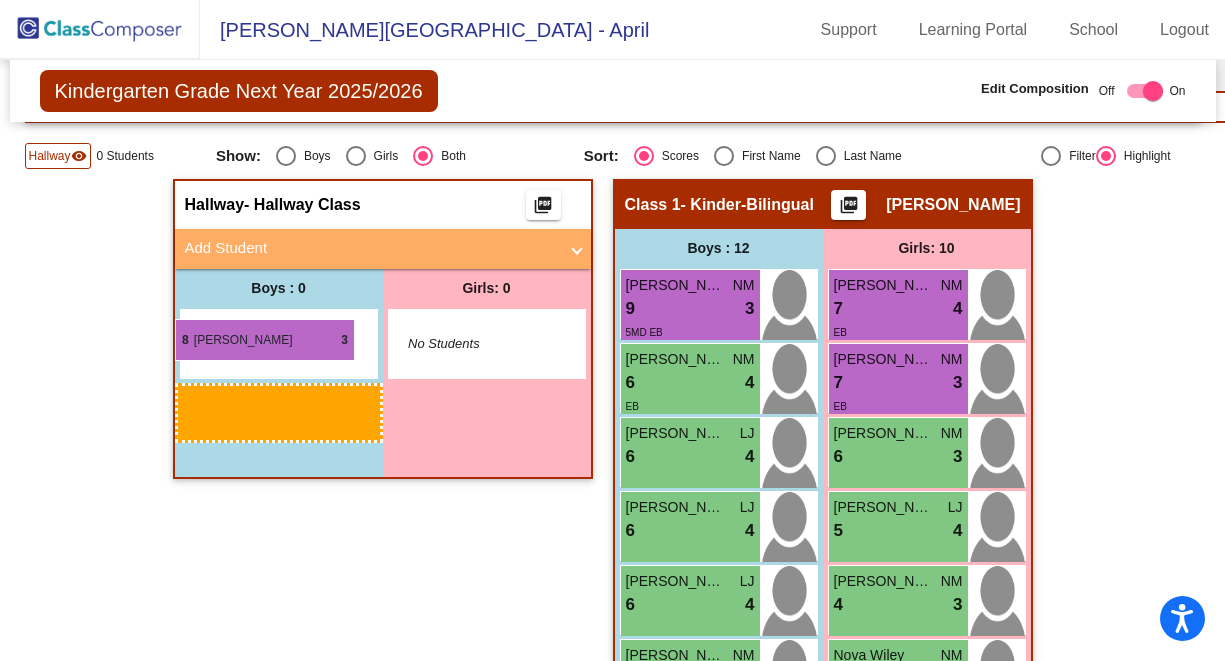 drag, startPoint x: 689, startPoint y: 387, endPoint x: 175, endPoint y: 319, distance: 518.4785 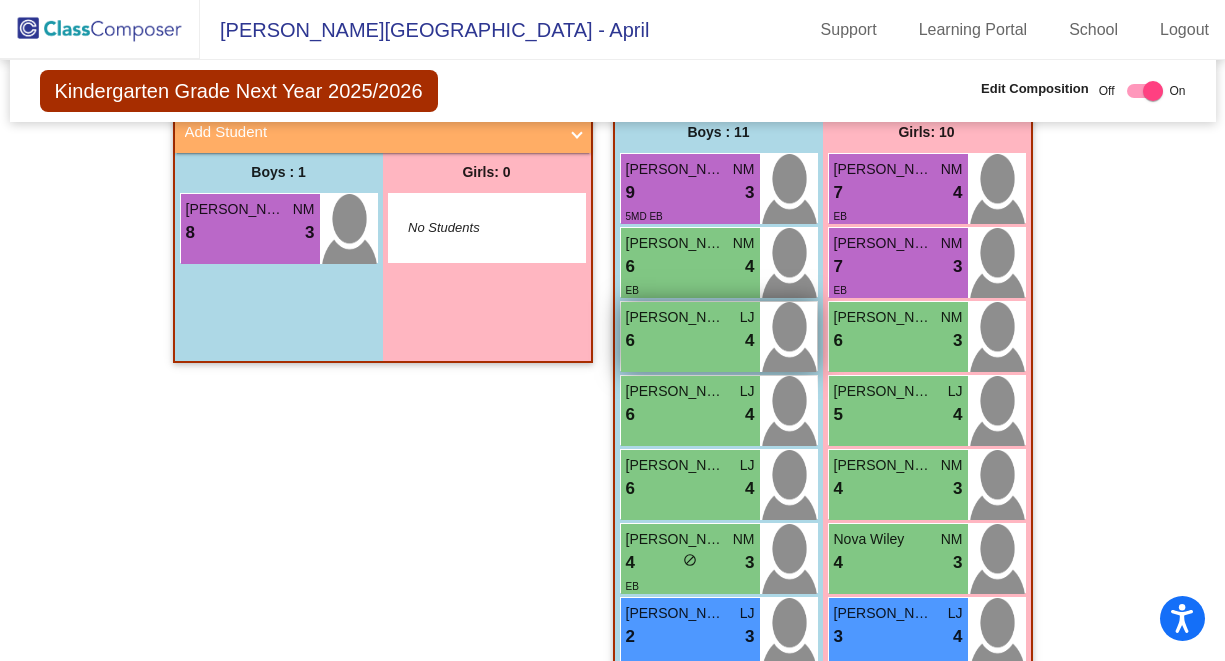 scroll, scrollTop: 513, scrollLeft: 0, axis: vertical 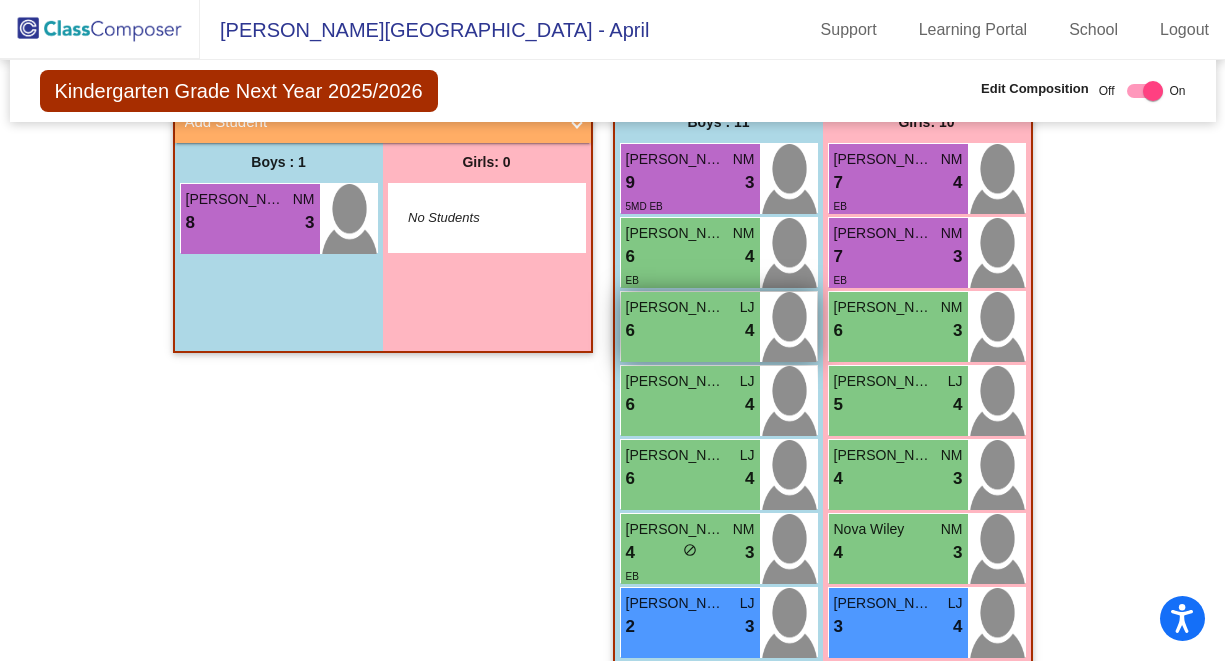 click on "6 lock do_not_disturb_alt 4" at bounding box center (690, 479) 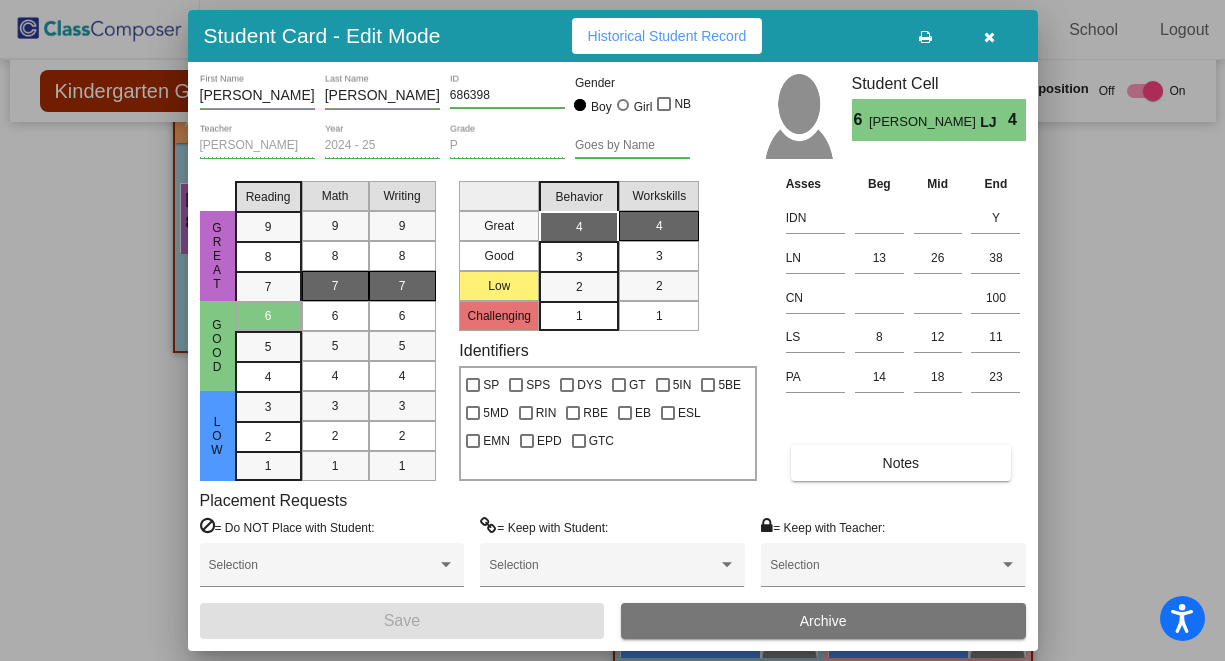 click on "Student Card - Edit Mode   Historical Student Record  [PERSON_NAME] First Name [PERSON_NAME] Last Name 686398 ID Gender   Boy   Girl   NB [PERSON_NAME] Teacher 2024 - 25 Year P Grade Goes by Name Student Cell 6 [PERSON_NAME] LJ 4  Great   Good   Low  Reading 9 8 7 6 5 4 3 2 1 Math 9 8 7 6 5 4 3 2 1 Writing 9 8 7 6 5 4 3 2 1 Great Good Low Challenging Behavior 4 3 2 1 Workskills 4 3 2 1 Identifiers   SP   SPS   DYS   GT   5IN   5BE   5MD   RIN   RBE   EB   ESL   EMN   EPD   GTC Asses Beg Mid End IDN Y LN 13 26 38 CN 100 LS 8 12 11 PA 14 18 23  Notes  Placement Requests  = Do NOT Place with Student:   Selection  = Keep with Student:   Selection  = Keep with Teacher:   Selection  Save   Archive" at bounding box center (612, 330) 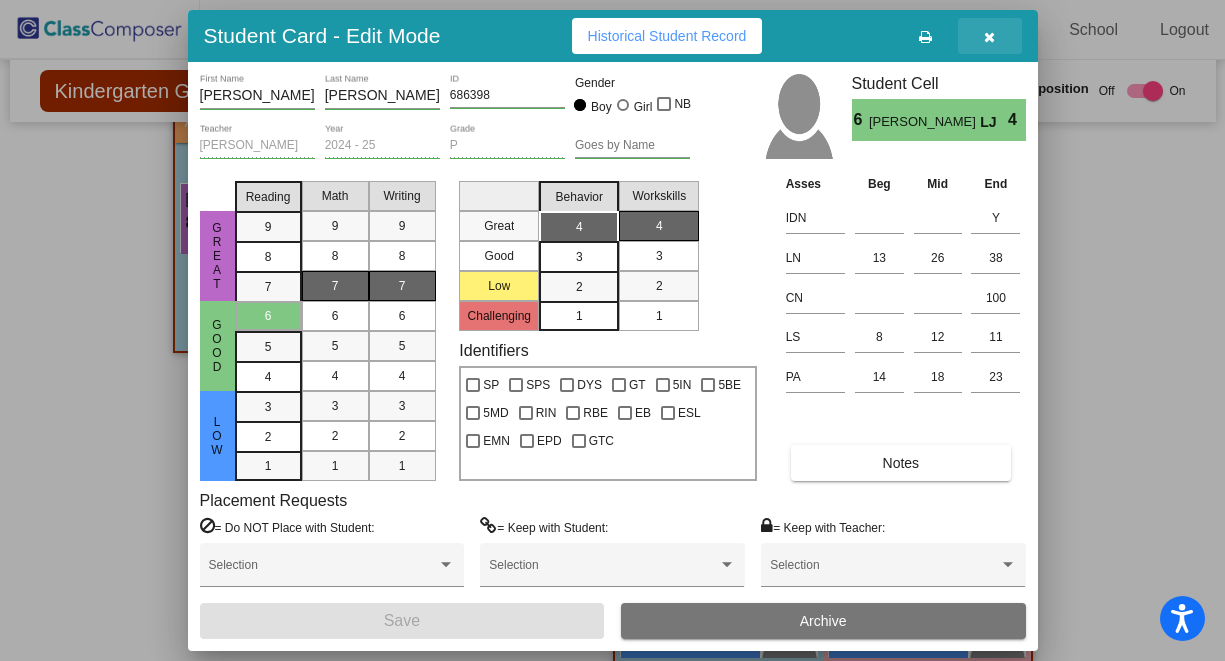 click at bounding box center [989, 37] 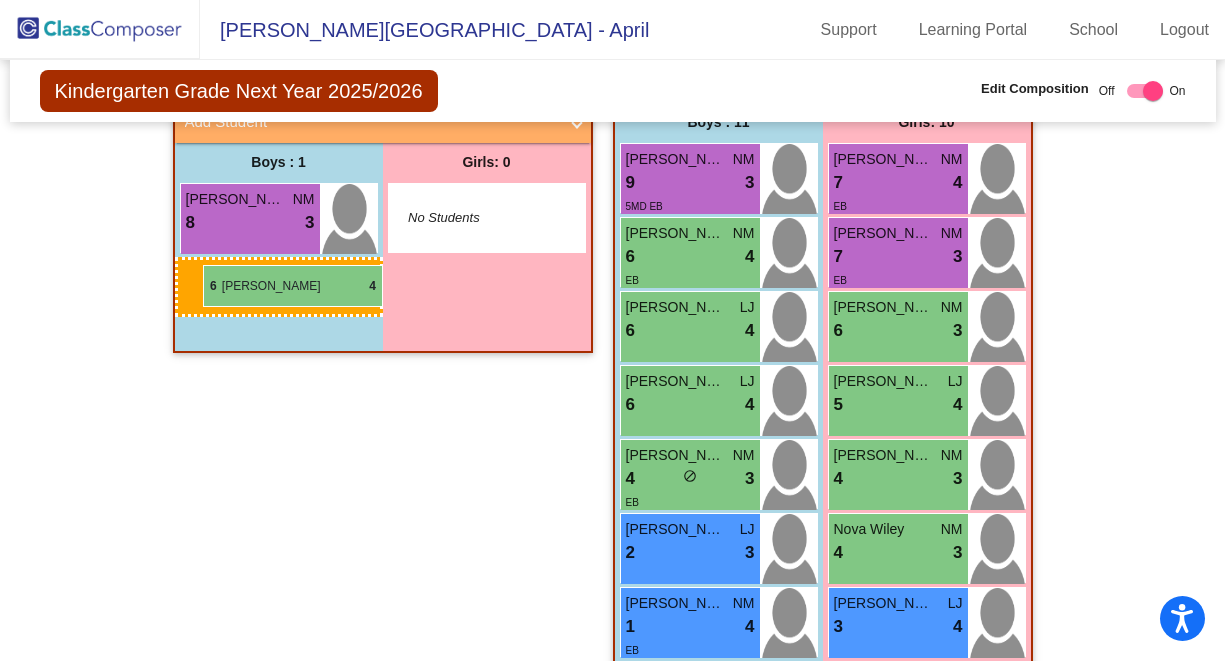 drag, startPoint x: 679, startPoint y: 477, endPoint x: 200, endPoint y: 265, distance: 523.8177 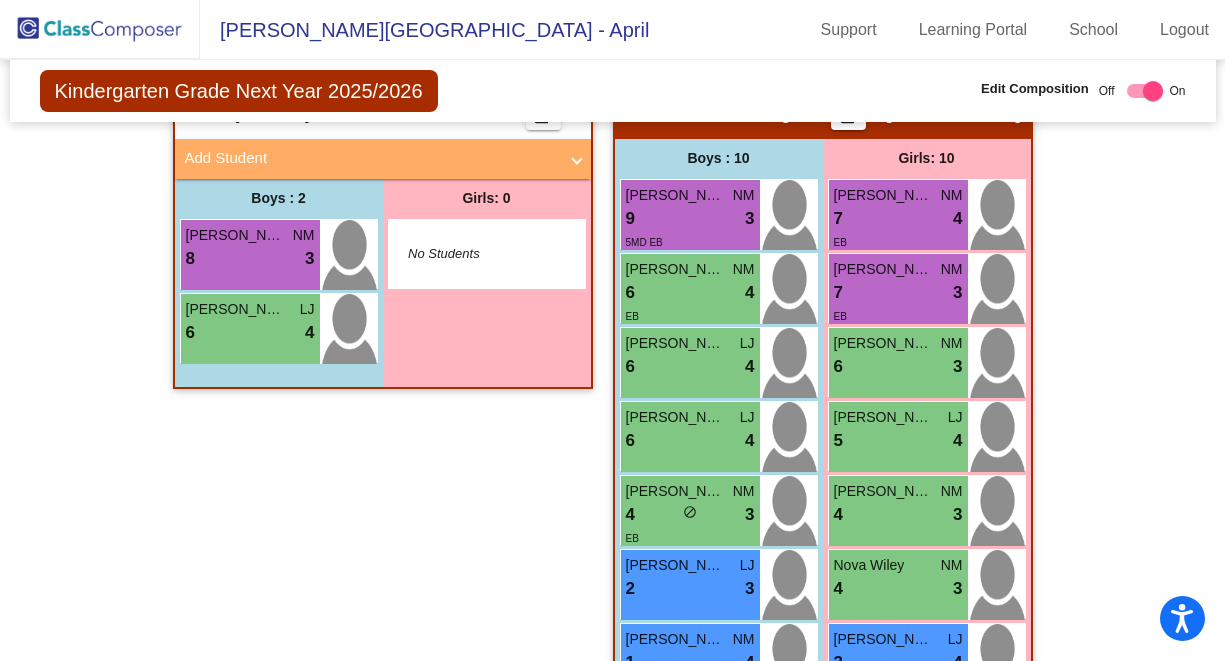 scroll, scrollTop: 494, scrollLeft: 0, axis: vertical 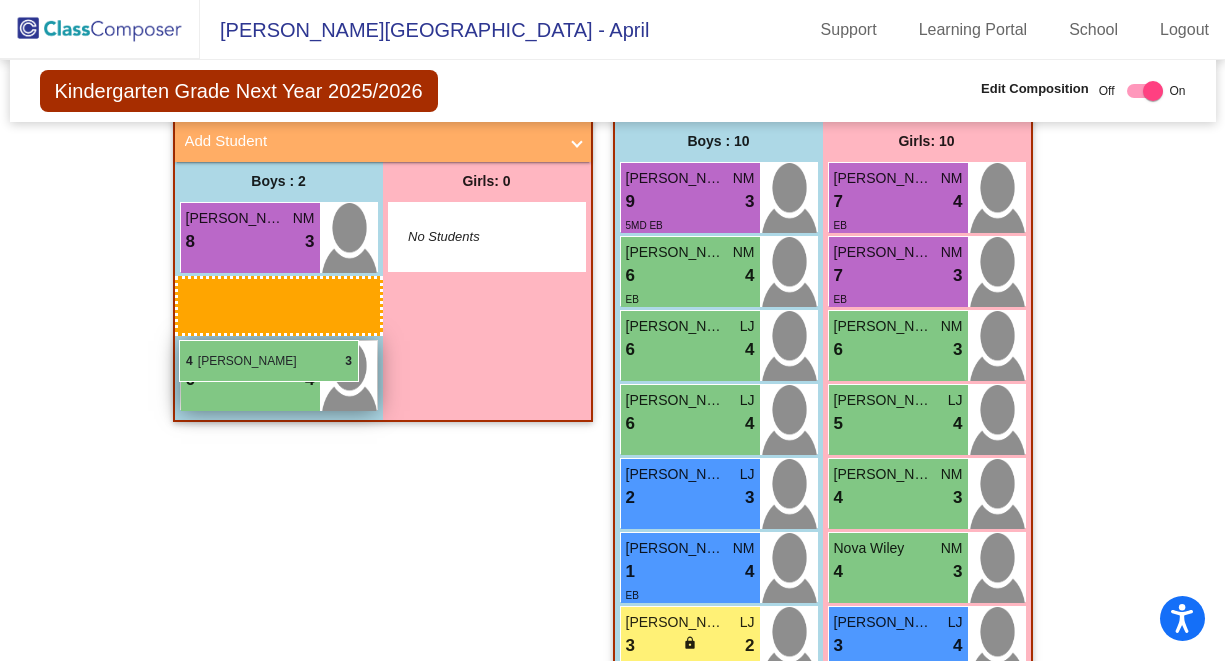 drag, startPoint x: 664, startPoint y: 474, endPoint x: 179, endPoint y: 340, distance: 503.17096 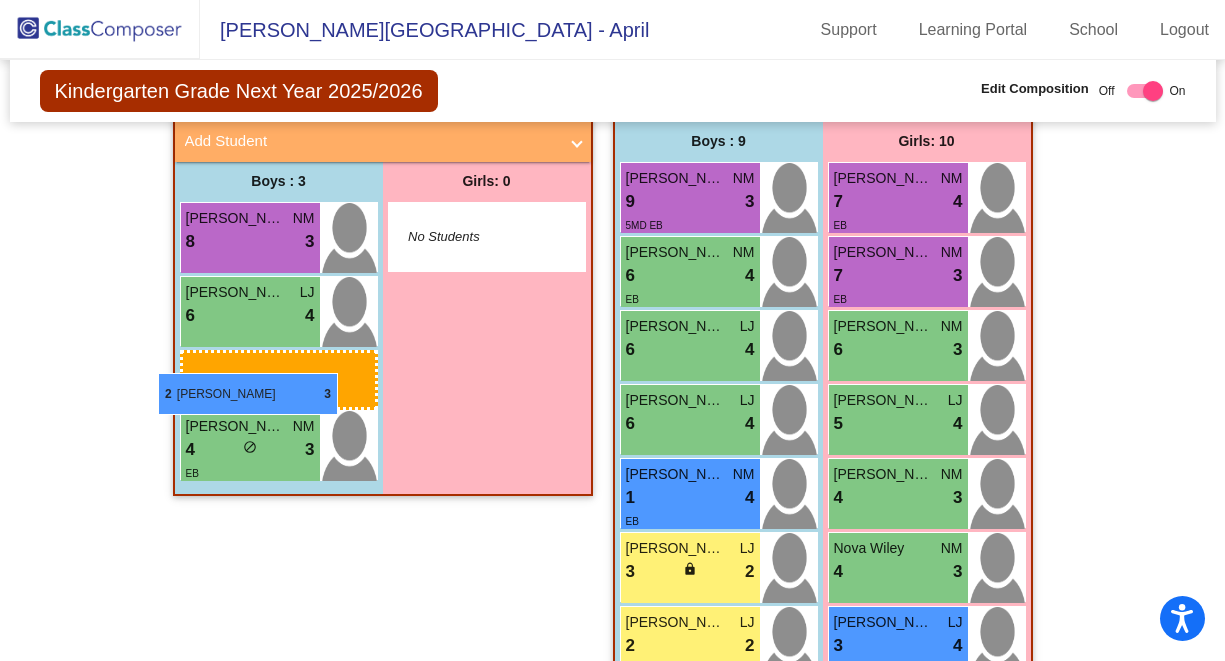 drag, startPoint x: 647, startPoint y: 489, endPoint x: 170, endPoint y: 372, distance: 491.1395 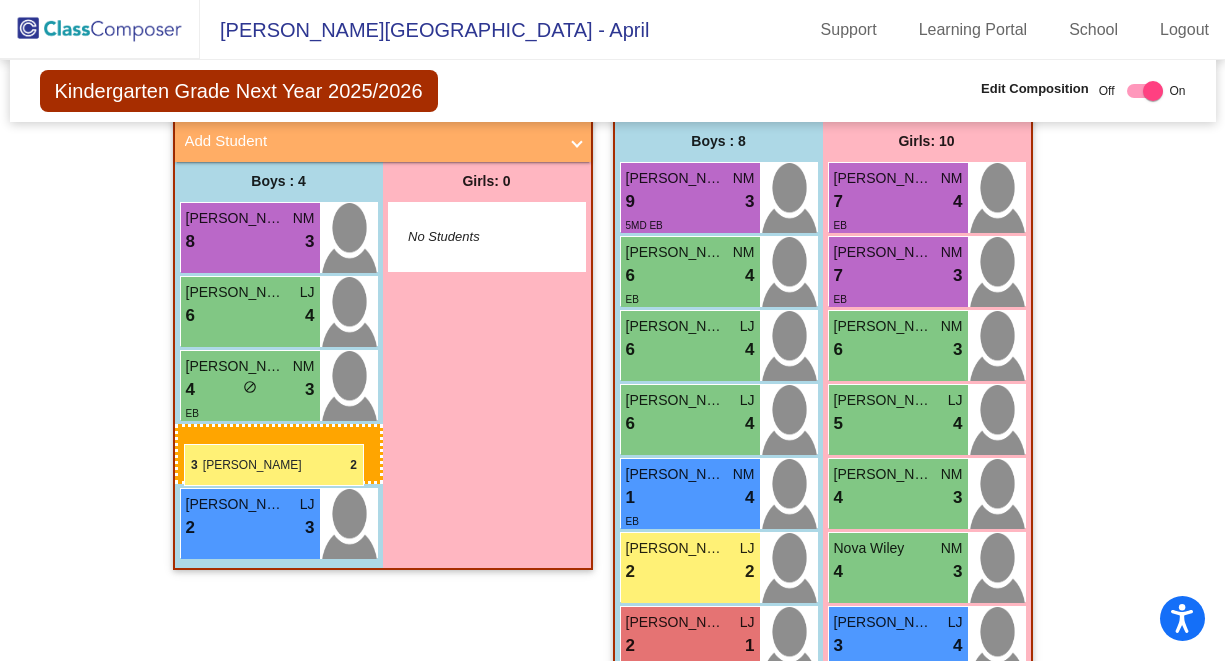 drag, startPoint x: 667, startPoint y: 577, endPoint x: 184, endPoint y: 444, distance: 500.97705 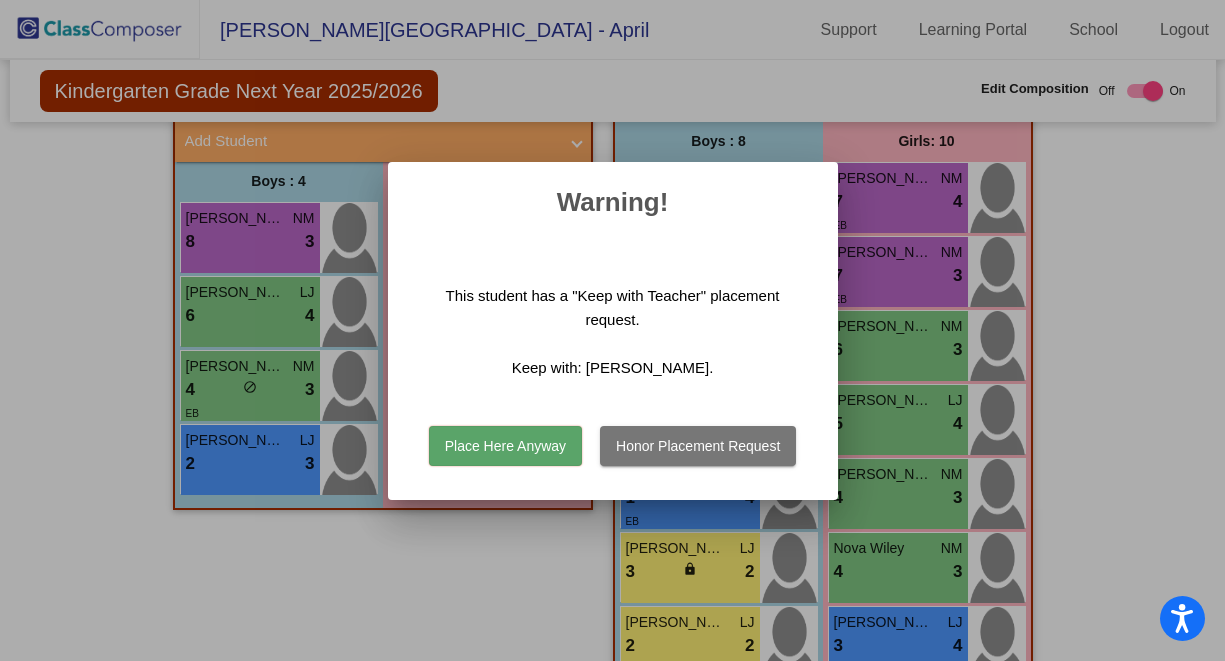 click on "Place Here Anyway" at bounding box center (505, 446) 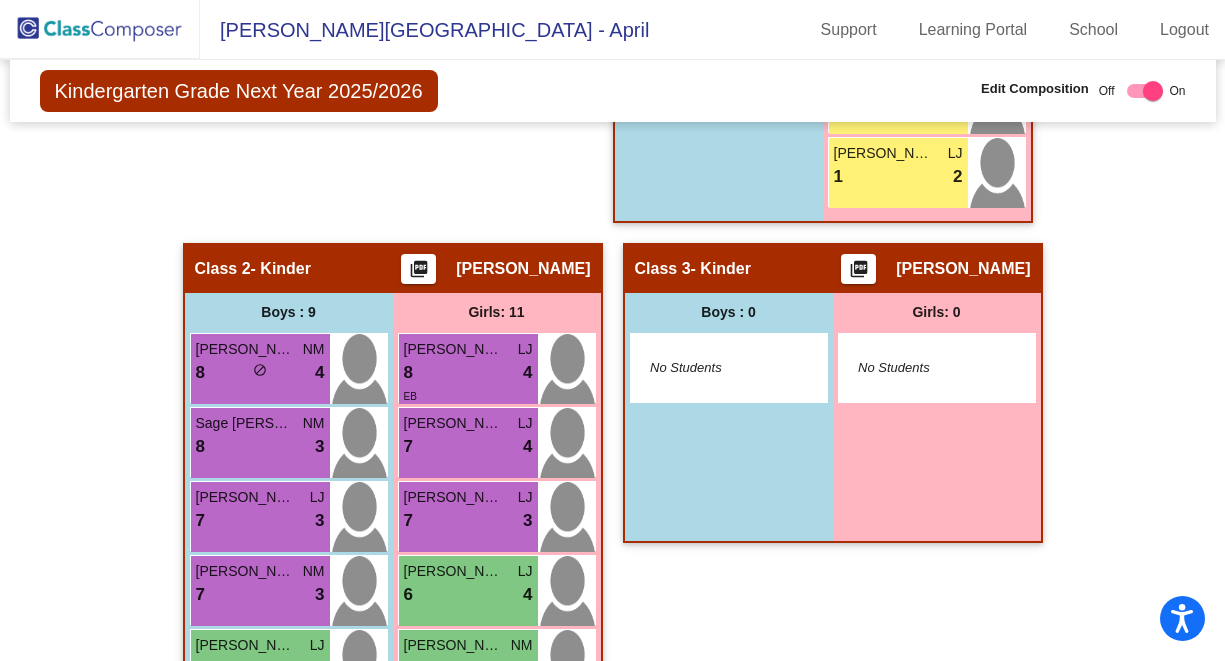 scroll, scrollTop: 1187, scrollLeft: 0, axis: vertical 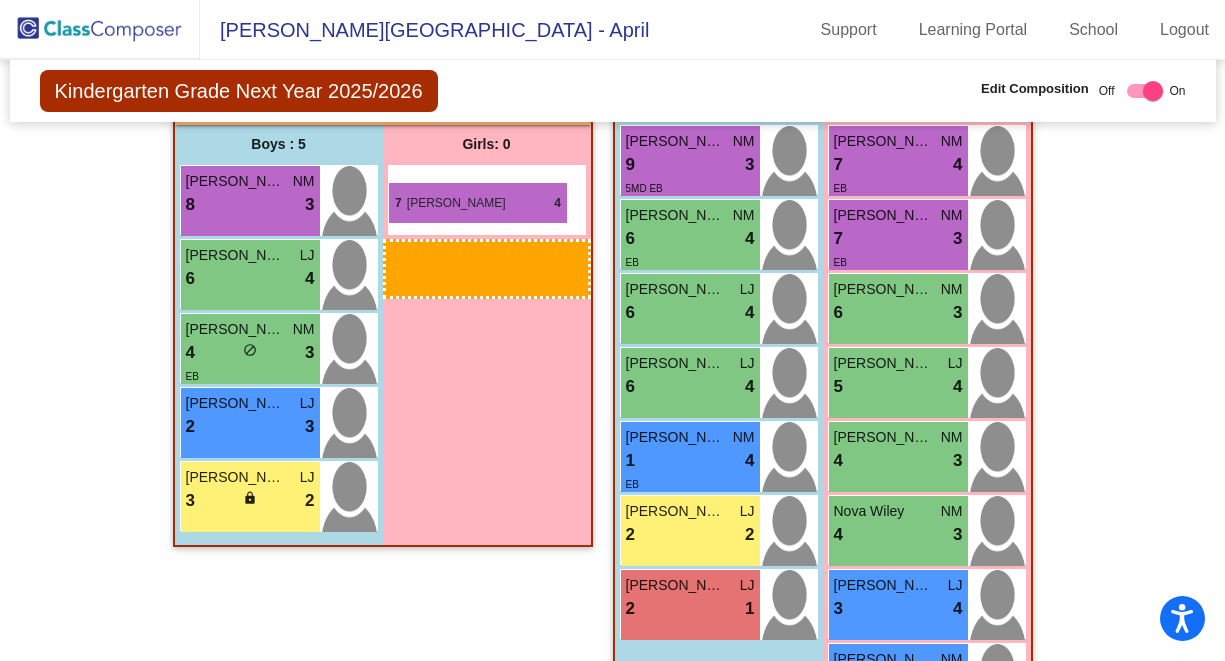 drag, startPoint x: 460, startPoint y: 449, endPoint x: 388, endPoint y: 182, distance: 276.5375 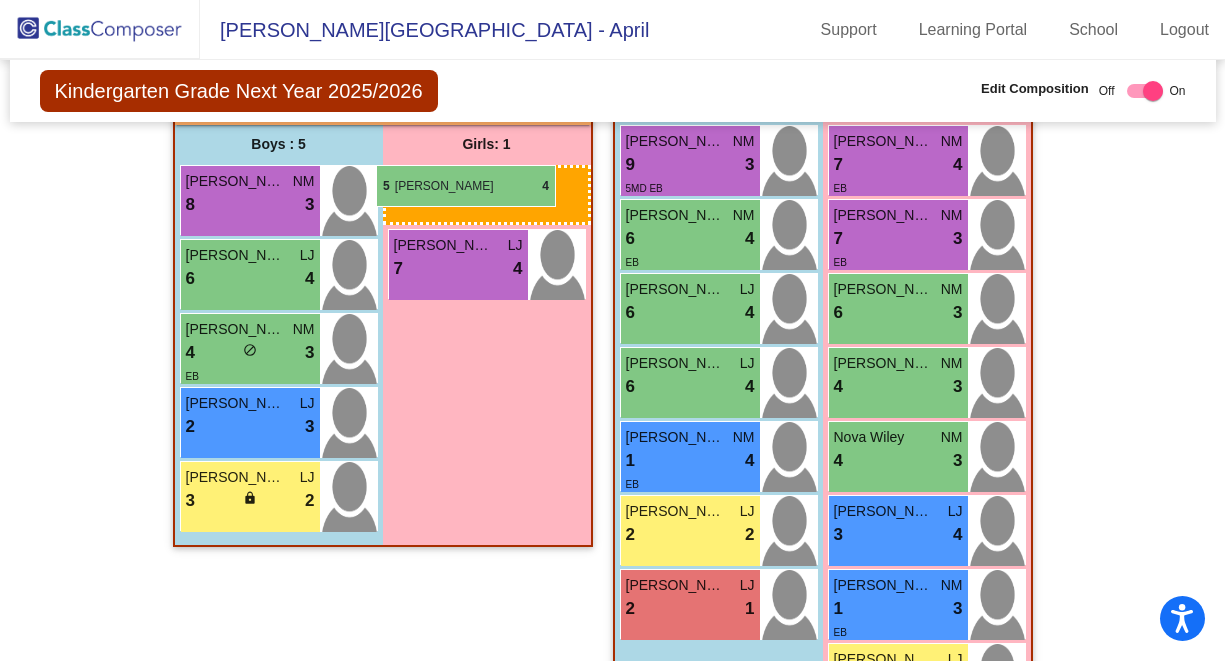drag, startPoint x: 857, startPoint y: 385, endPoint x: 376, endPoint y: 165, distance: 528.9244 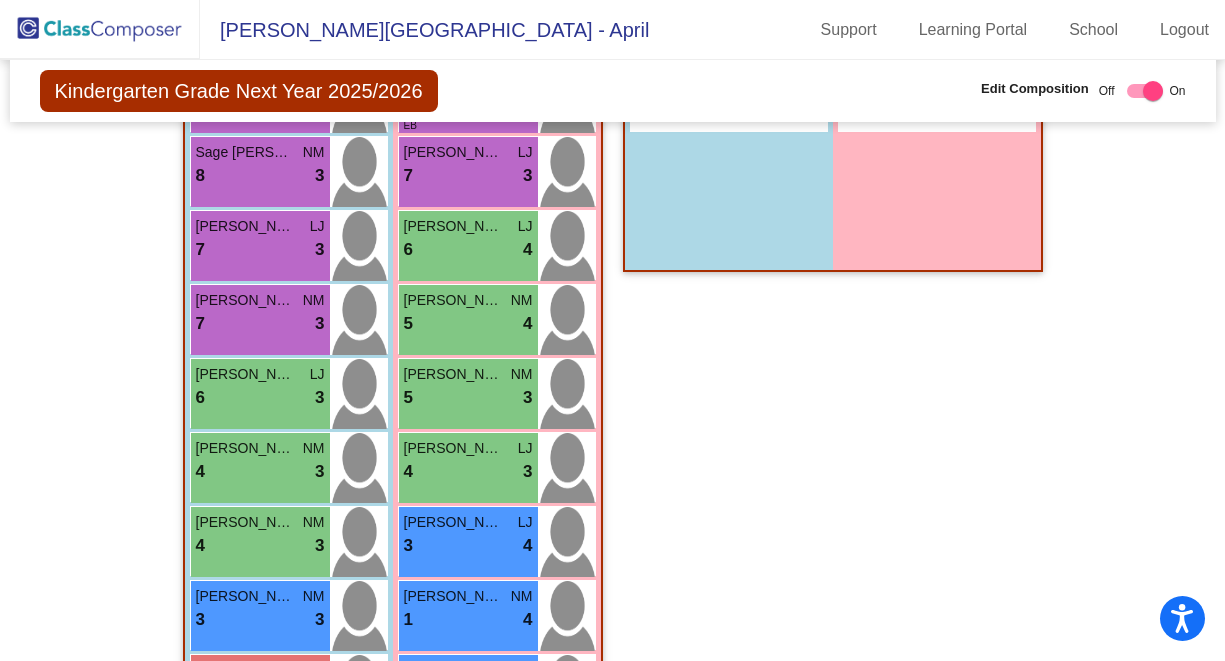 scroll, scrollTop: 1453, scrollLeft: 0, axis: vertical 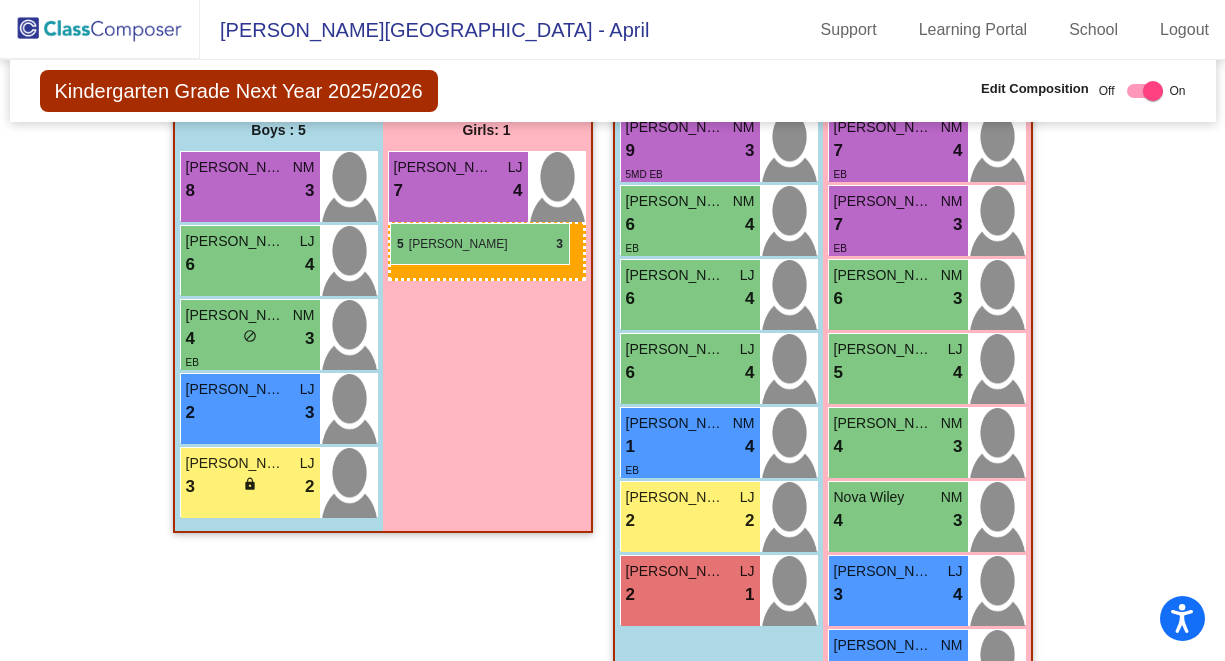 drag, startPoint x: 470, startPoint y: 408, endPoint x: 390, endPoint y: 223, distance: 201.55644 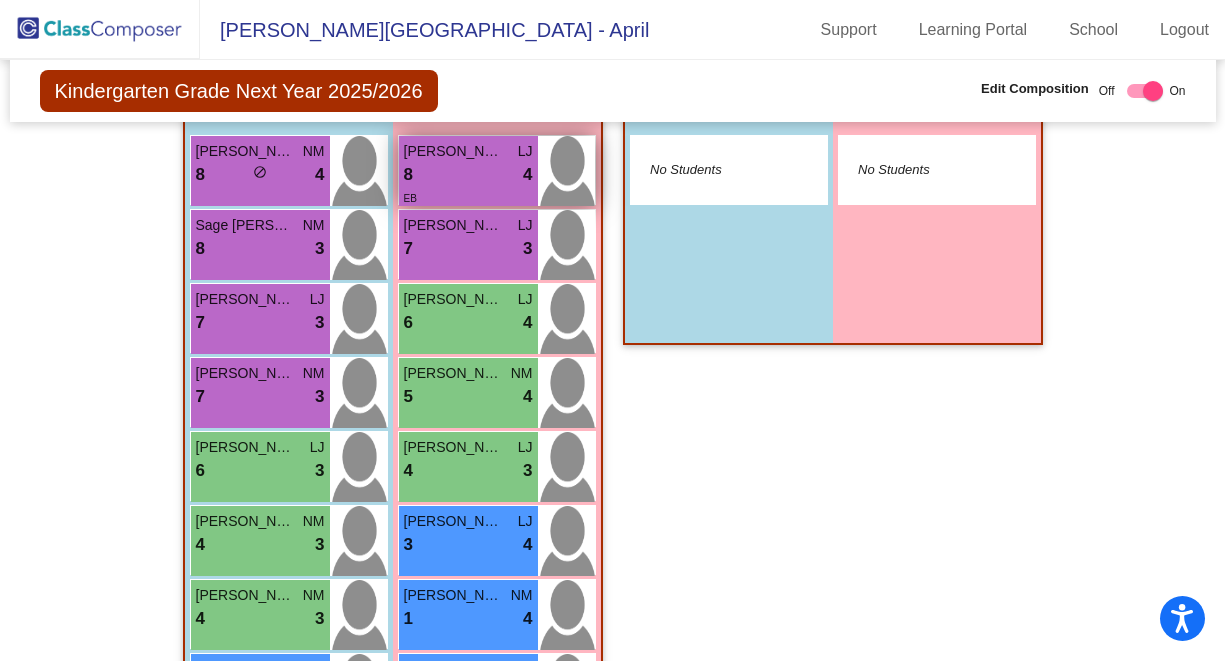 scroll, scrollTop: 1388, scrollLeft: 0, axis: vertical 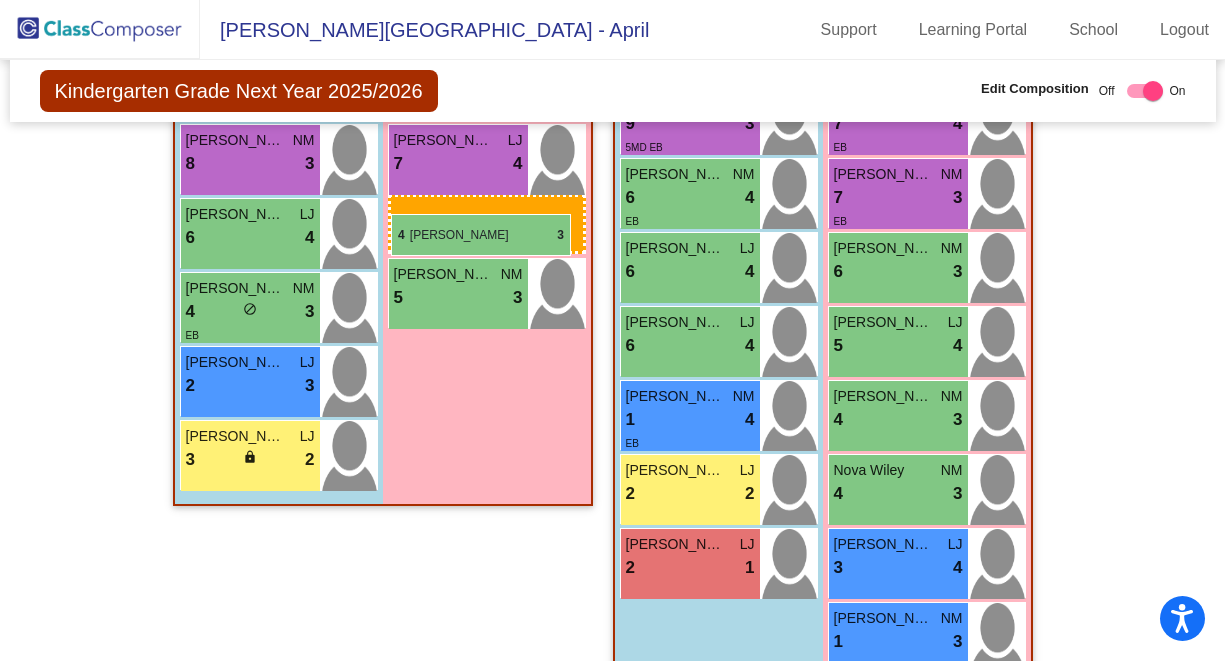 drag, startPoint x: 452, startPoint y: 469, endPoint x: 391, endPoint y: 214, distance: 262.19458 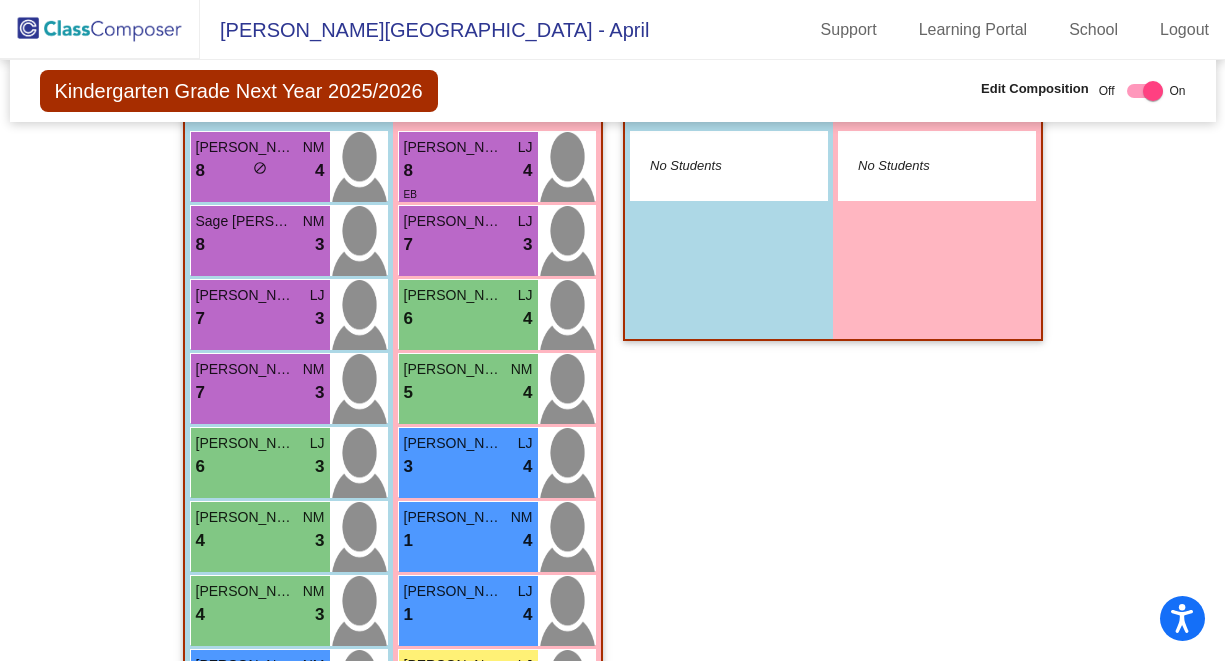 scroll, scrollTop: 1403, scrollLeft: 0, axis: vertical 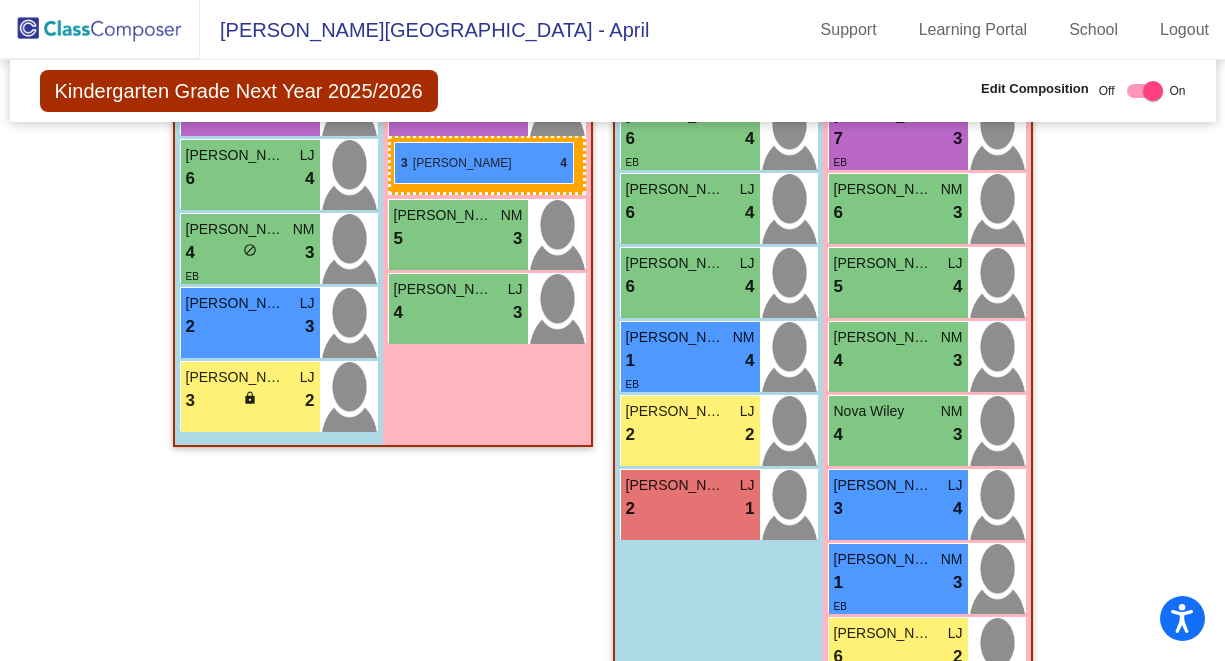 drag, startPoint x: 472, startPoint y: 449, endPoint x: 394, endPoint y: 142, distance: 316.75385 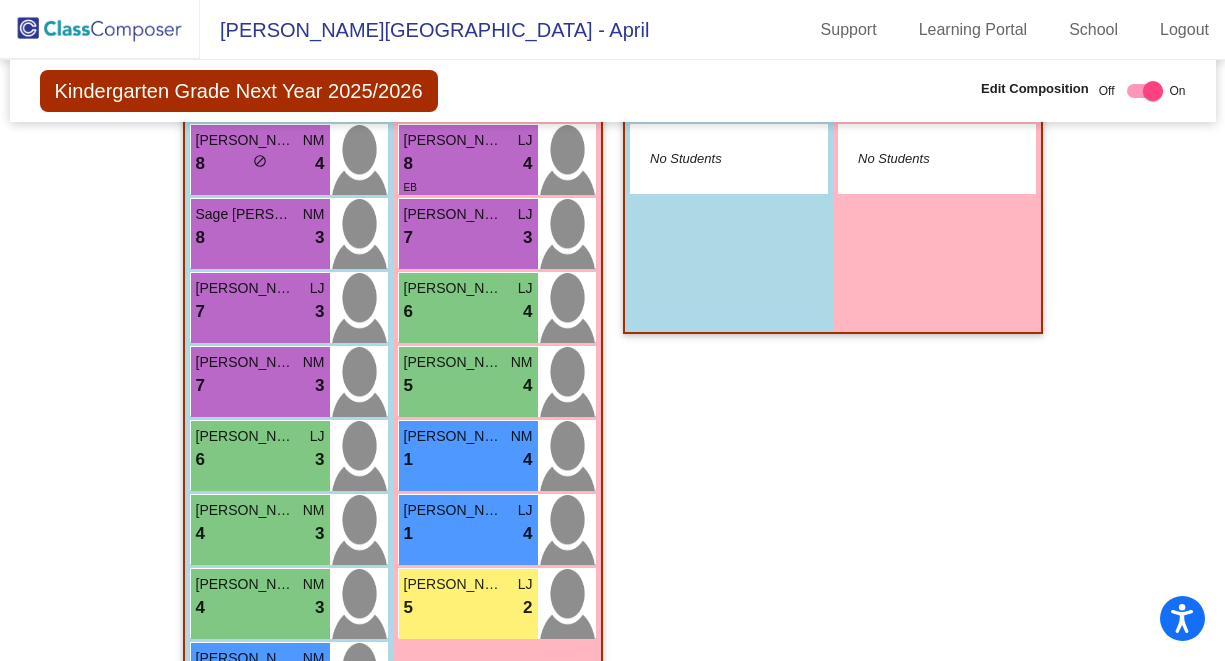 scroll, scrollTop: 1396, scrollLeft: 0, axis: vertical 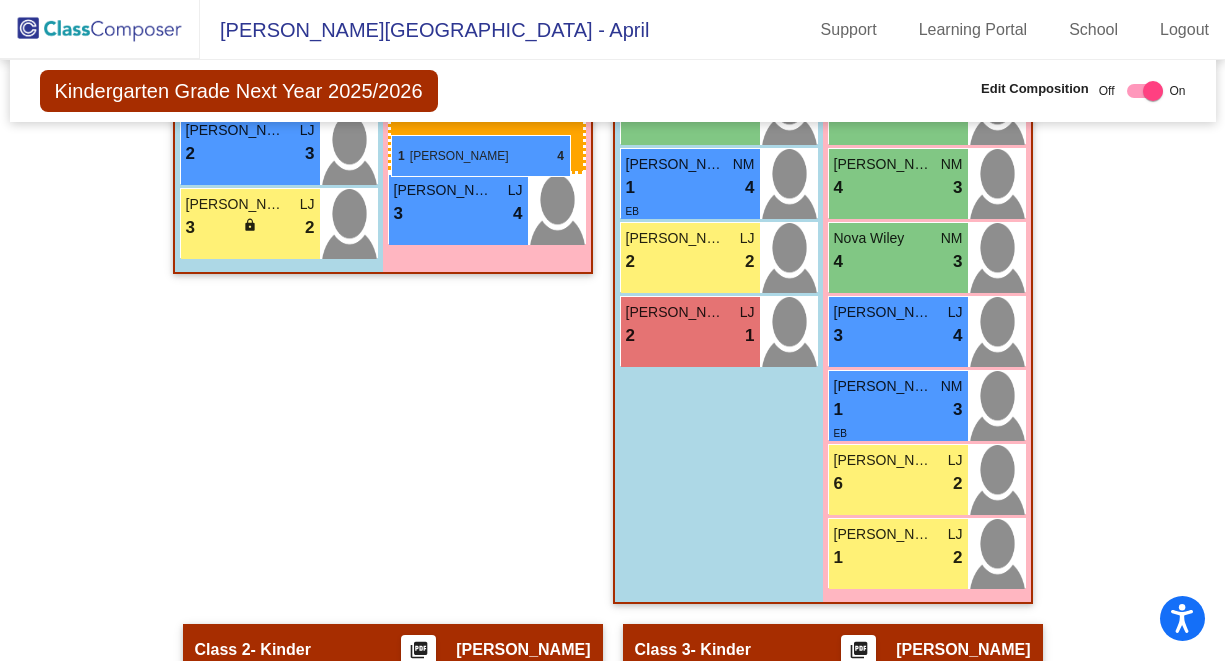 drag, startPoint x: 477, startPoint y: 525, endPoint x: 391, endPoint y: 135, distance: 399.3695 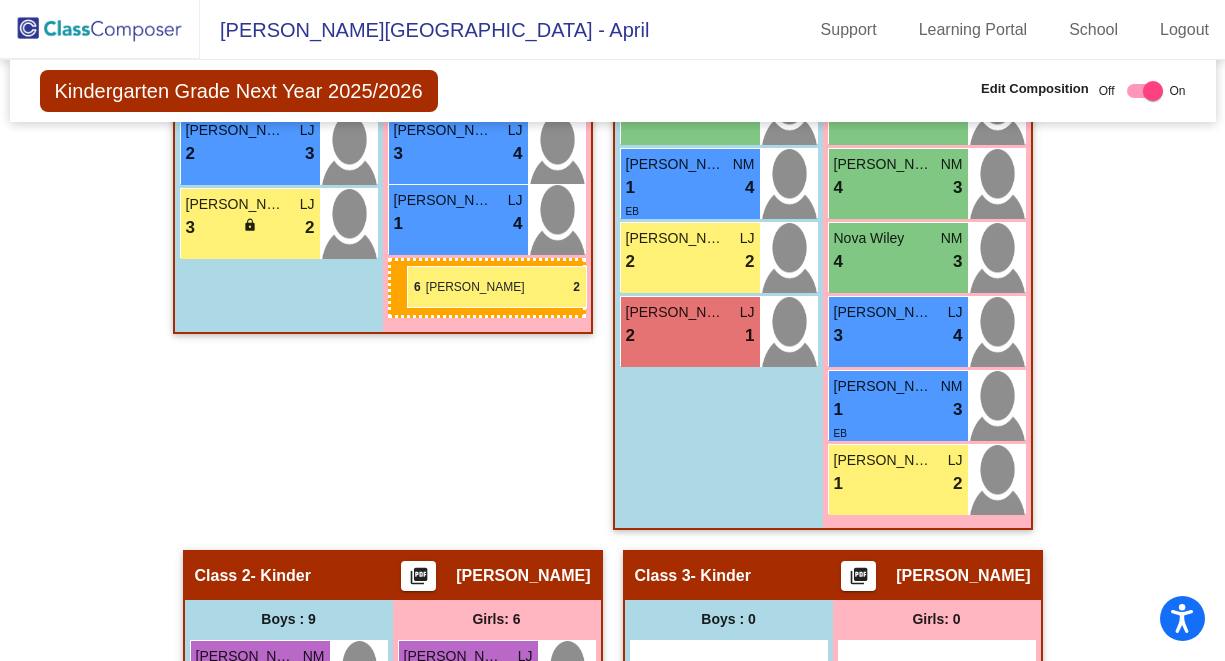 drag, startPoint x: 892, startPoint y: 476, endPoint x: 407, endPoint y: 266, distance: 528.5121 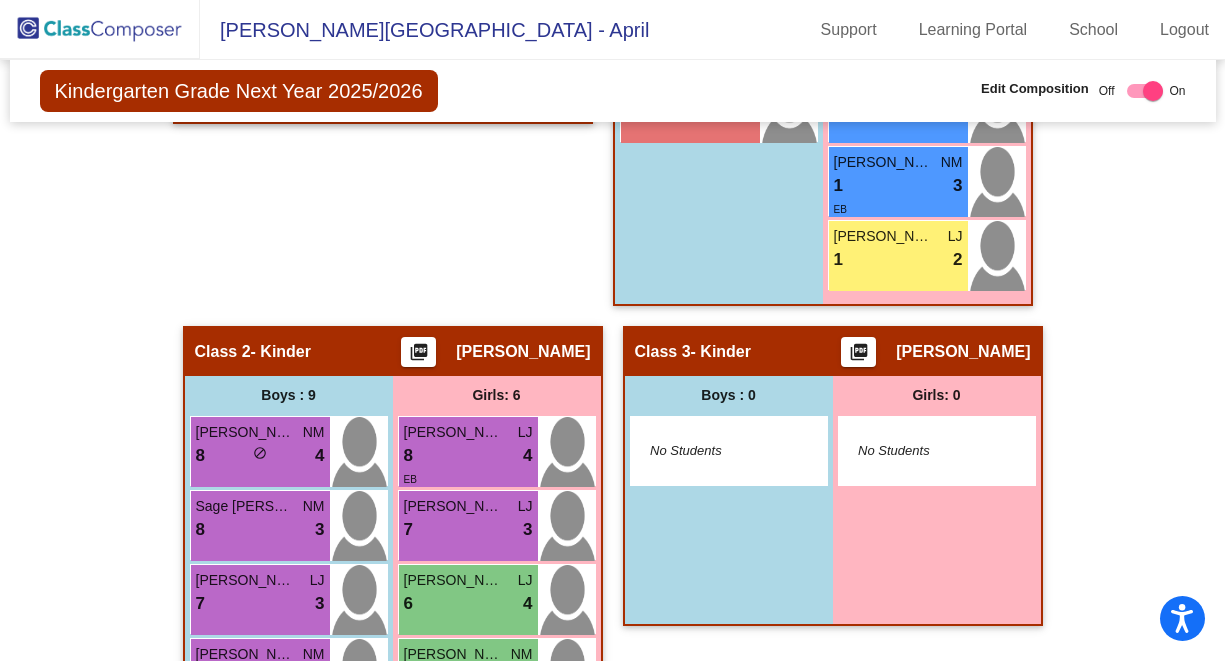 scroll, scrollTop: 1032, scrollLeft: 0, axis: vertical 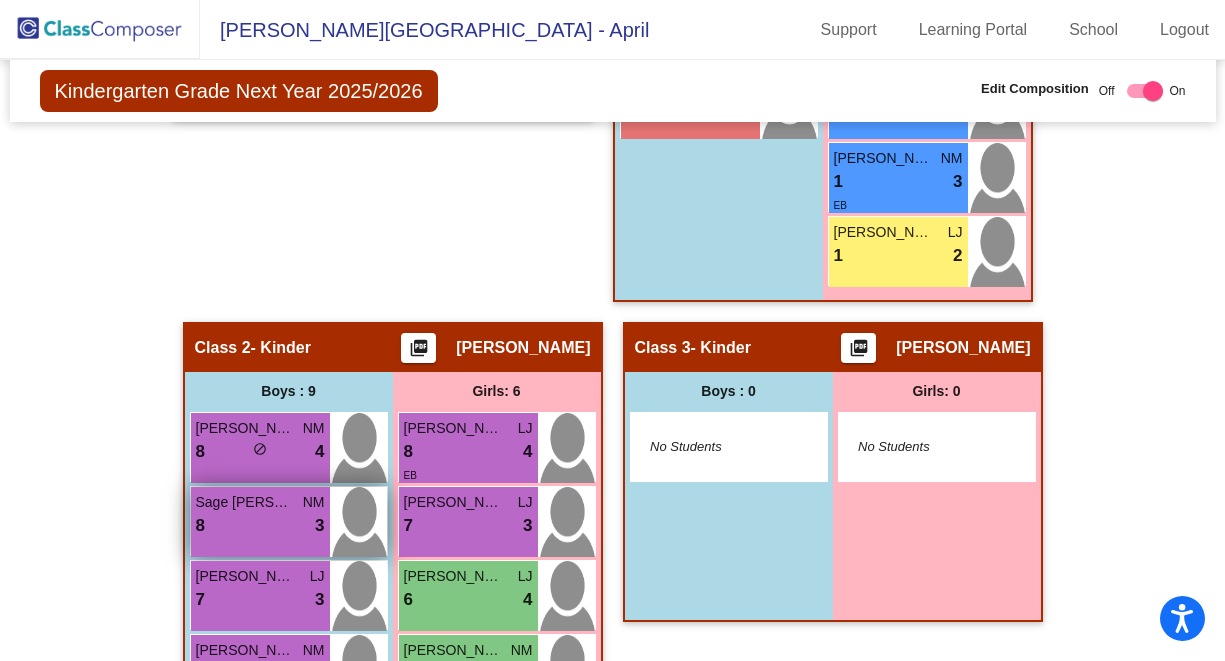 click on "Sage [PERSON_NAME]" at bounding box center [246, 502] 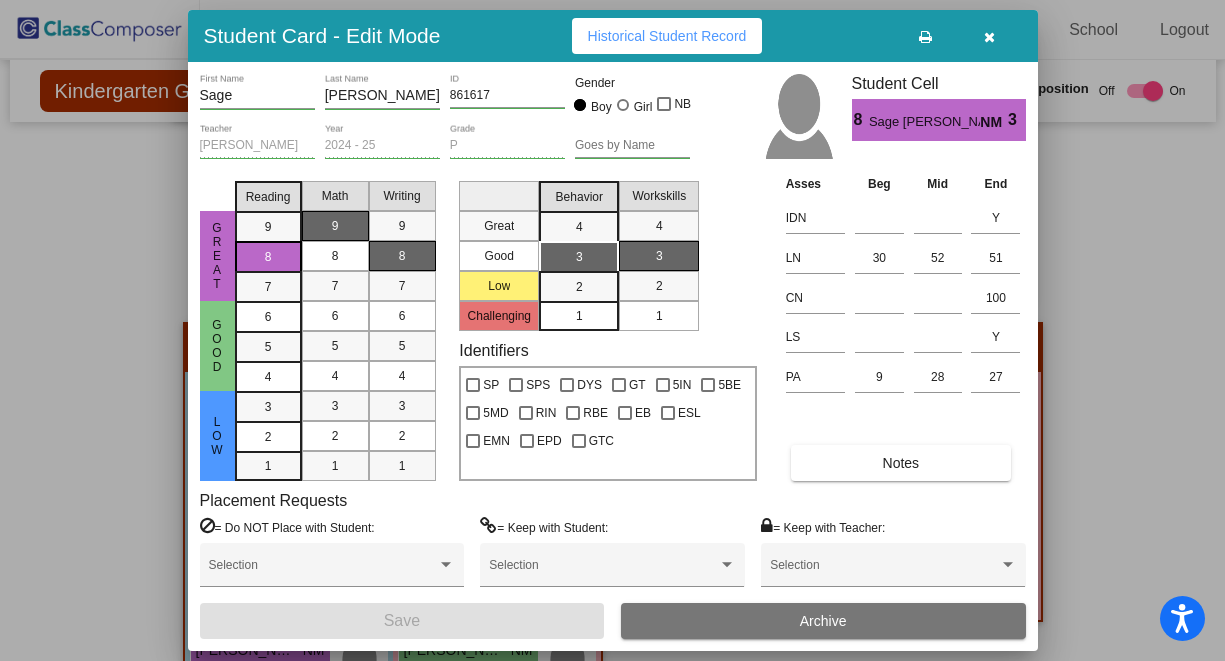 click on "Student Card - Edit Mode   Historical Student Record  Sage First Name [PERSON_NAME] Last Name 861617 ID Gender   Boy   Girl   NB [PERSON_NAME] Teacher 2024 - 25 Year P Grade Goes by Name Student Cell 8 Sage [PERSON_NAME] NM 3  Great   Good   Low  Reading 9 8 7 6 5 4 3 2 1 Math 9 8 7 6 5 4 3 2 1 Writing 9 8 7 6 5 4 3 2 1 Great Good Low Challenging Behavior 4 3 2 1 Workskills 4 3 2 1 Identifiers   SP   SPS   DYS   GT   5IN   5BE   5MD   RIN   RBE   EB   ESL   EMN   EPD   GTC Asses Beg Mid End IDN Y LN 30 52 51 CN 100 LS Y PA 9 28 27  Notes  Placement Requests  = Do NOT Place with Student:   Selection  = Keep with Student:   Selection  = Keep with Teacher:   Selection  Save   Archive" at bounding box center (612, 330) 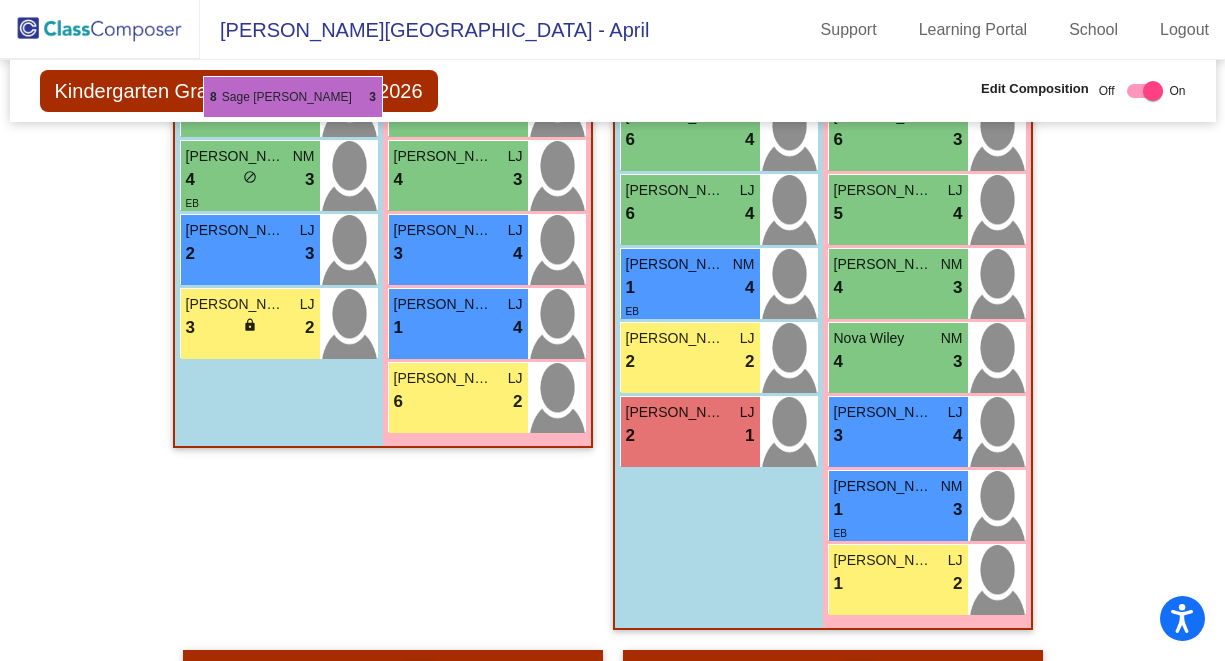 scroll, scrollTop: 664, scrollLeft: 0, axis: vertical 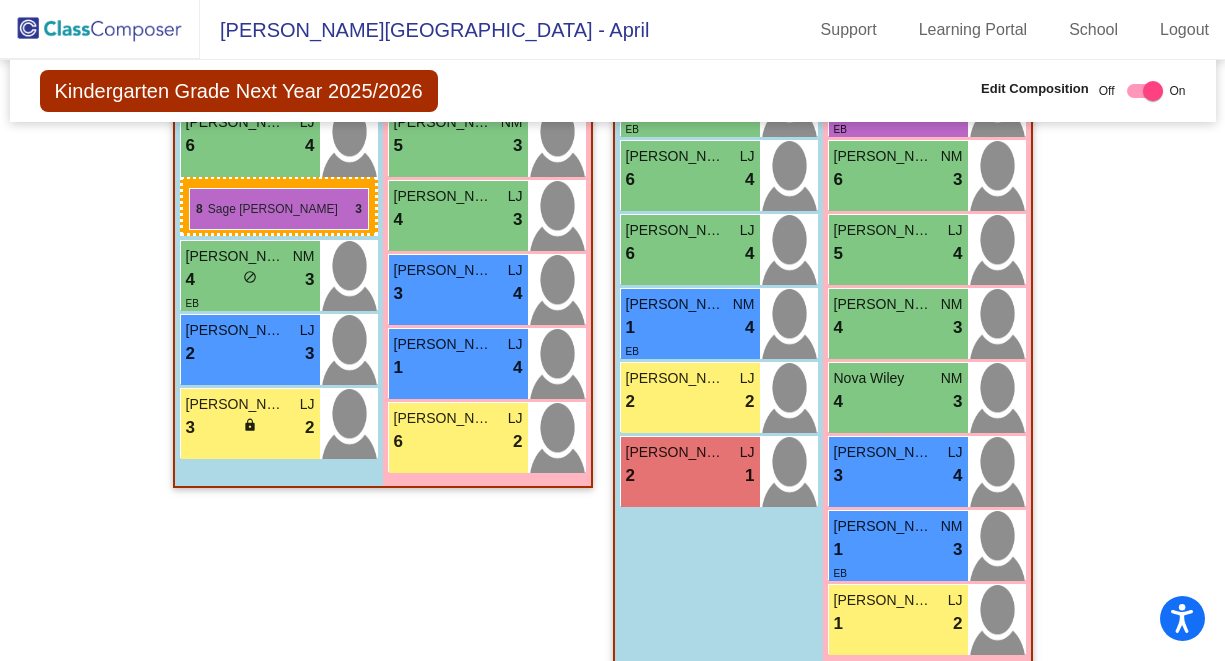 drag, startPoint x: 256, startPoint y: 519, endPoint x: 189, endPoint y: 188, distance: 337.7129 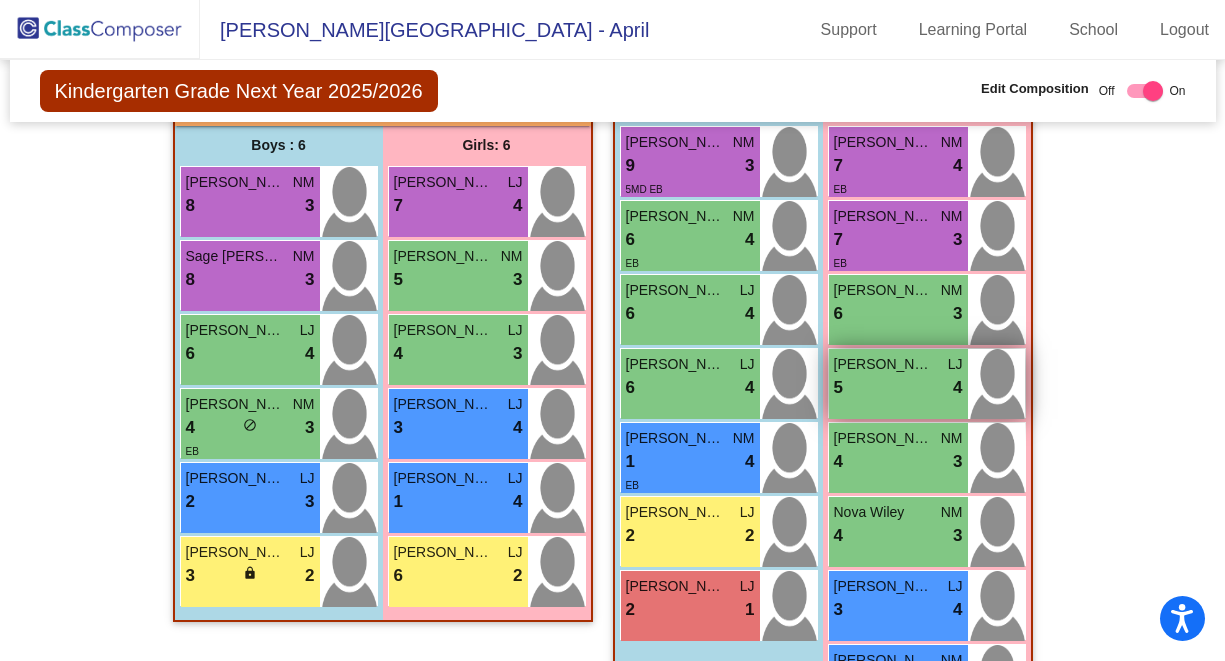 scroll, scrollTop: 528, scrollLeft: 0, axis: vertical 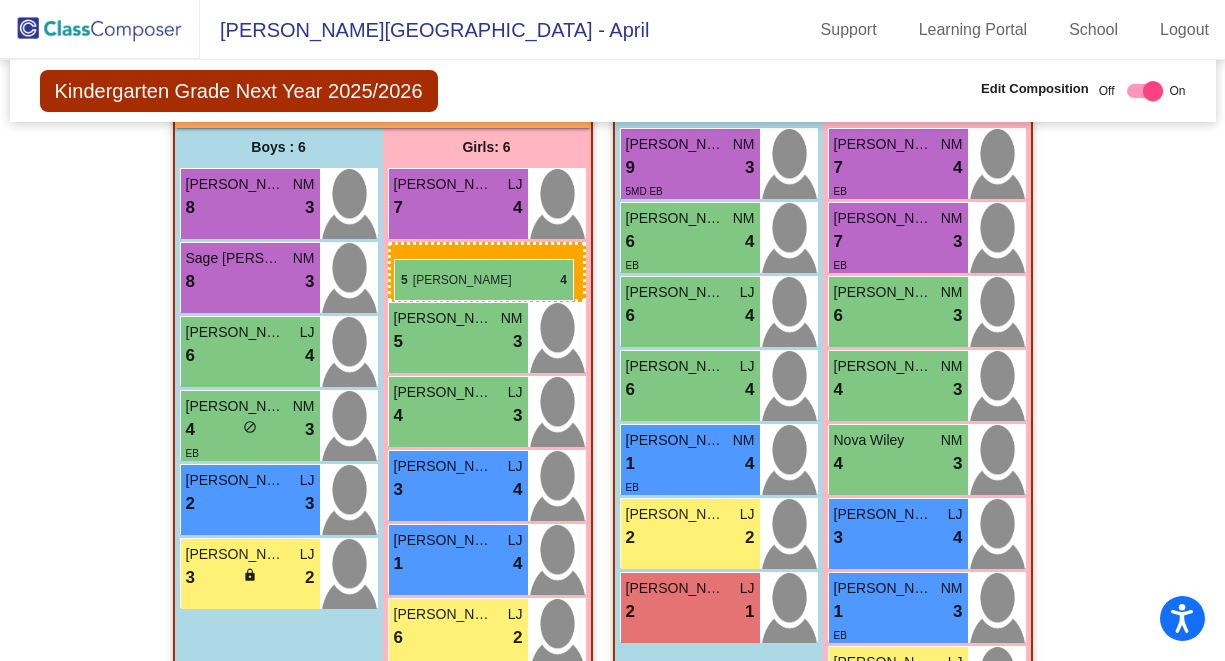 drag, startPoint x: 898, startPoint y: 369, endPoint x: 394, endPoint y: 259, distance: 515.8643 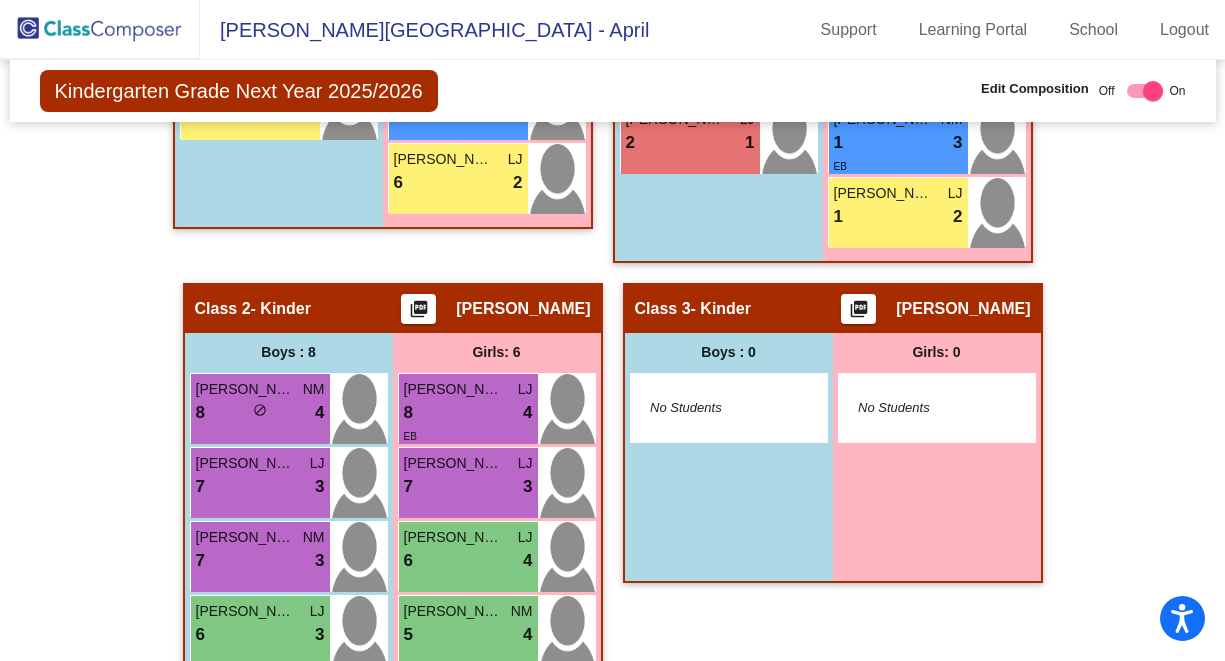 scroll, scrollTop: 968, scrollLeft: 0, axis: vertical 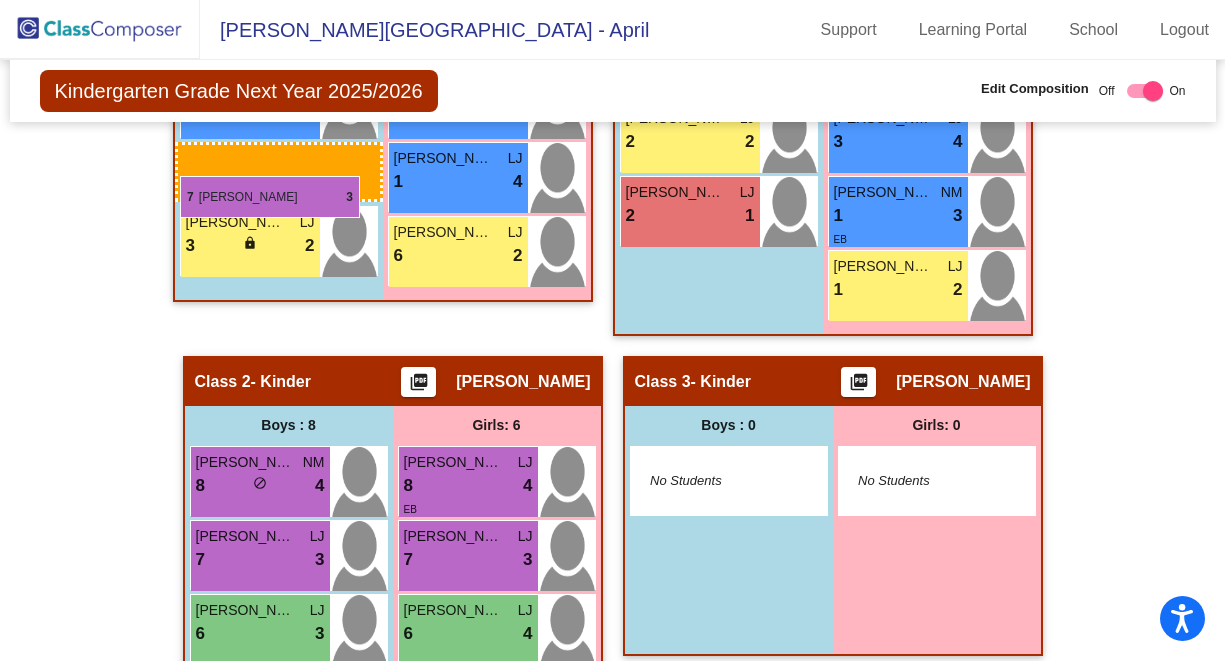 drag, startPoint x: 263, startPoint y: 592, endPoint x: 180, endPoint y: 176, distance: 424.19925 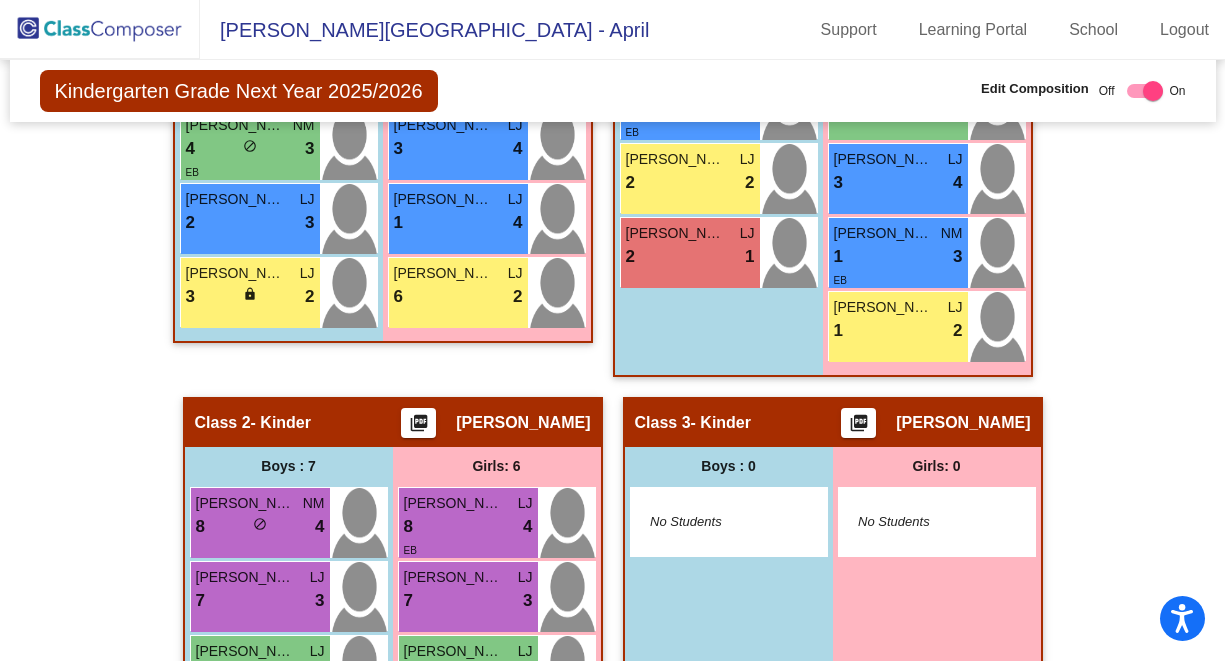 scroll, scrollTop: 881, scrollLeft: 0, axis: vertical 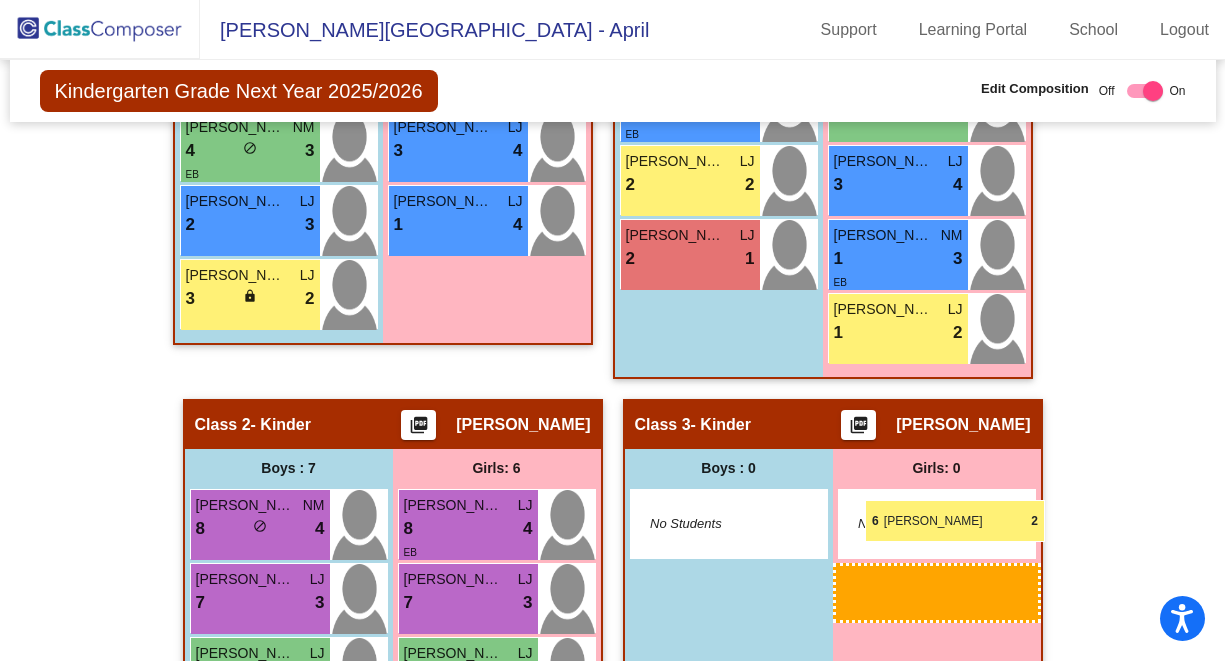 drag, startPoint x: 477, startPoint y: 299, endPoint x: 865, endPoint y: 500, distance: 436.97253 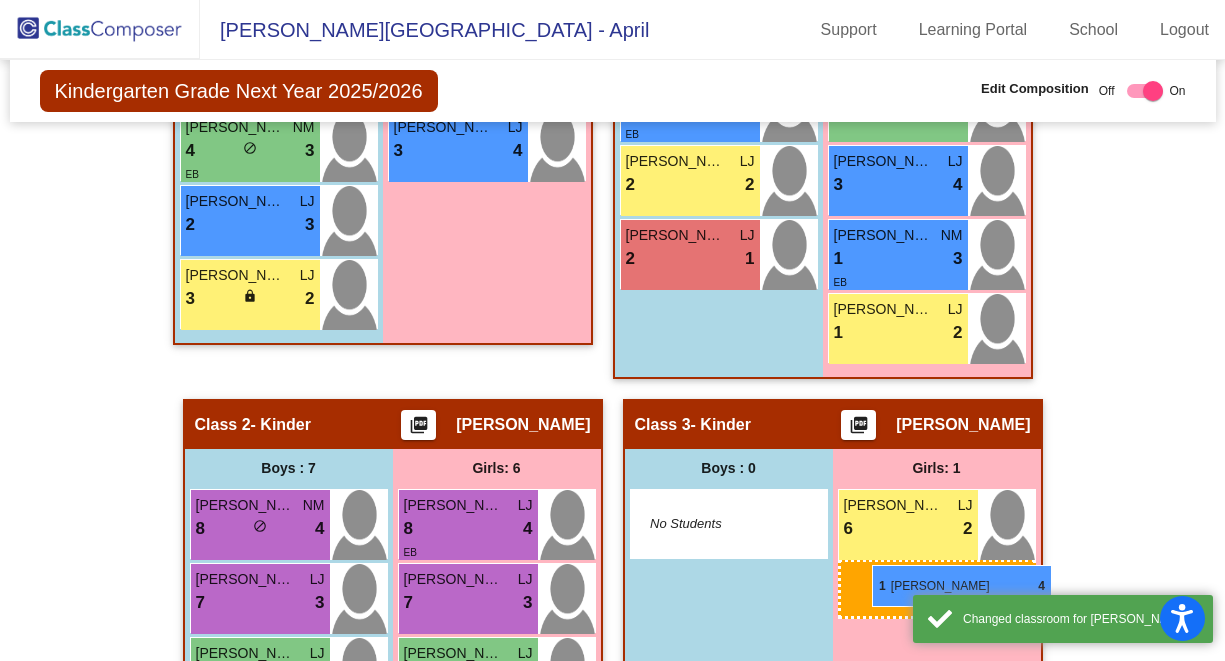 drag, startPoint x: 416, startPoint y: 212, endPoint x: 872, endPoint y: 565, distance: 576.6672 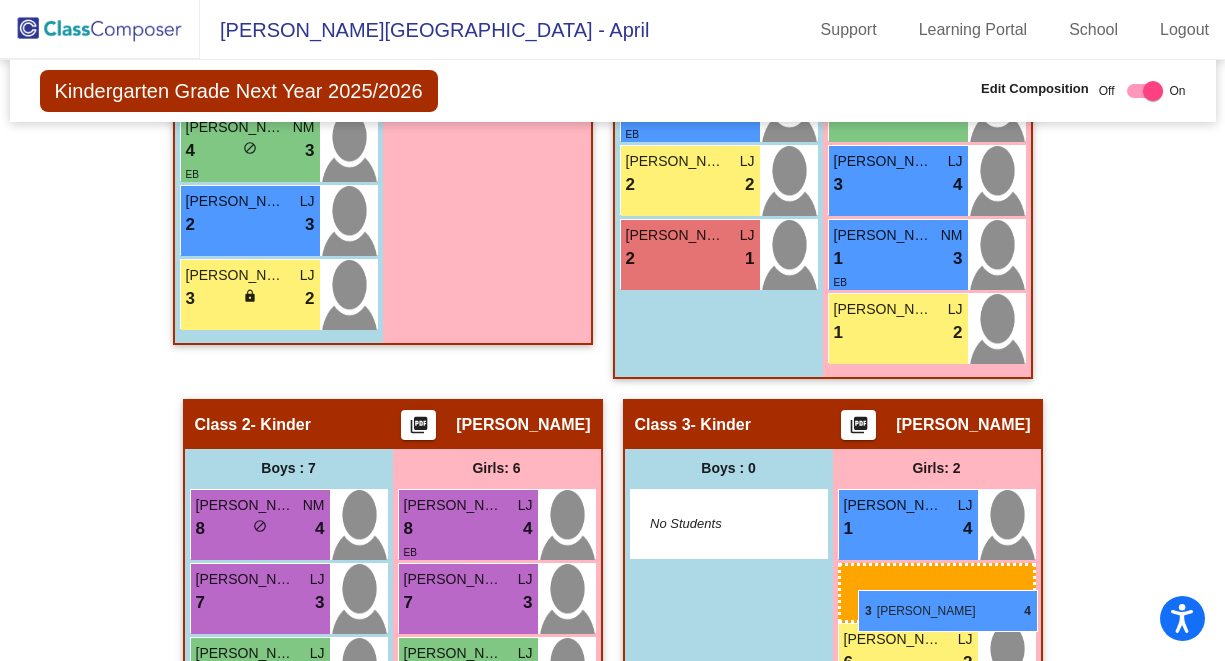 drag, startPoint x: 429, startPoint y: 157, endPoint x: 858, endPoint y: 588, distance: 608.11346 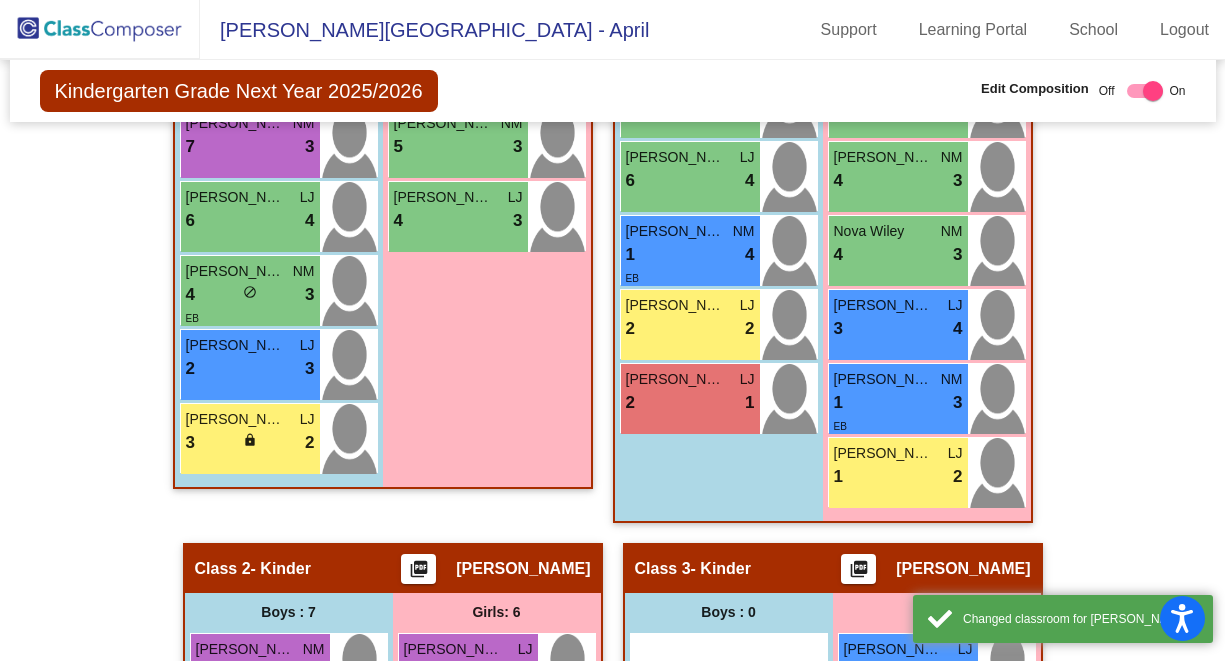 scroll, scrollTop: 736, scrollLeft: 0, axis: vertical 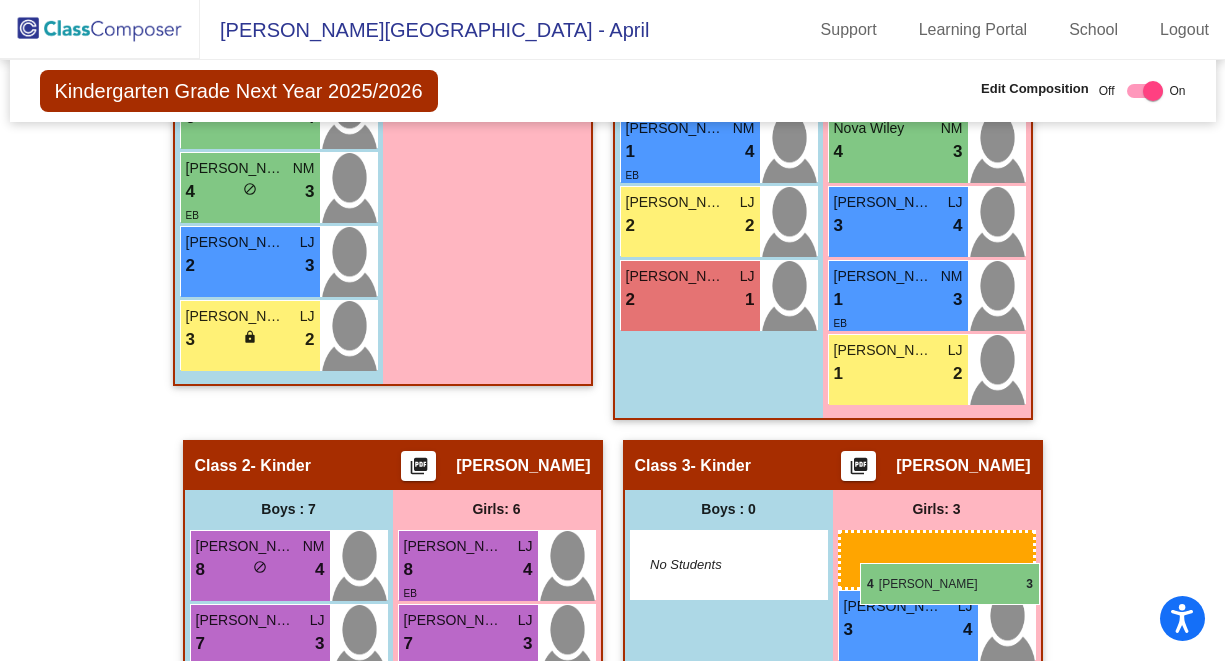 drag, startPoint x: 457, startPoint y: 223, endPoint x: 859, endPoint y: 565, distance: 527.7954 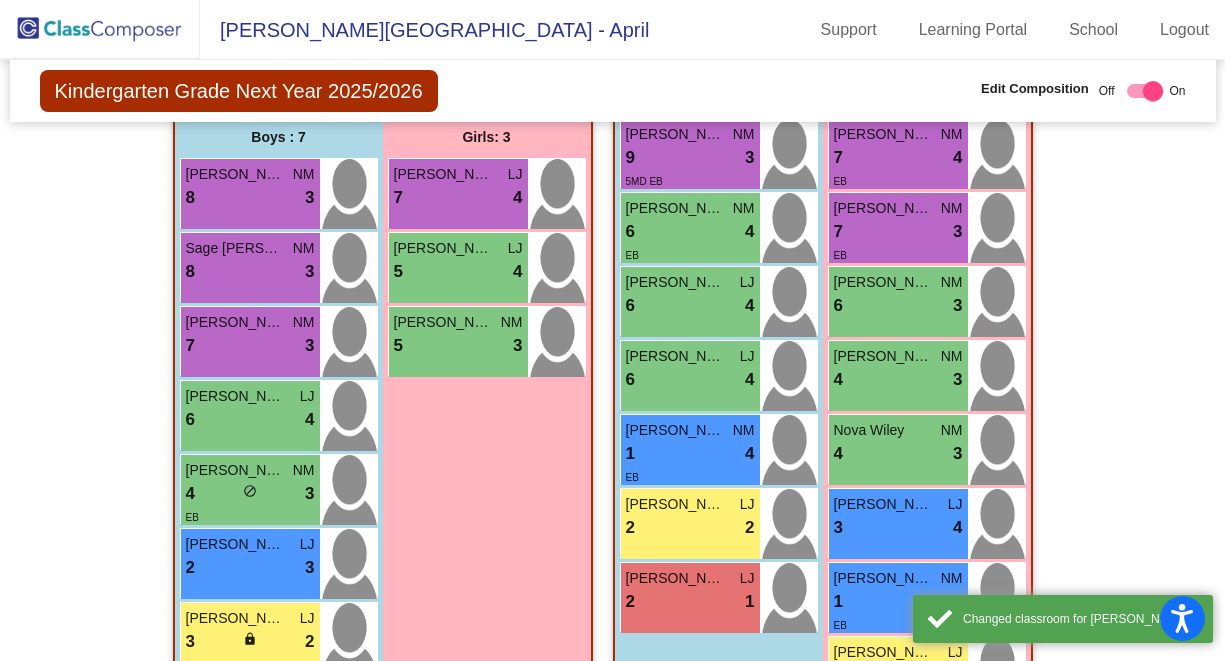 scroll, scrollTop: 499, scrollLeft: 0, axis: vertical 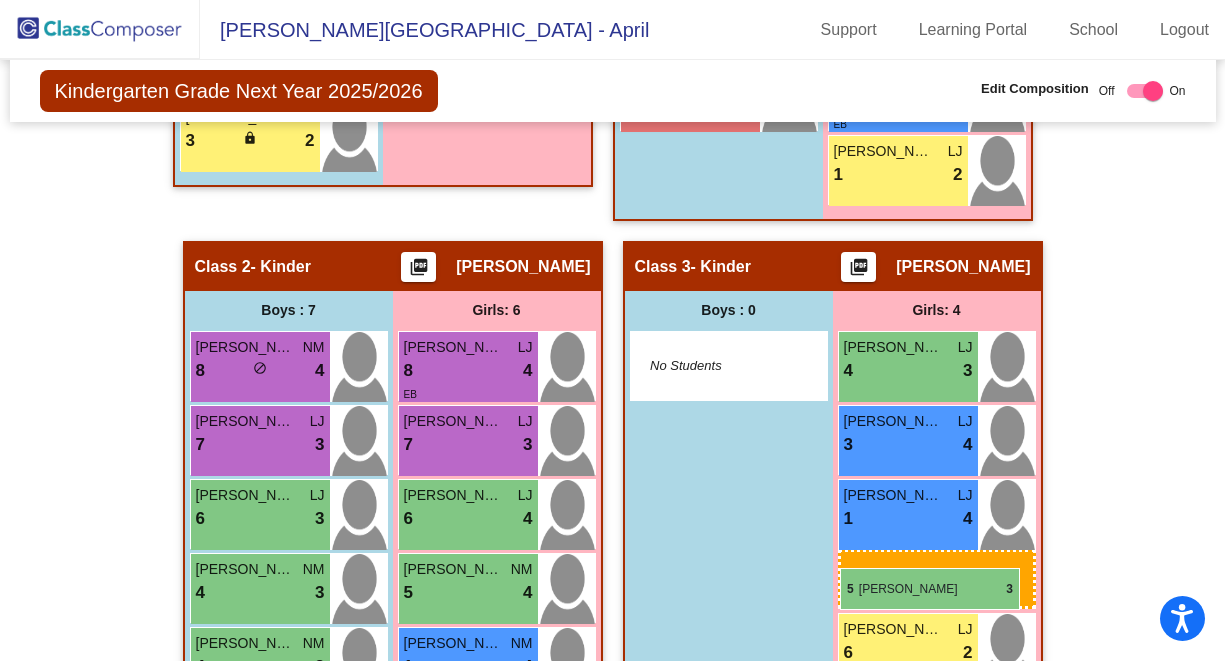 drag, startPoint x: 466, startPoint y: 379, endPoint x: 840, endPoint y: 568, distance: 419.04297 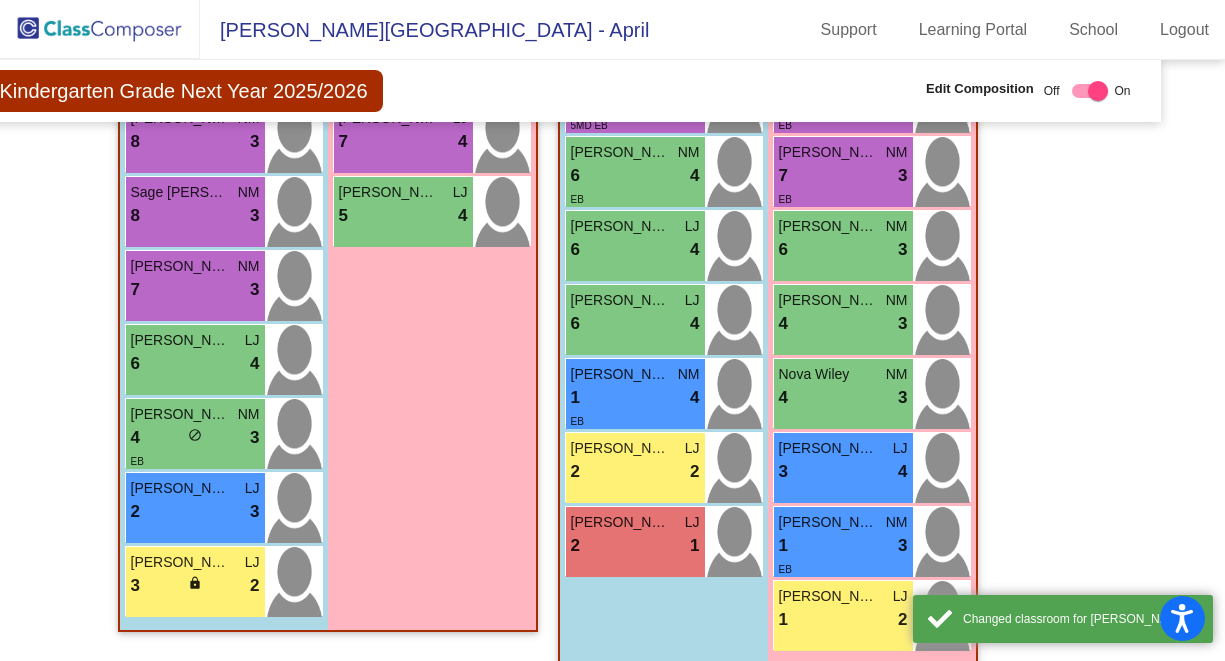scroll, scrollTop: 594, scrollLeft: 61, axis: both 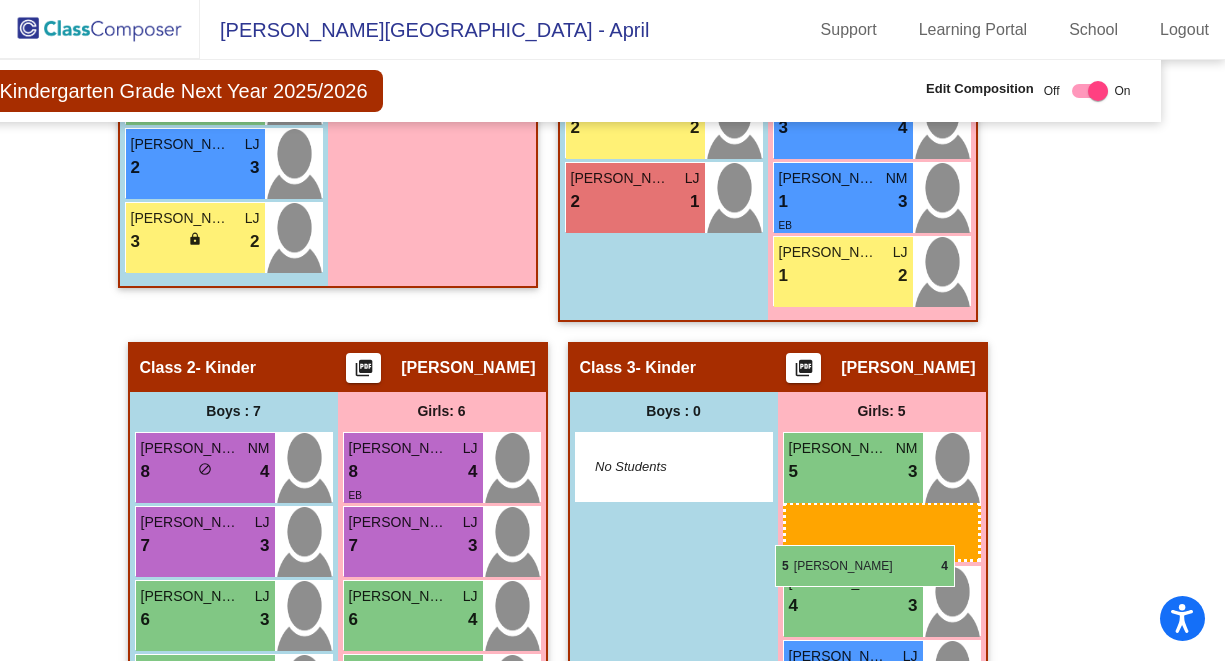 drag, startPoint x: 401, startPoint y: 219, endPoint x: 775, endPoint y: 545, distance: 496.1371 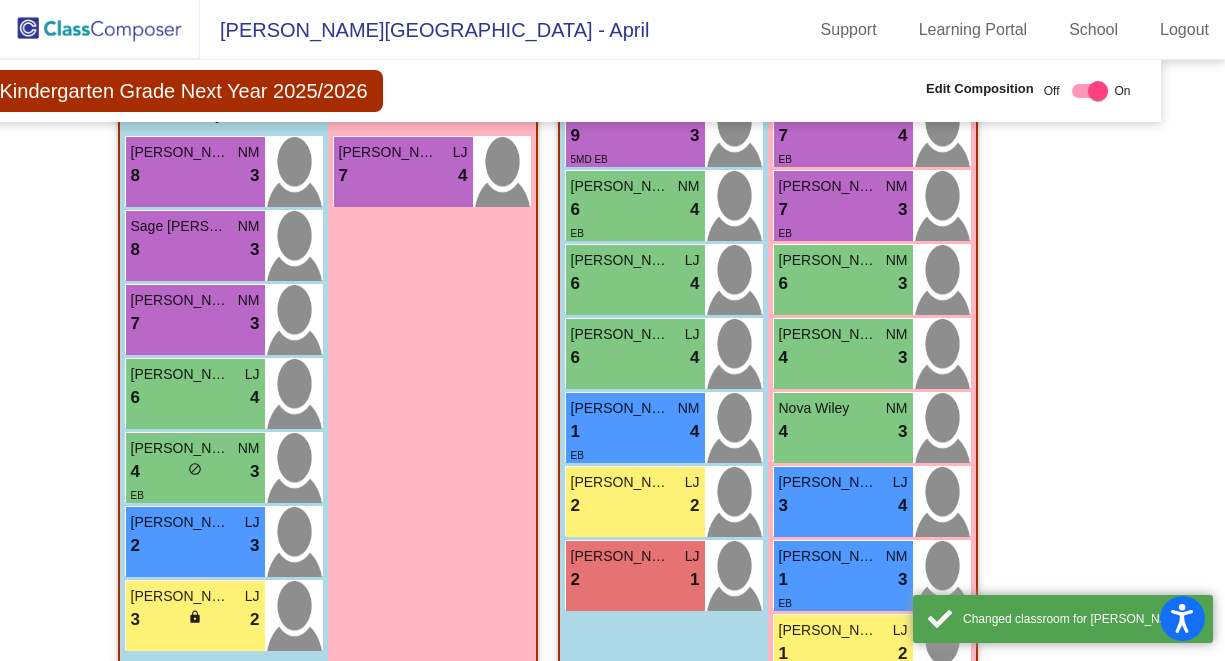 scroll, scrollTop: 494, scrollLeft: 61, axis: both 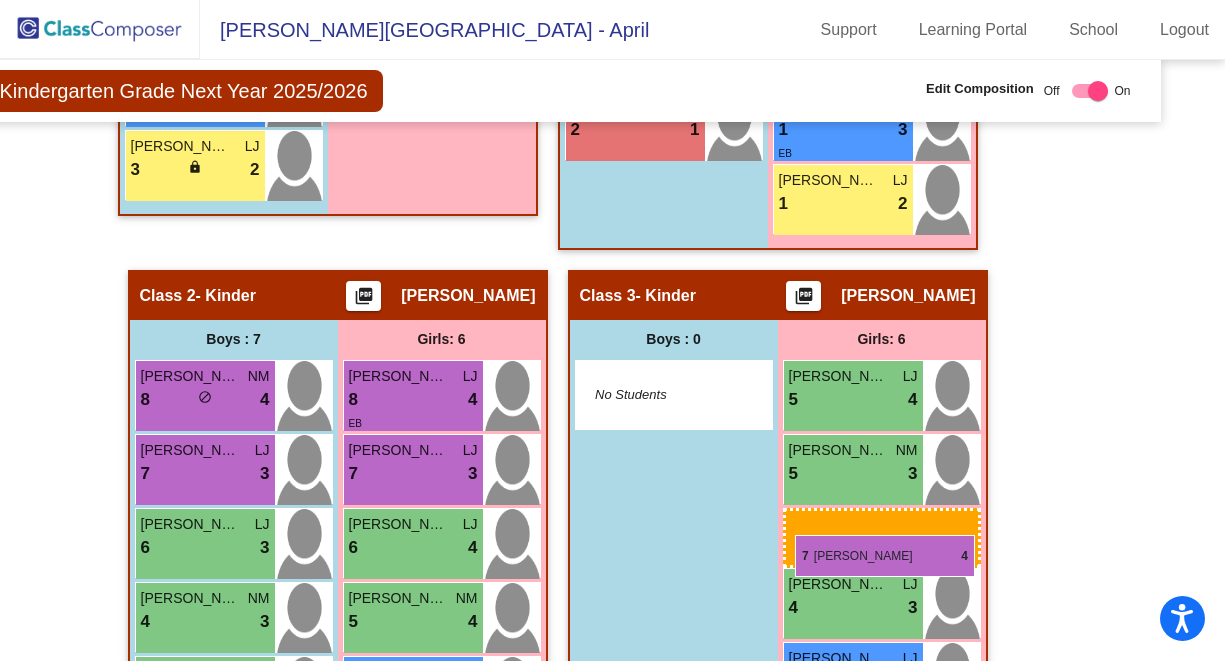 drag, startPoint x: 411, startPoint y: 247, endPoint x: 795, endPoint y: 534, distance: 479.40067 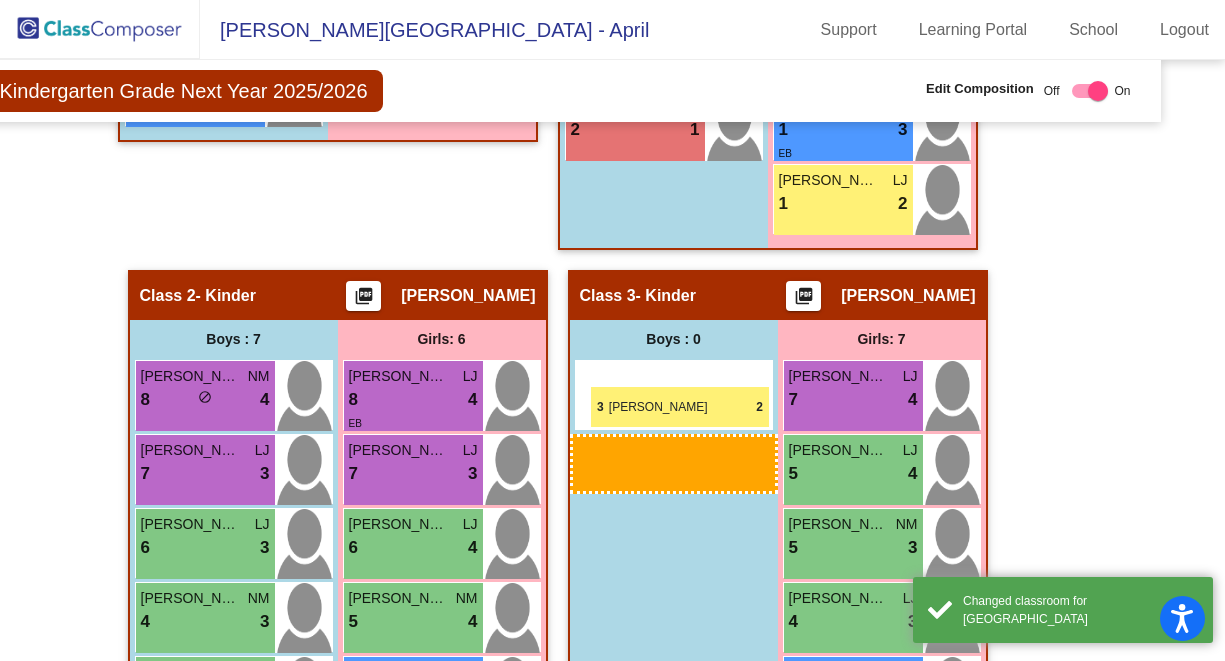 drag, startPoint x: 240, startPoint y: 182, endPoint x: 590, endPoint y: 385, distance: 404.60968 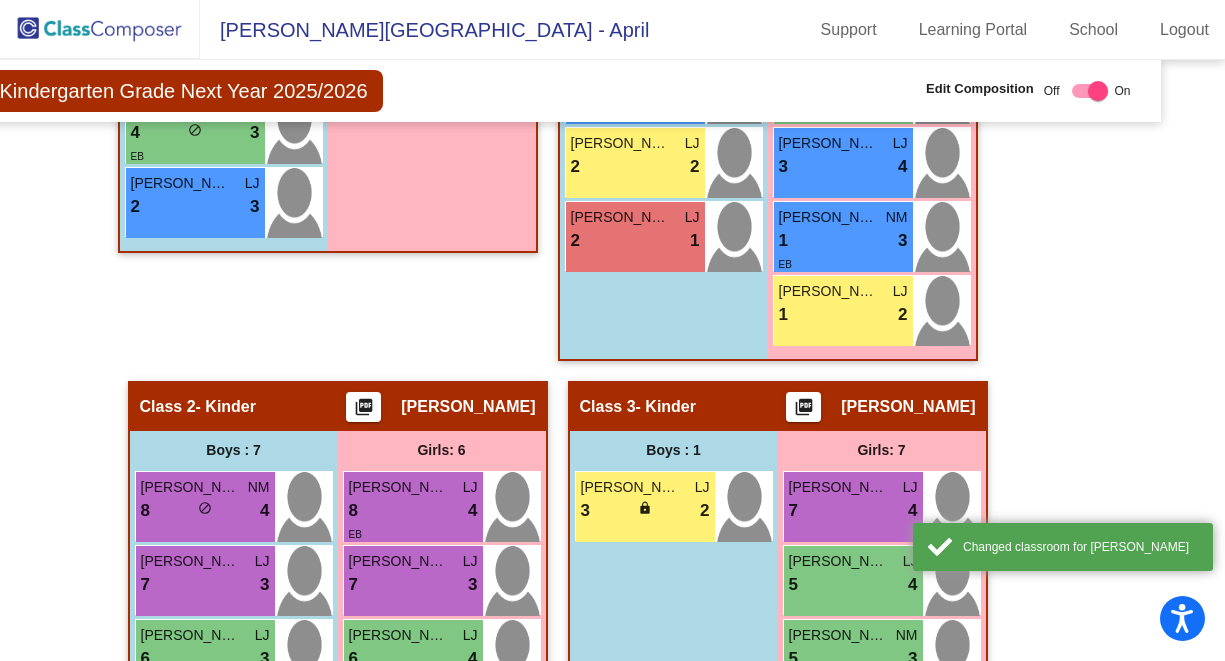 scroll, scrollTop: 891, scrollLeft: 61, axis: both 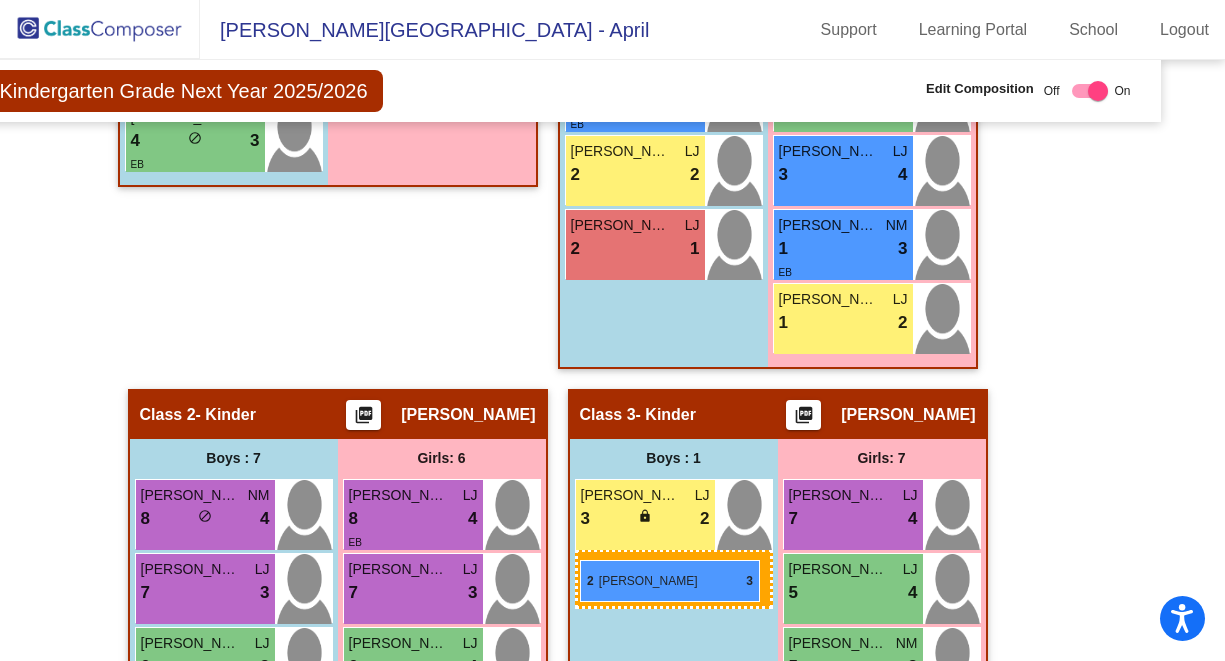 drag, startPoint x: 183, startPoint y: 219, endPoint x: 580, endPoint y: 559, distance: 522.694 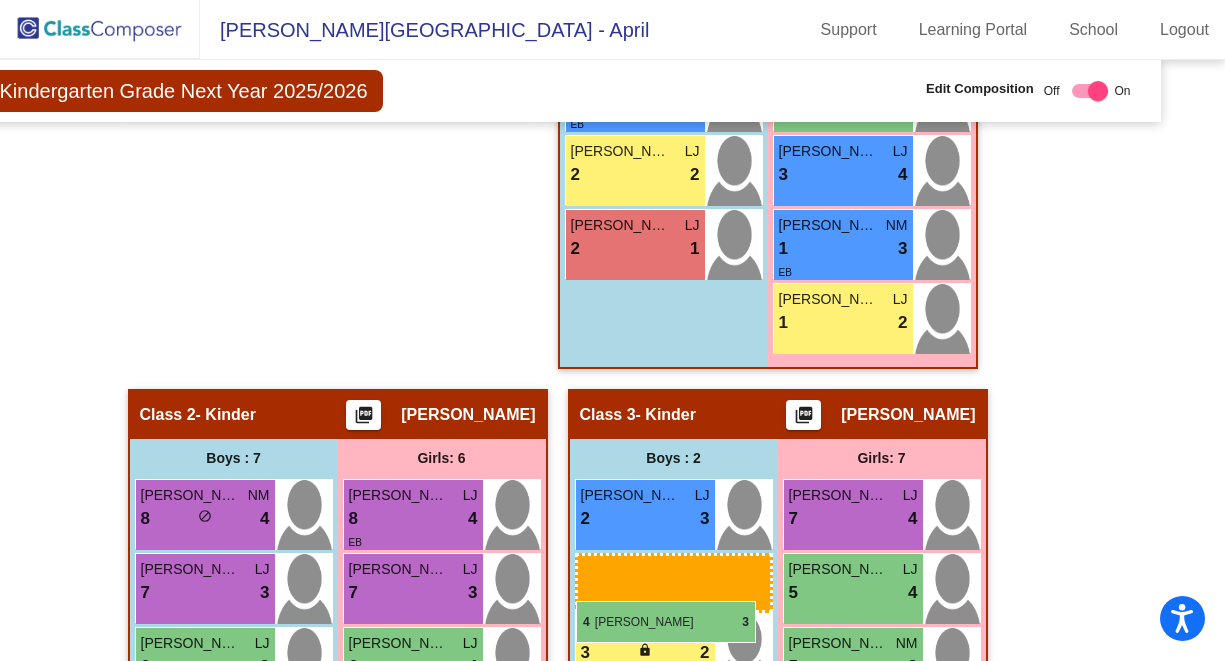 drag, startPoint x: 215, startPoint y: 163, endPoint x: 576, endPoint y: 600, distance: 566.82446 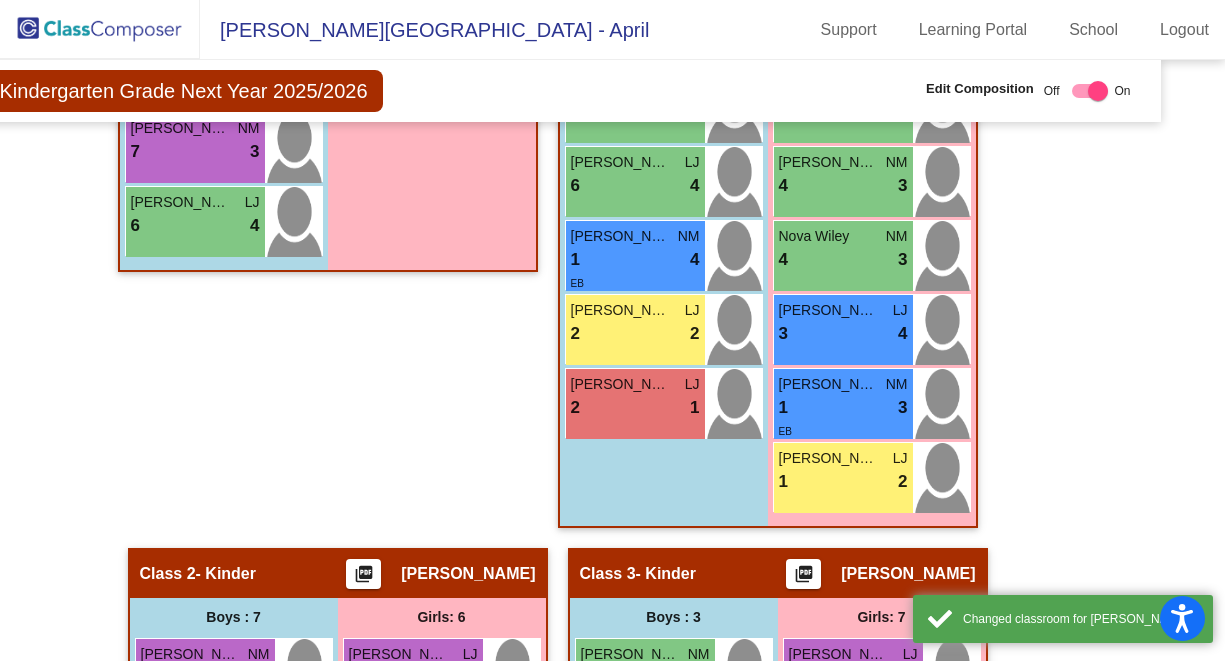 scroll, scrollTop: 710, scrollLeft: 61, axis: both 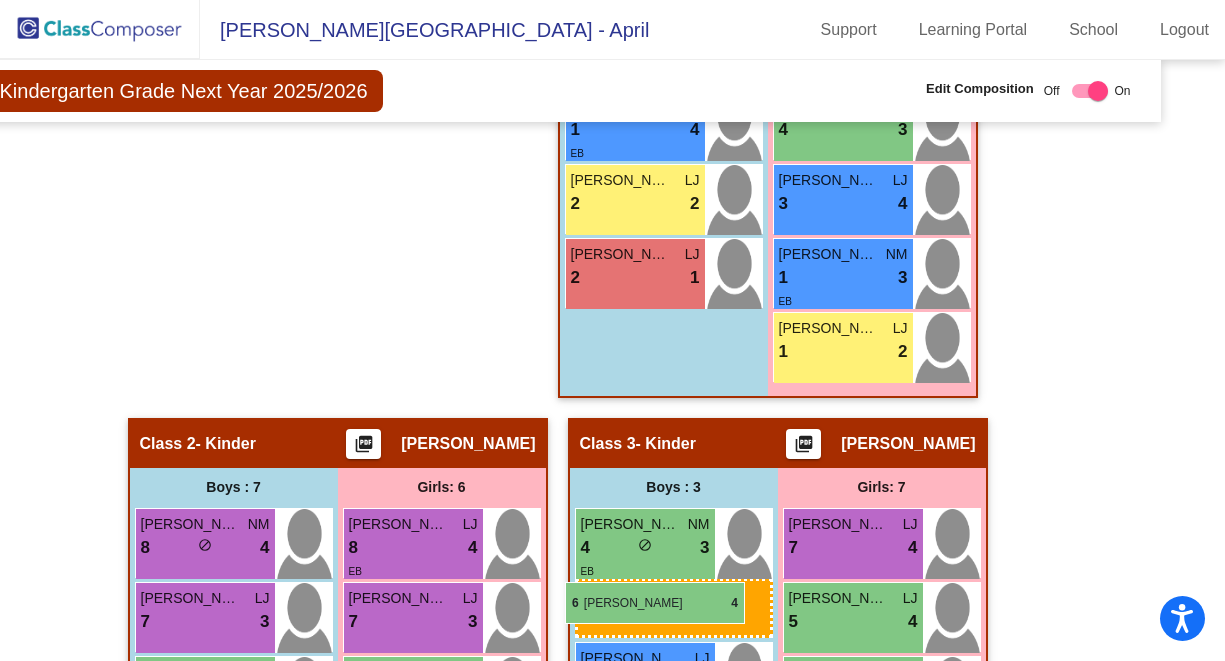 drag, startPoint x: 216, startPoint y: 262, endPoint x: 565, endPoint y: 582, distance: 473.4987 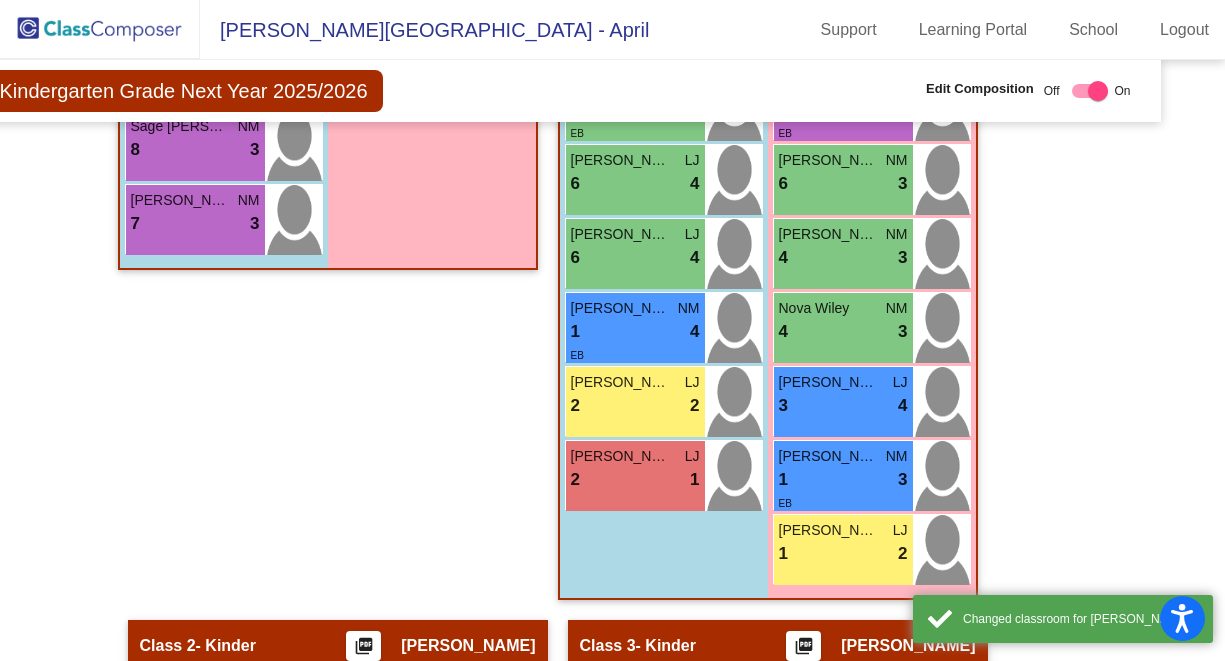scroll, scrollTop: 518, scrollLeft: 61, axis: both 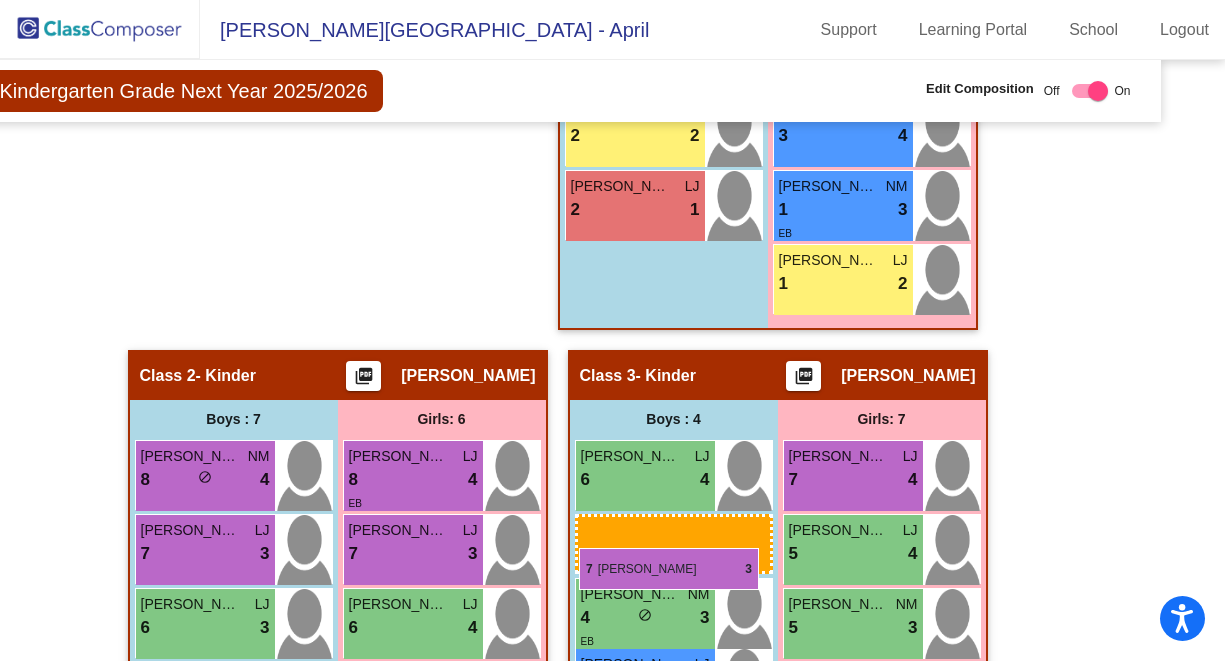 drag, startPoint x: 207, startPoint y: 366, endPoint x: 579, endPoint y: 546, distance: 413.26022 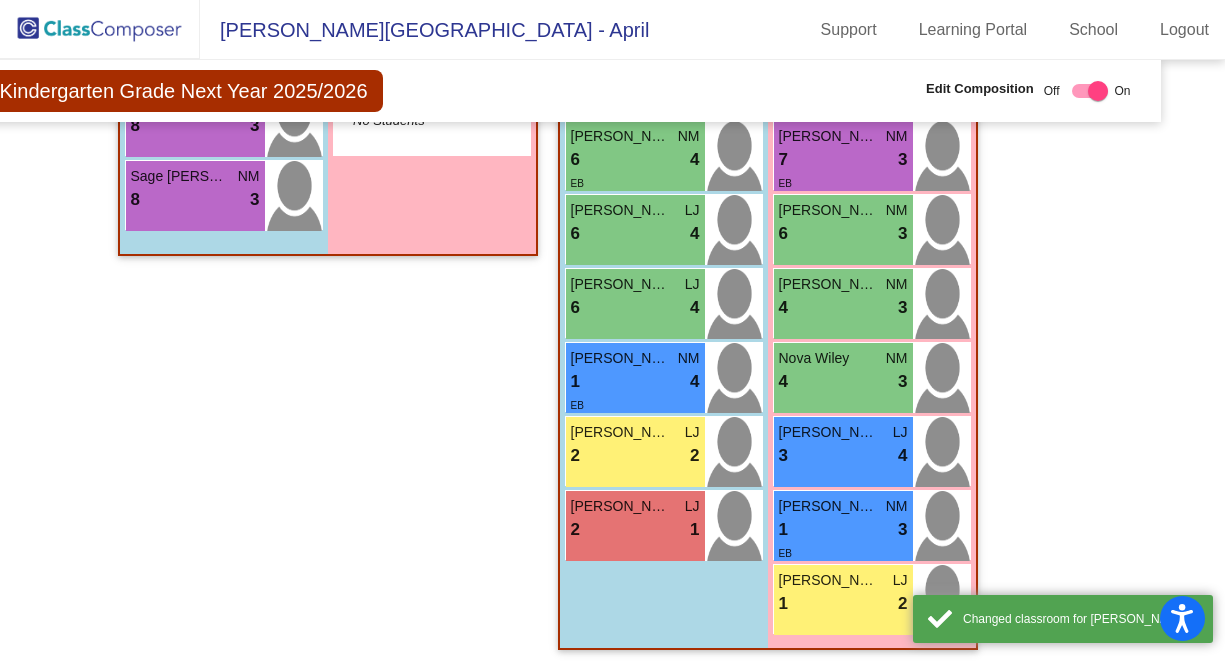 scroll, scrollTop: 598, scrollLeft: 61, axis: both 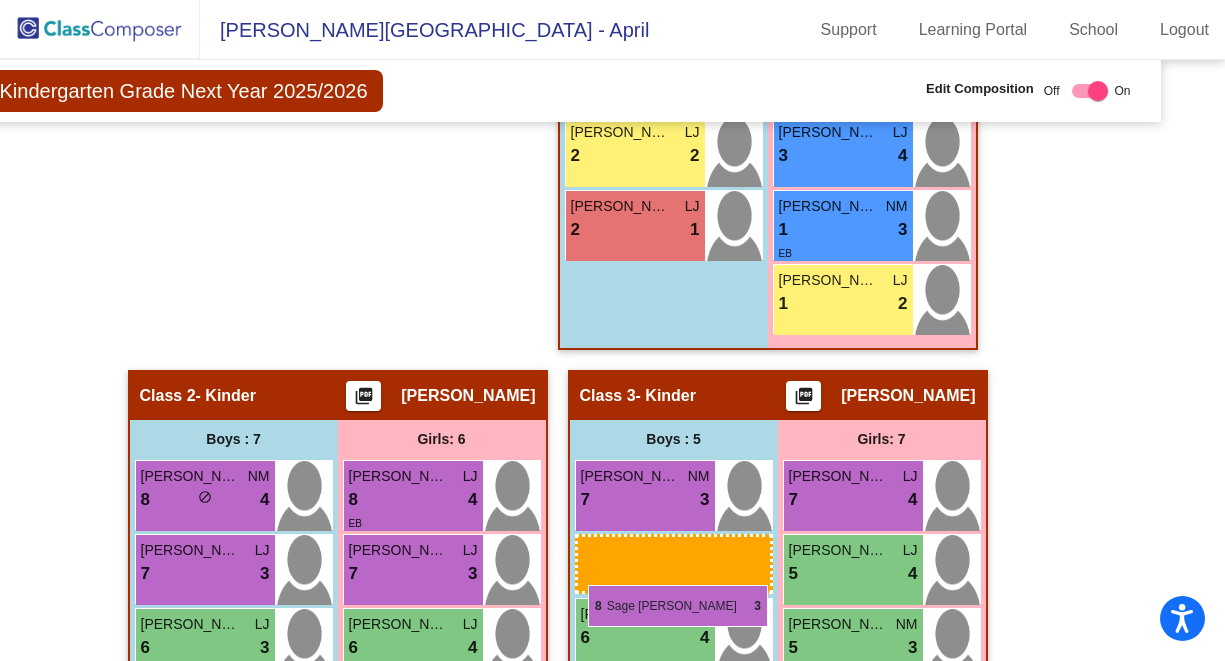 drag, startPoint x: 192, startPoint y: 226, endPoint x: 588, endPoint y: 585, distance: 534.5063 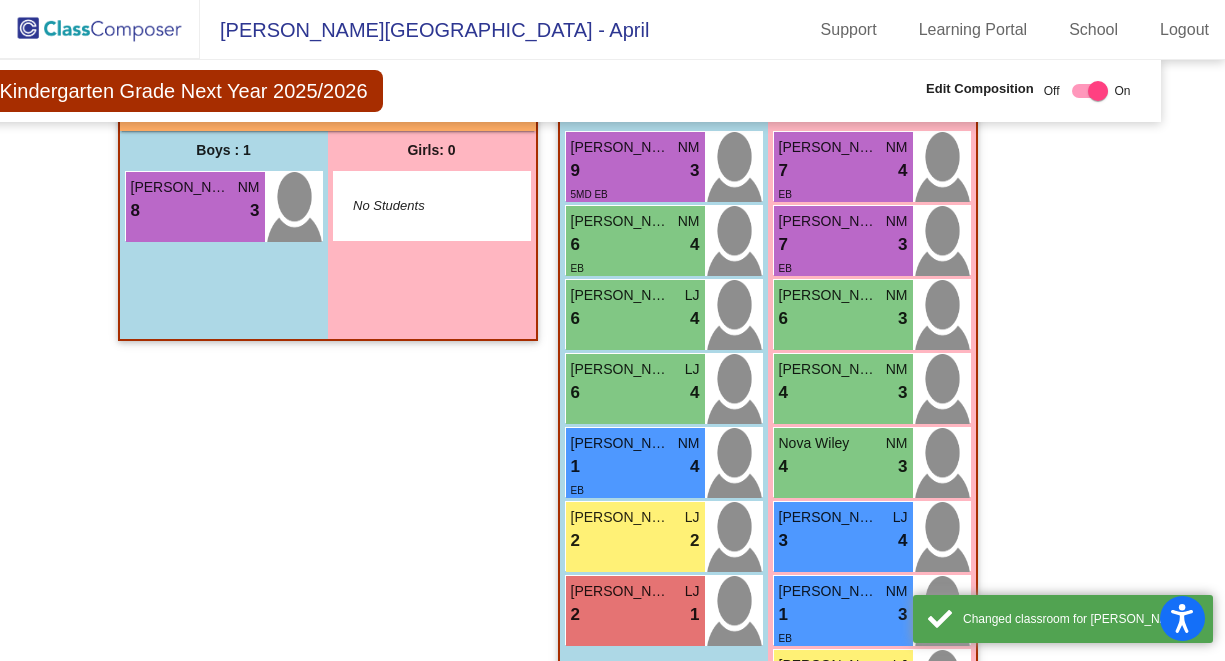 scroll, scrollTop: 426, scrollLeft: 61, axis: both 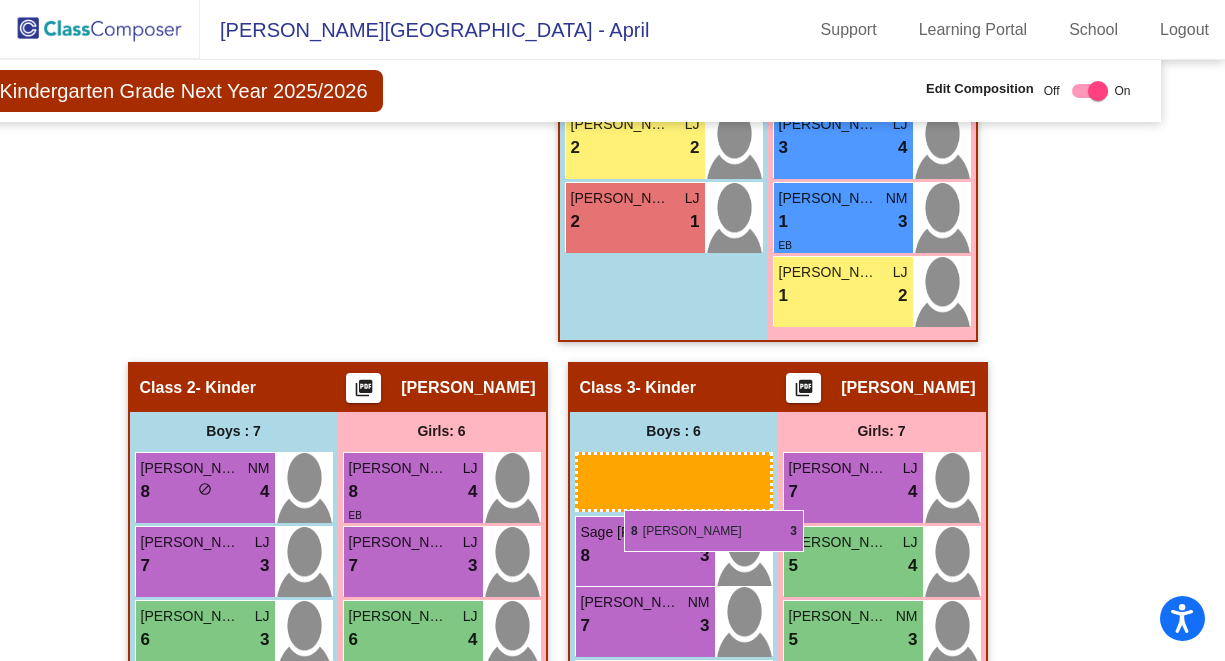 drag, startPoint x: 229, startPoint y: 330, endPoint x: 609, endPoint y: 510, distance: 420.47592 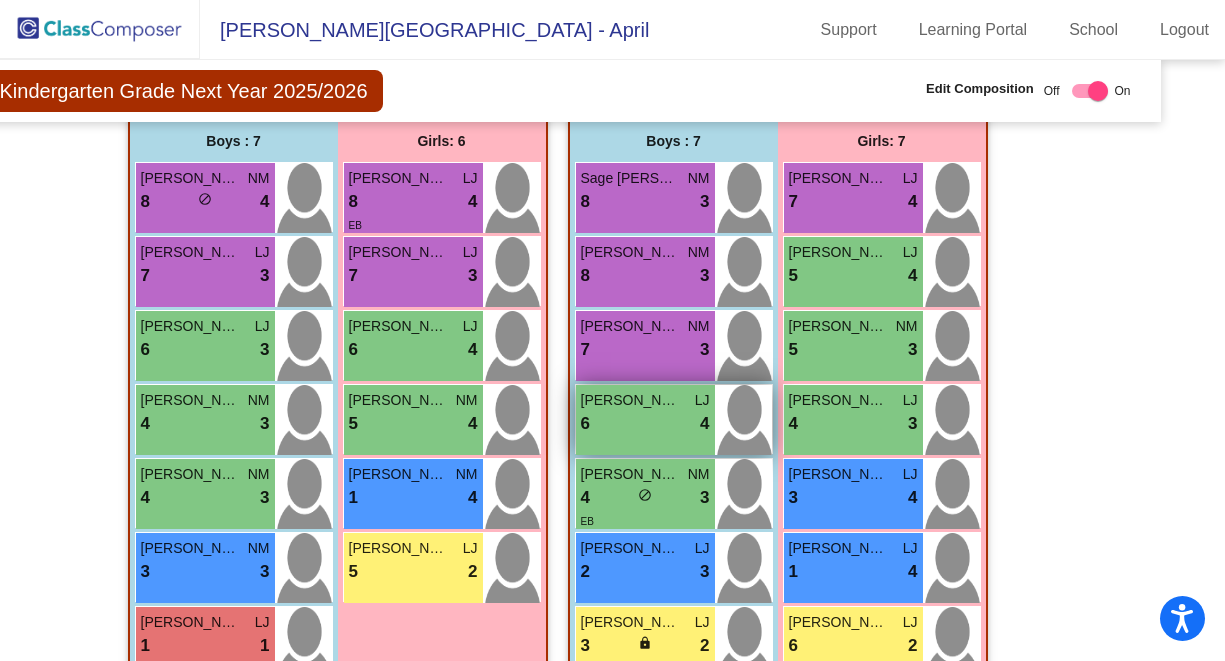 scroll, scrollTop: 1268, scrollLeft: 61, axis: both 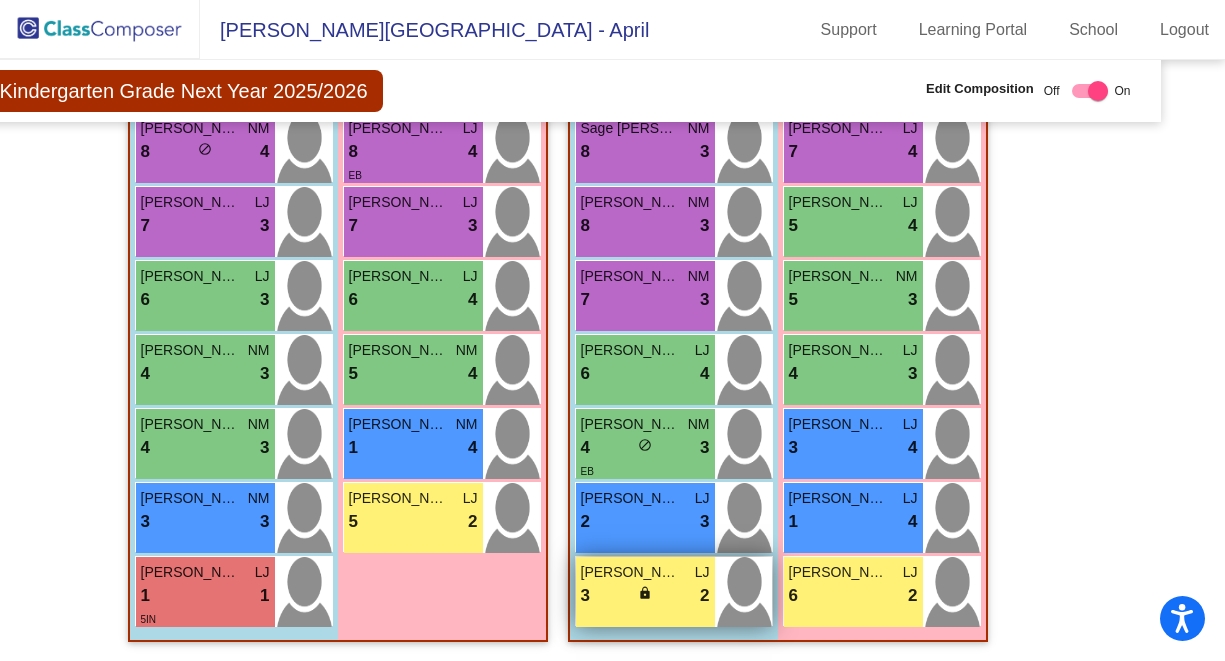 click on "[PERSON_NAME] LJ 3 lock do_not_disturb_alt 2" at bounding box center [645, 592] 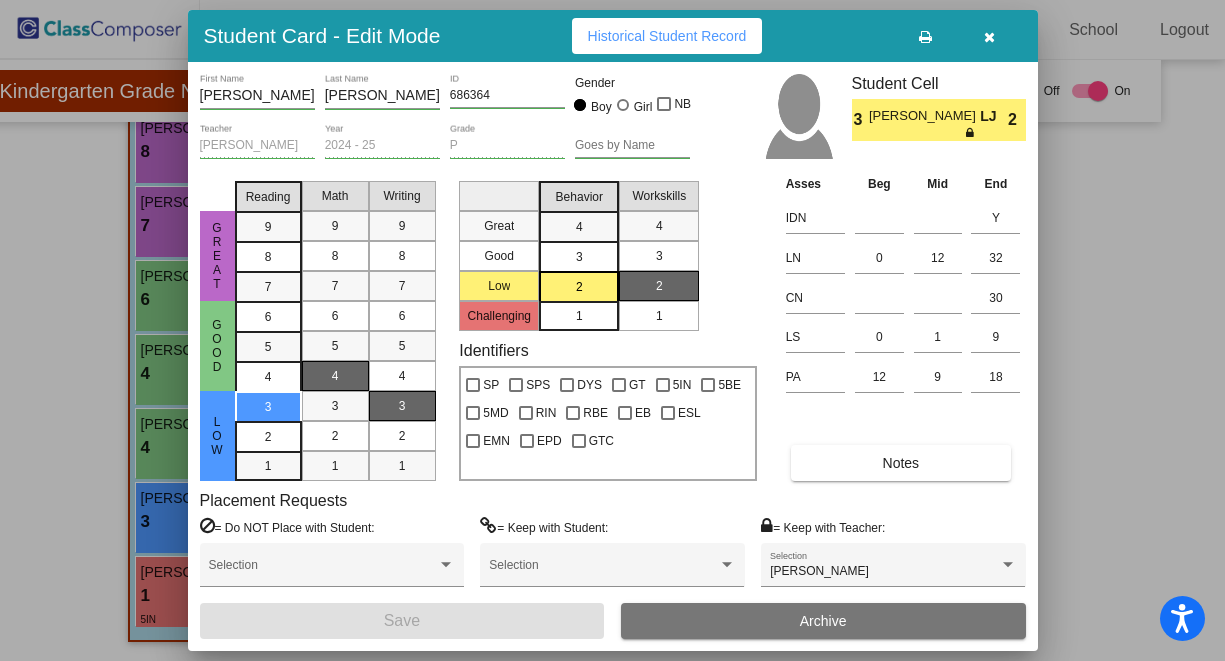 scroll, scrollTop: 0, scrollLeft: 0, axis: both 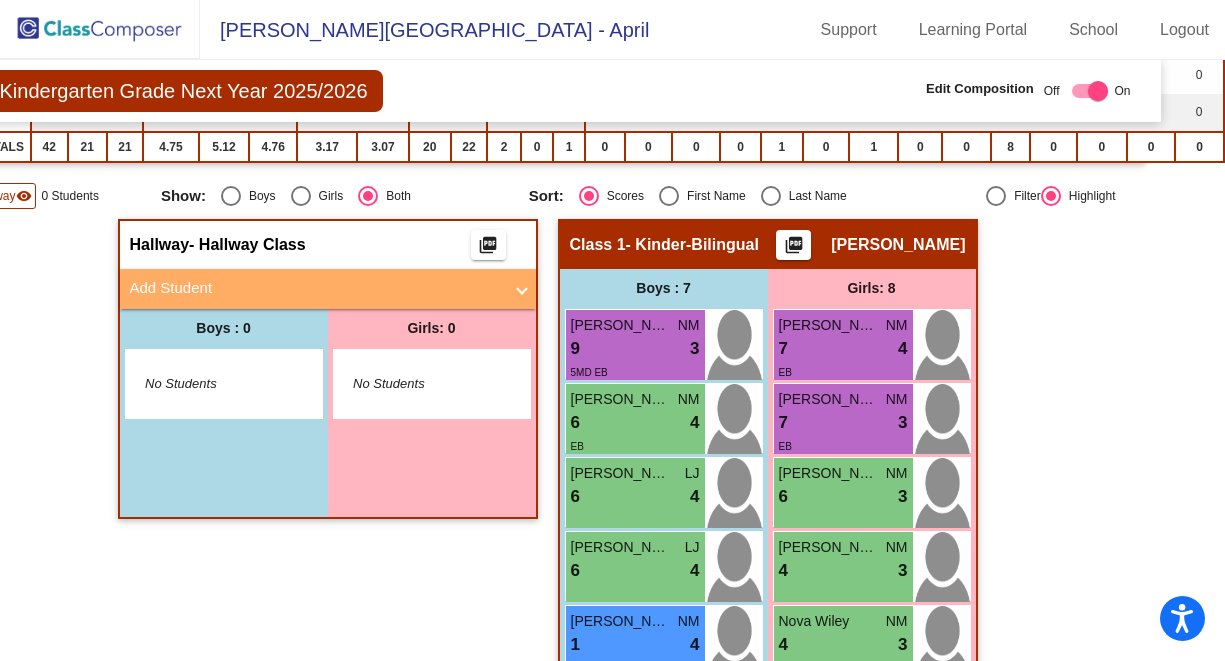 click on "visibility" 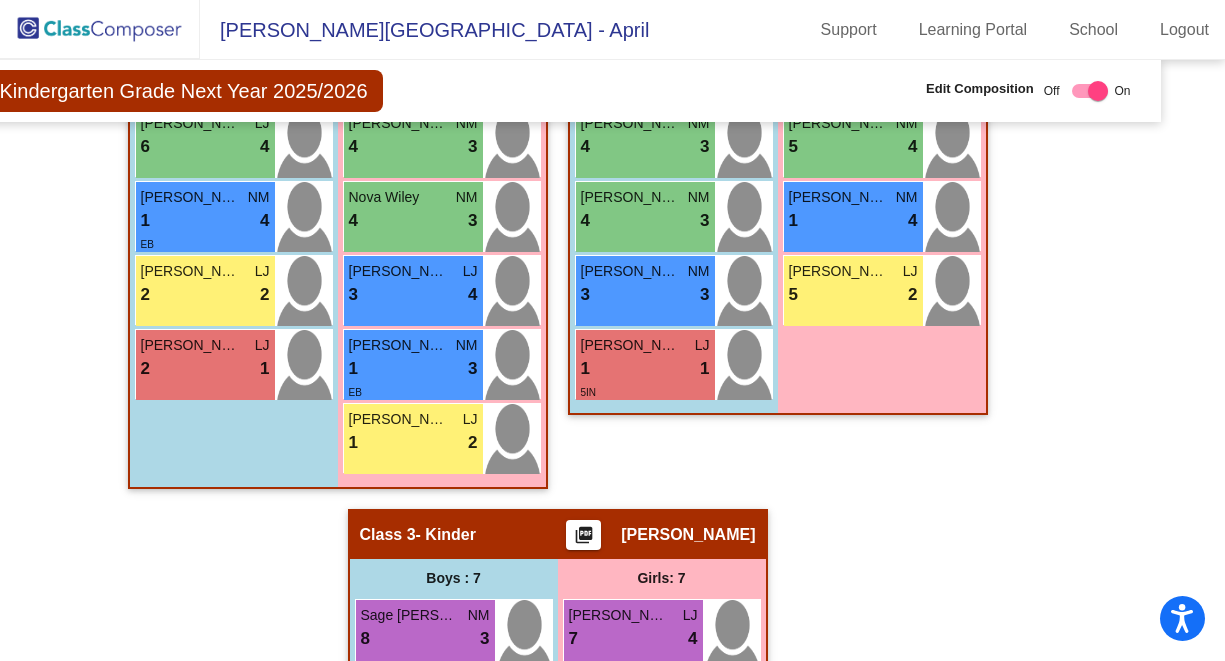 scroll, scrollTop: 437, scrollLeft: 65, axis: both 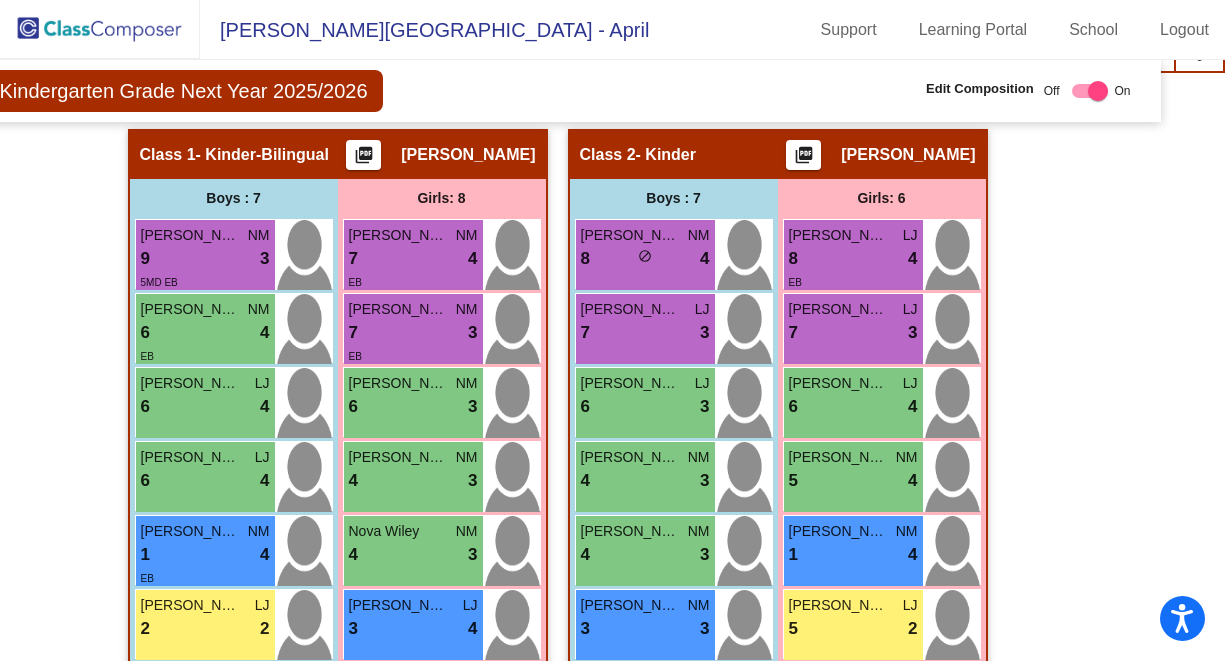 click 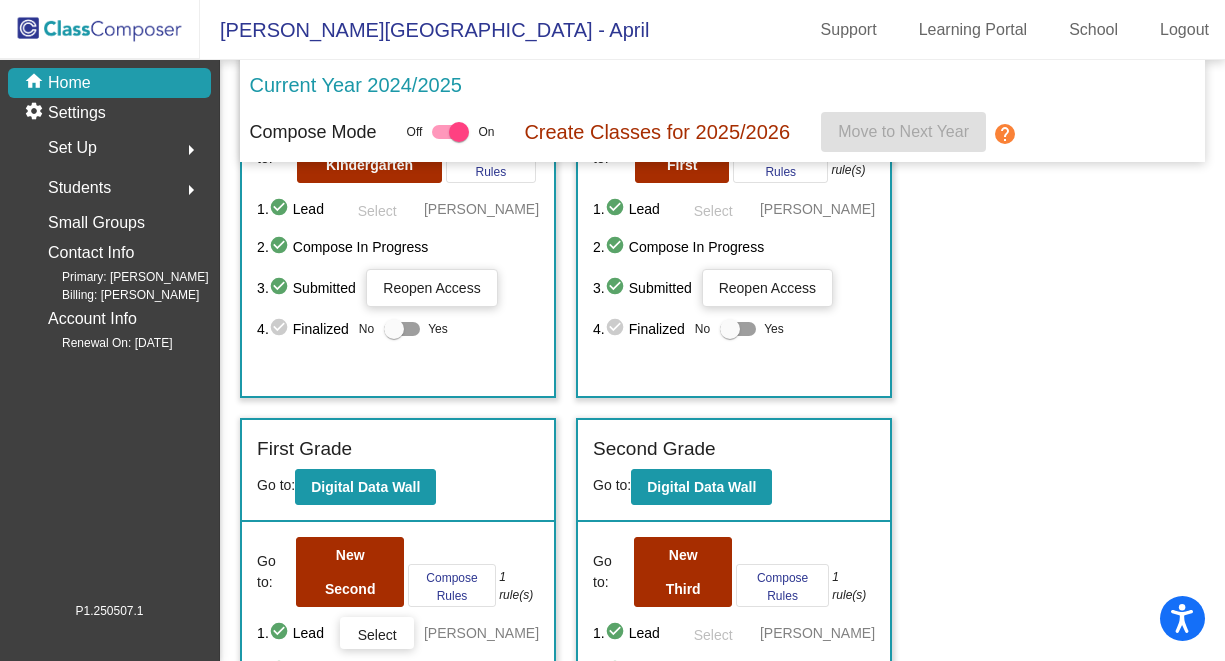 scroll, scrollTop: 74, scrollLeft: 0, axis: vertical 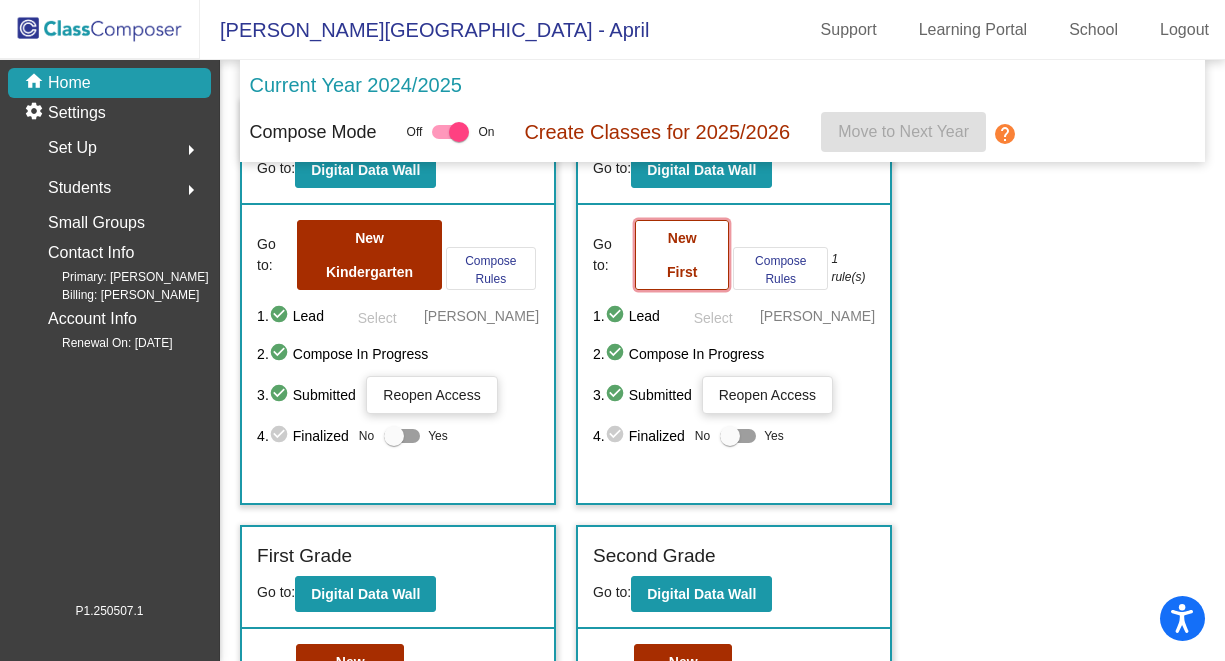click on "New First" 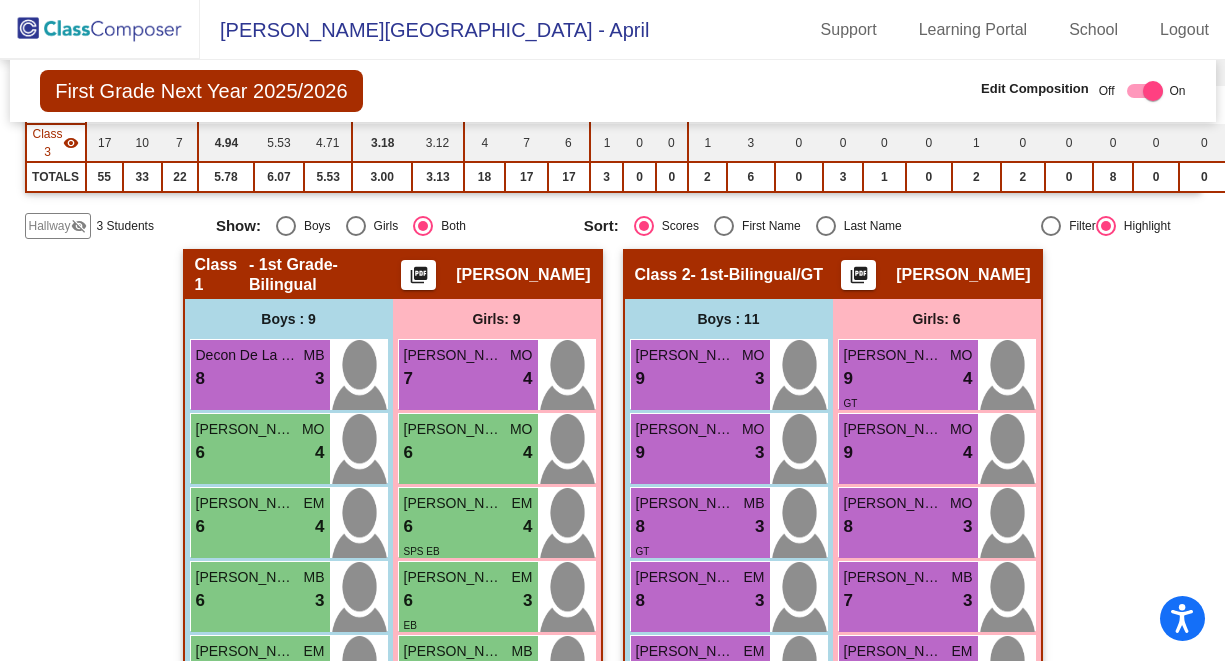 scroll, scrollTop: 0, scrollLeft: 0, axis: both 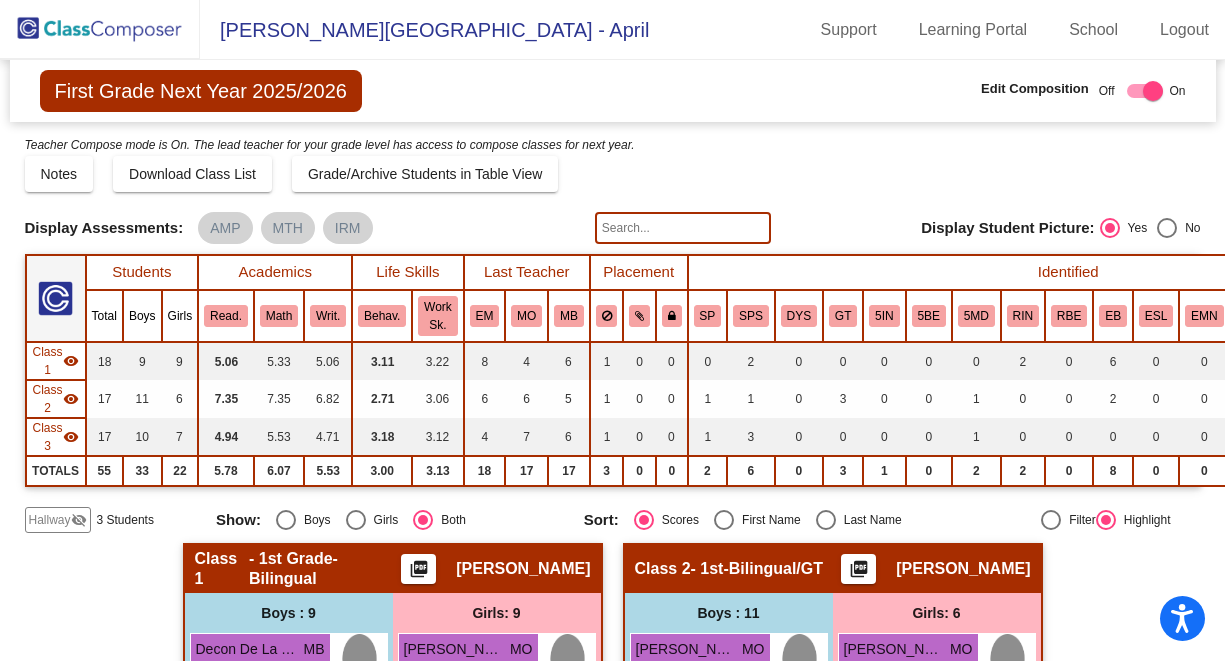 click 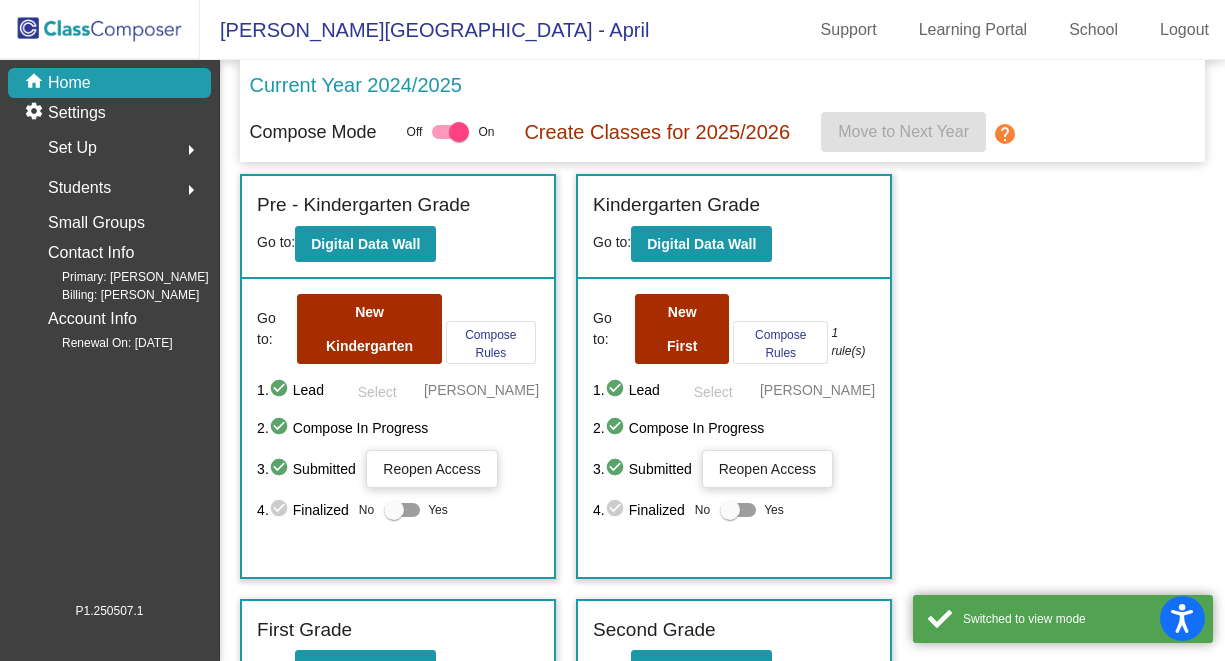 click on "Set Up" 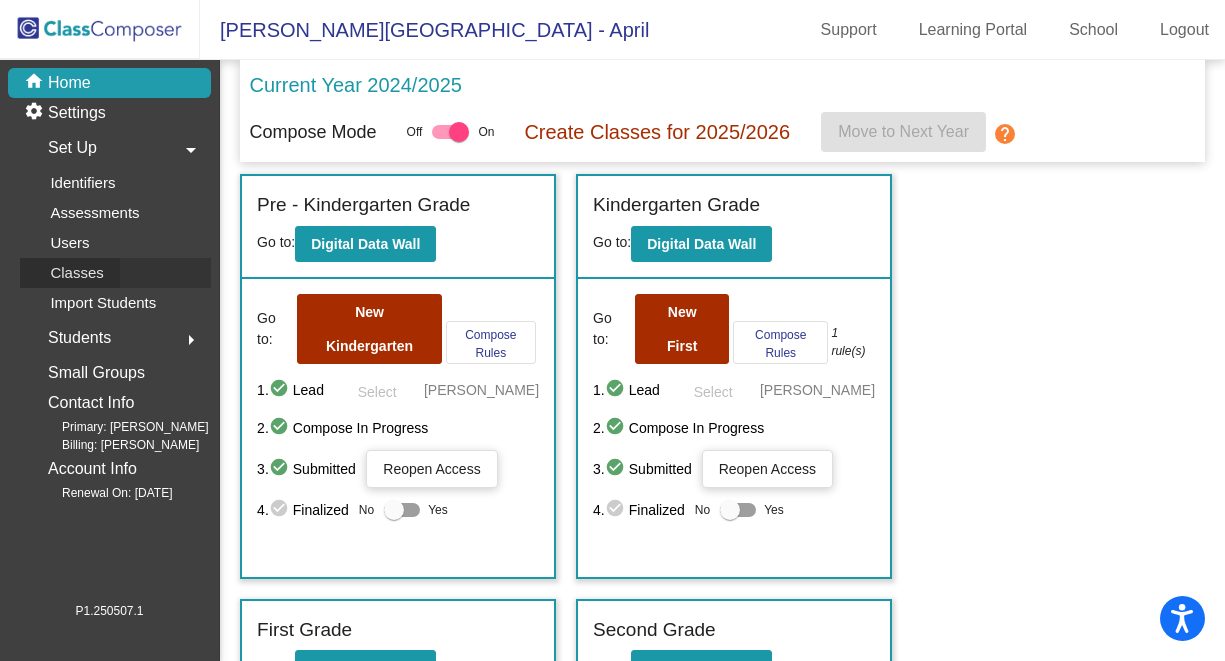 click on "Classes" 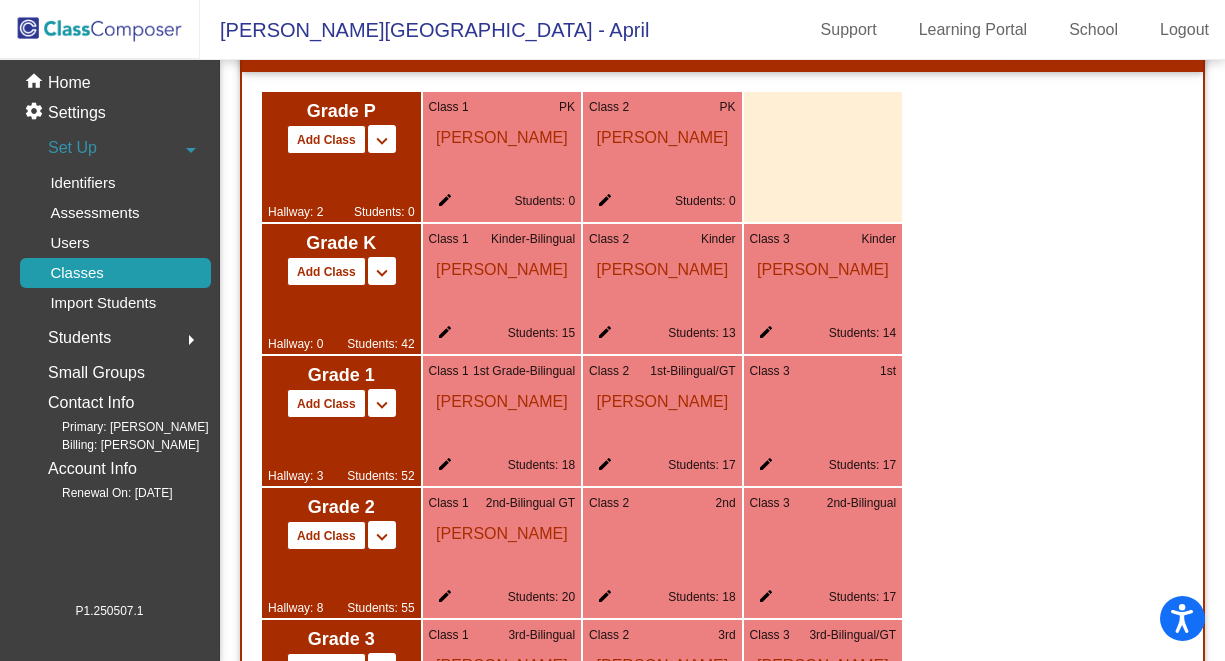 scroll, scrollTop: 1226, scrollLeft: 0, axis: vertical 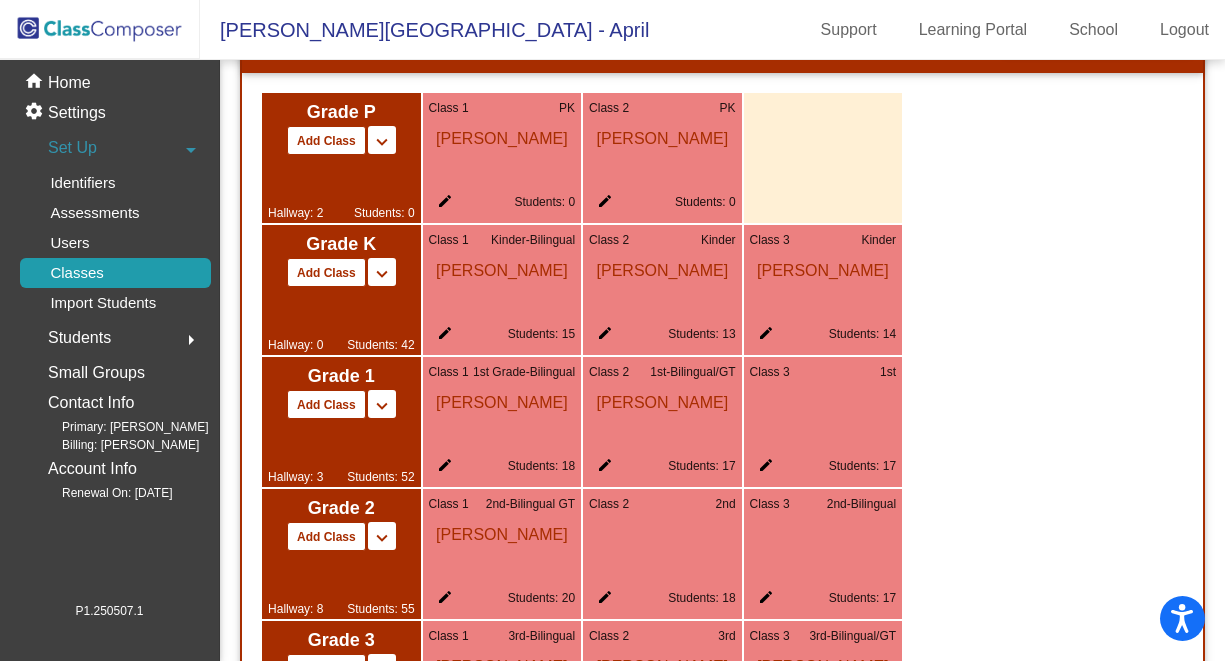 click on "edit" 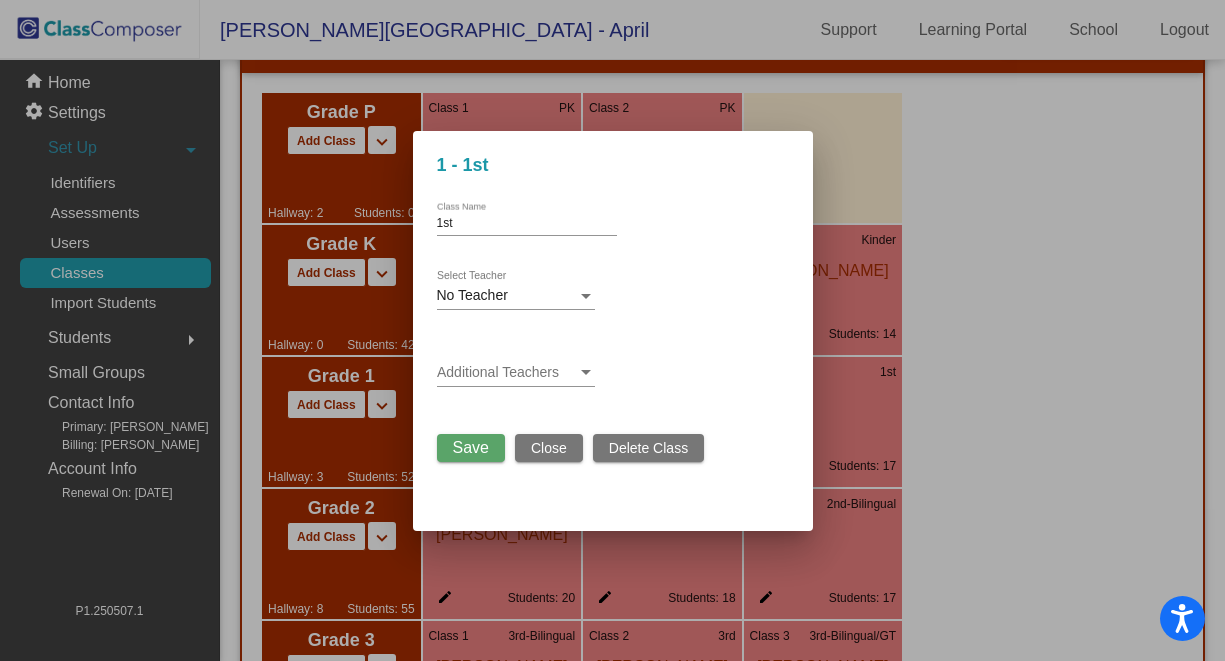 click on "No Teacher" at bounding box center [472, 295] 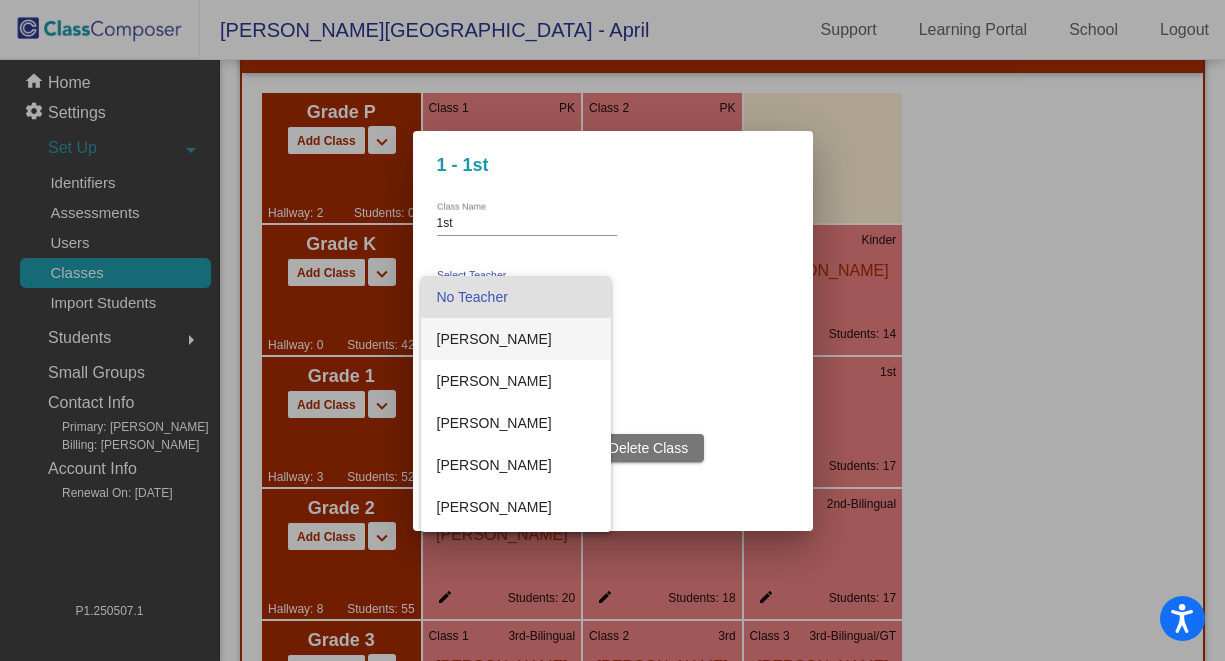 click on "[PERSON_NAME]" at bounding box center [516, 339] 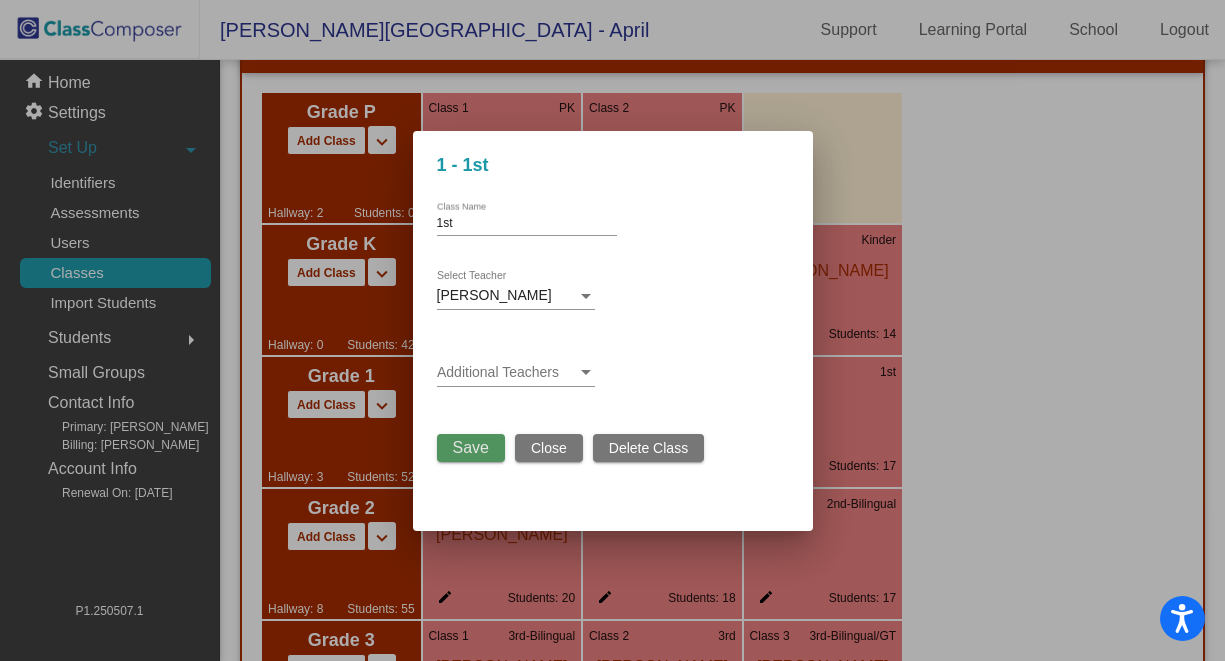 click on "Save" at bounding box center [471, 447] 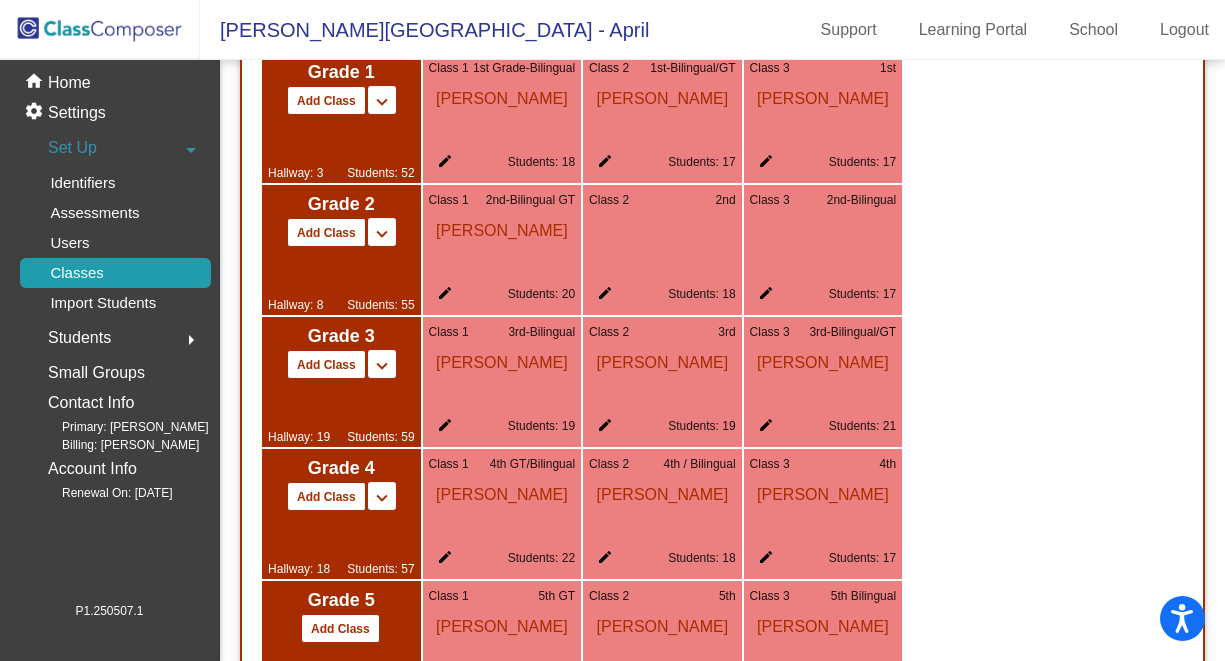 scroll, scrollTop: 1527, scrollLeft: 0, axis: vertical 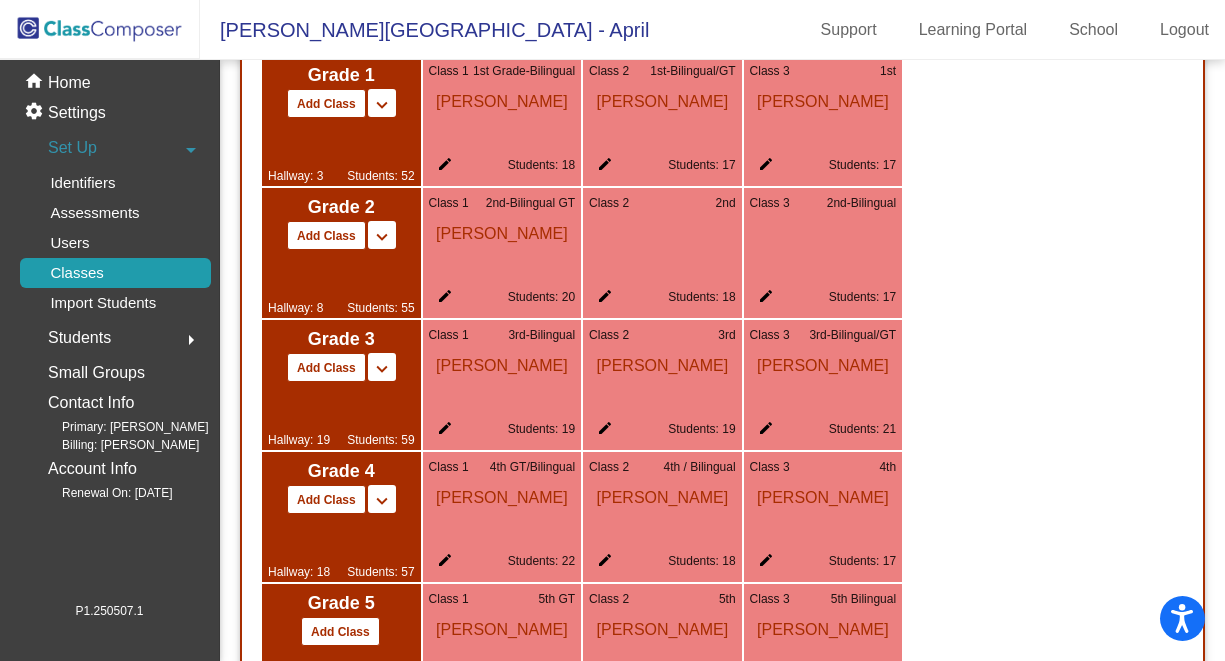 click on "edit" 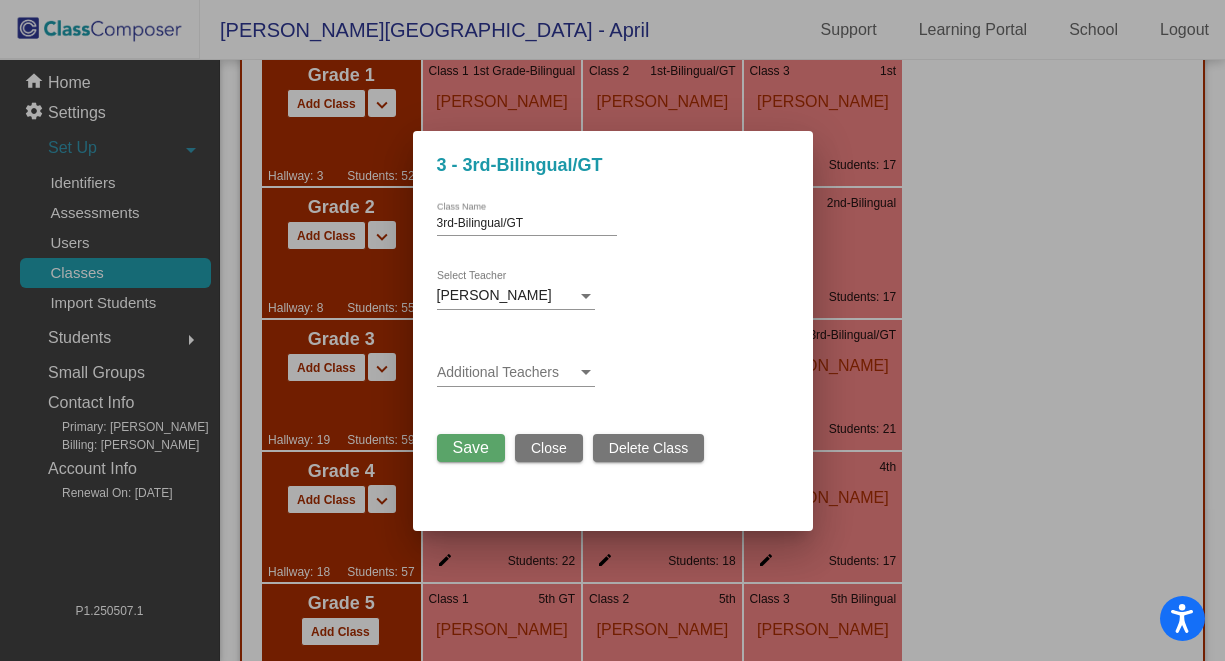 click on "Close" at bounding box center [549, 448] 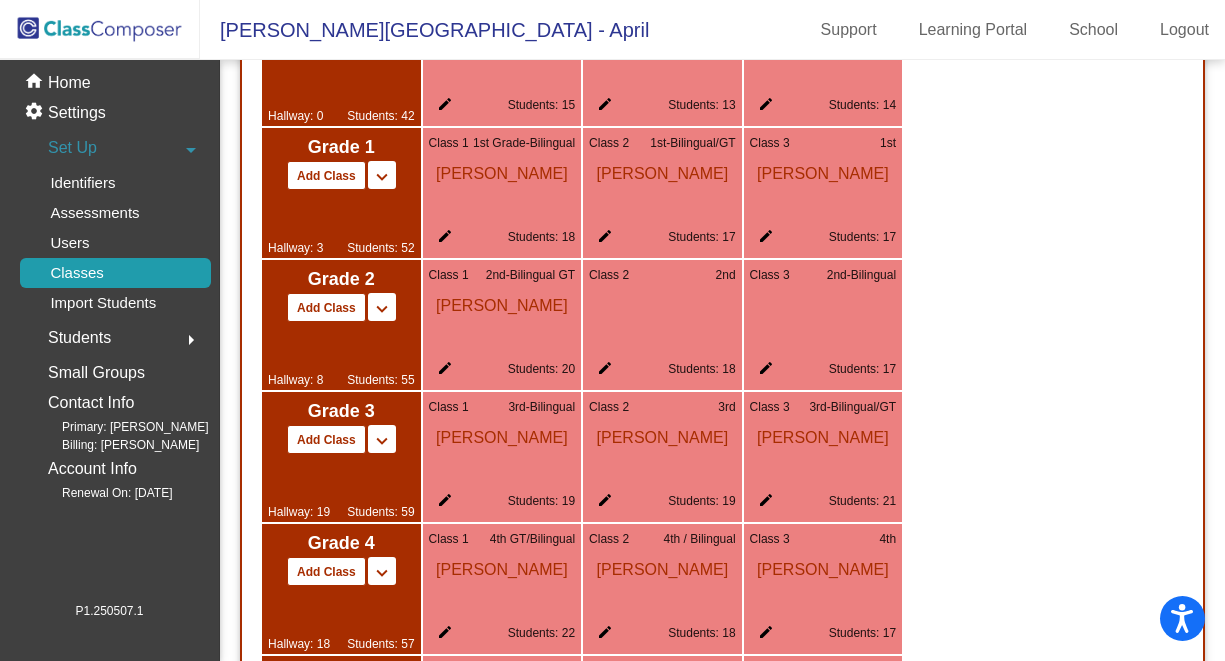 scroll, scrollTop: 1503, scrollLeft: 0, axis: vertical 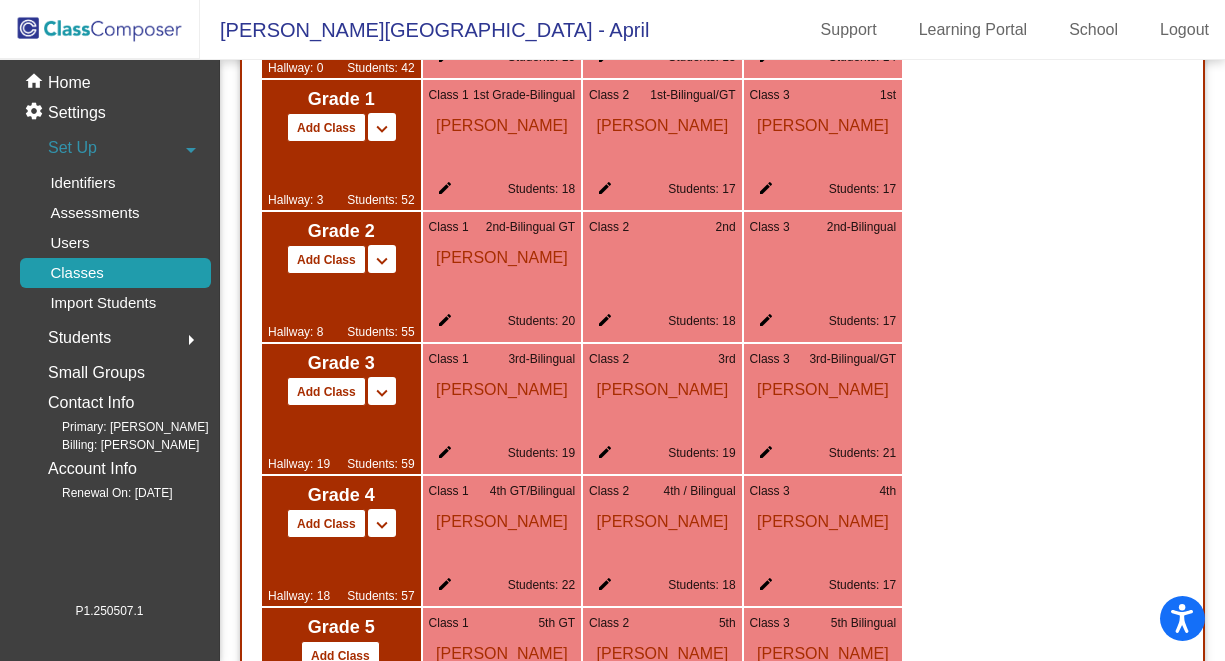 click on "edit" 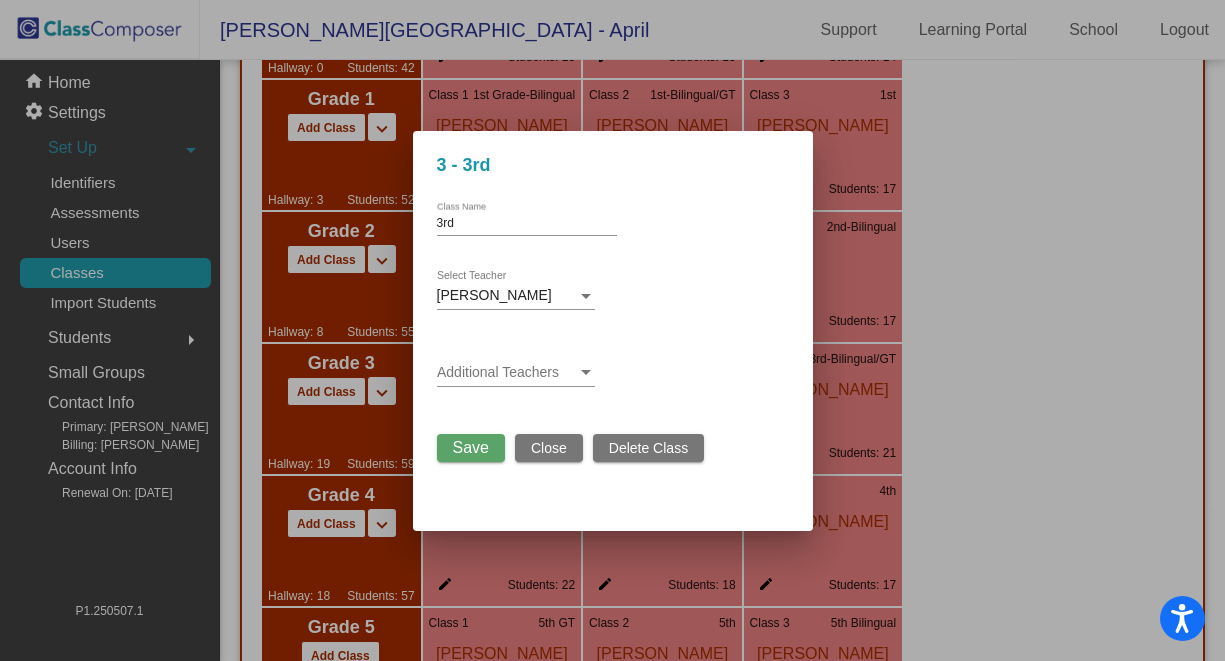 click at bounding box center [586, 296] 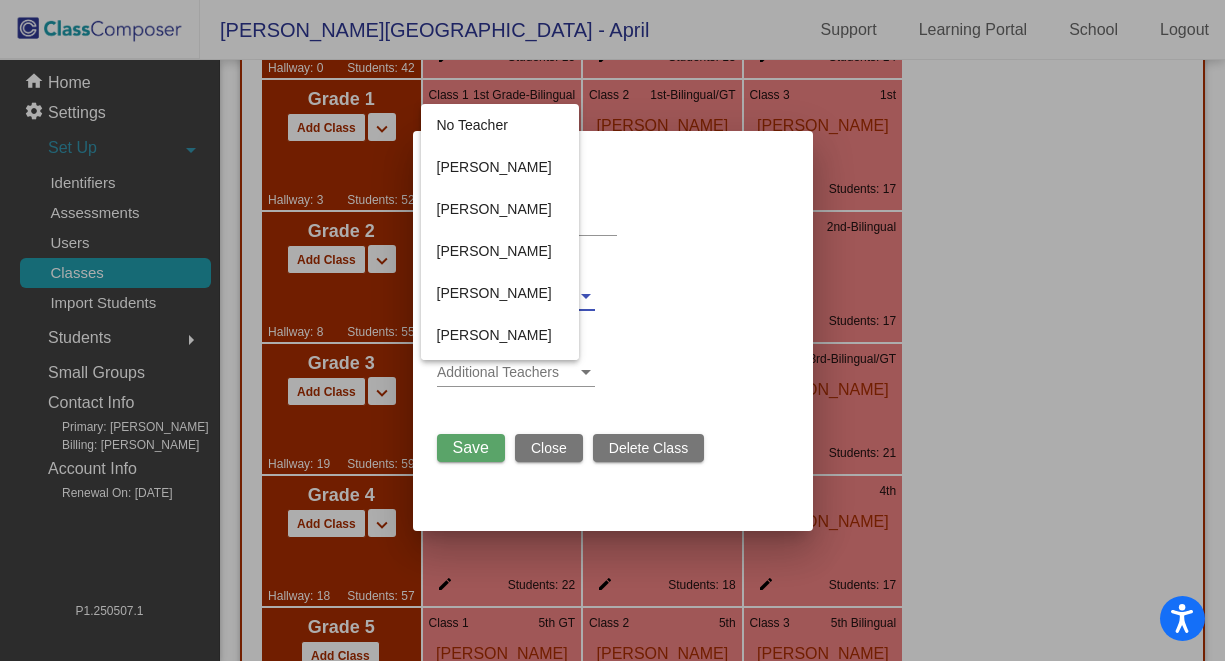 scroll, scrollTop: 584, scrollLeft: 0, axis: vertical 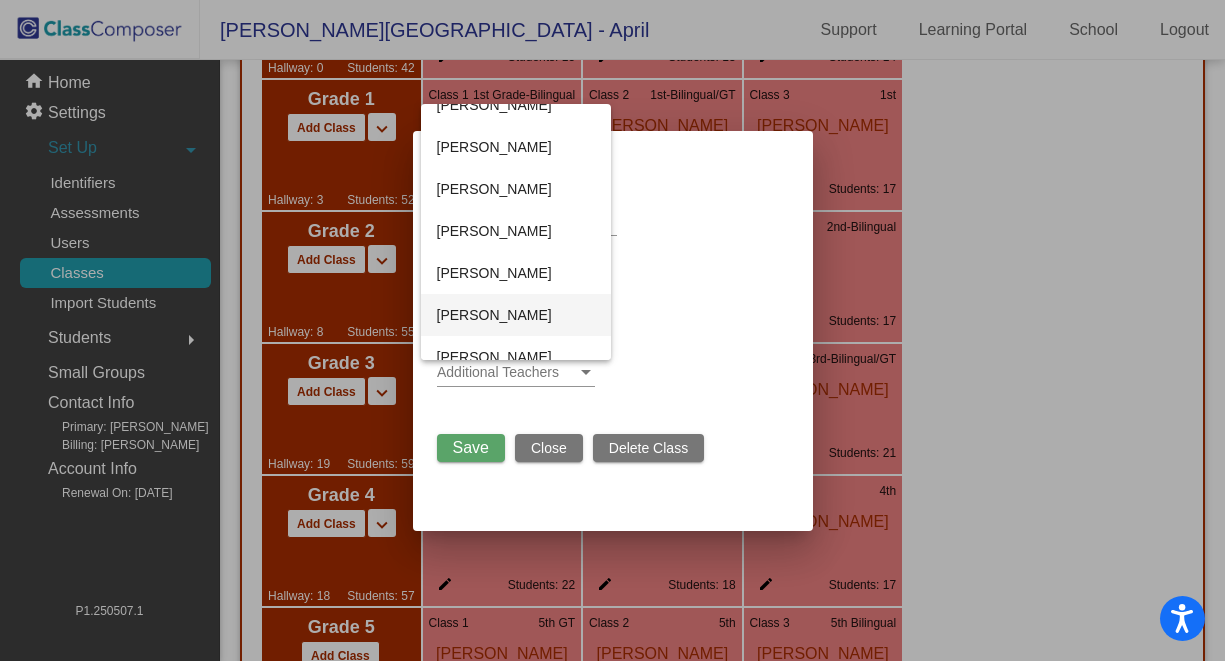 click on "[PERSON_NAME]" at bounding box center (516, 315) 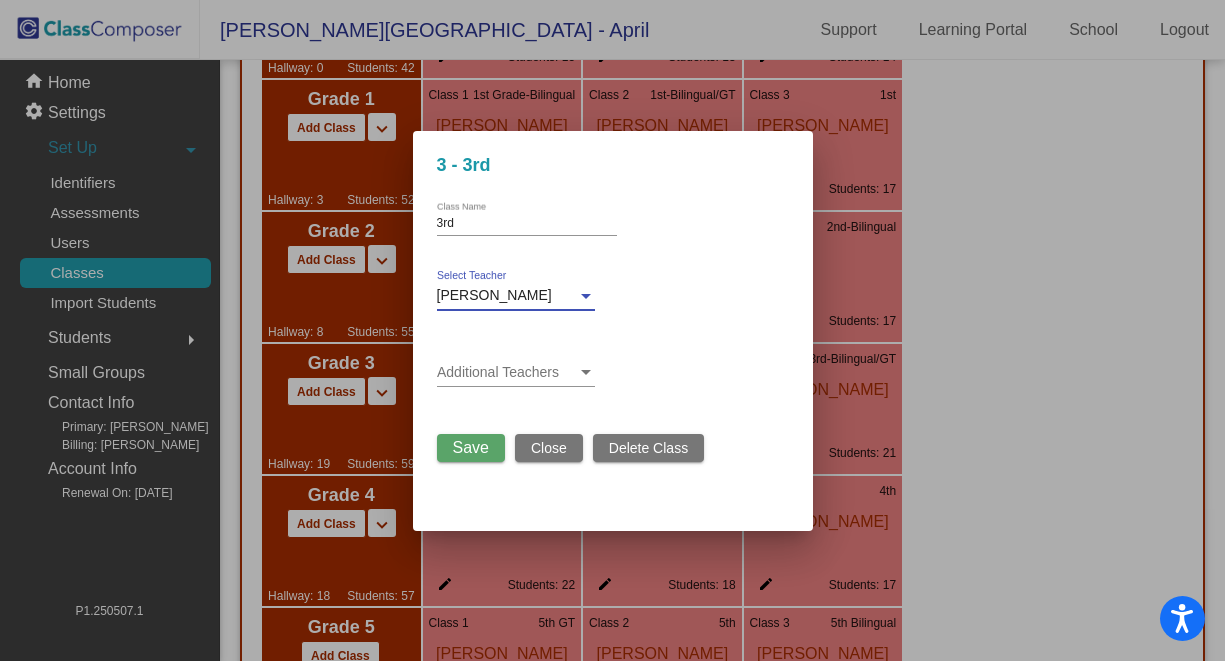 click on "Save" at bounding box center [471, 447] 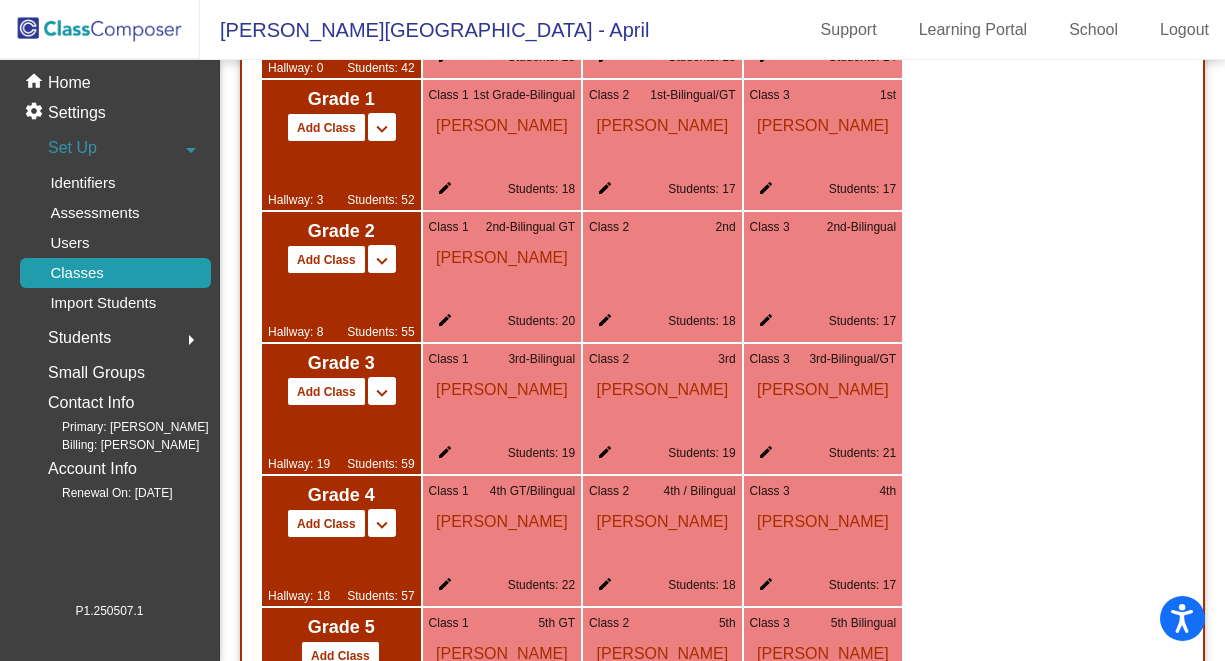 click on "edit" 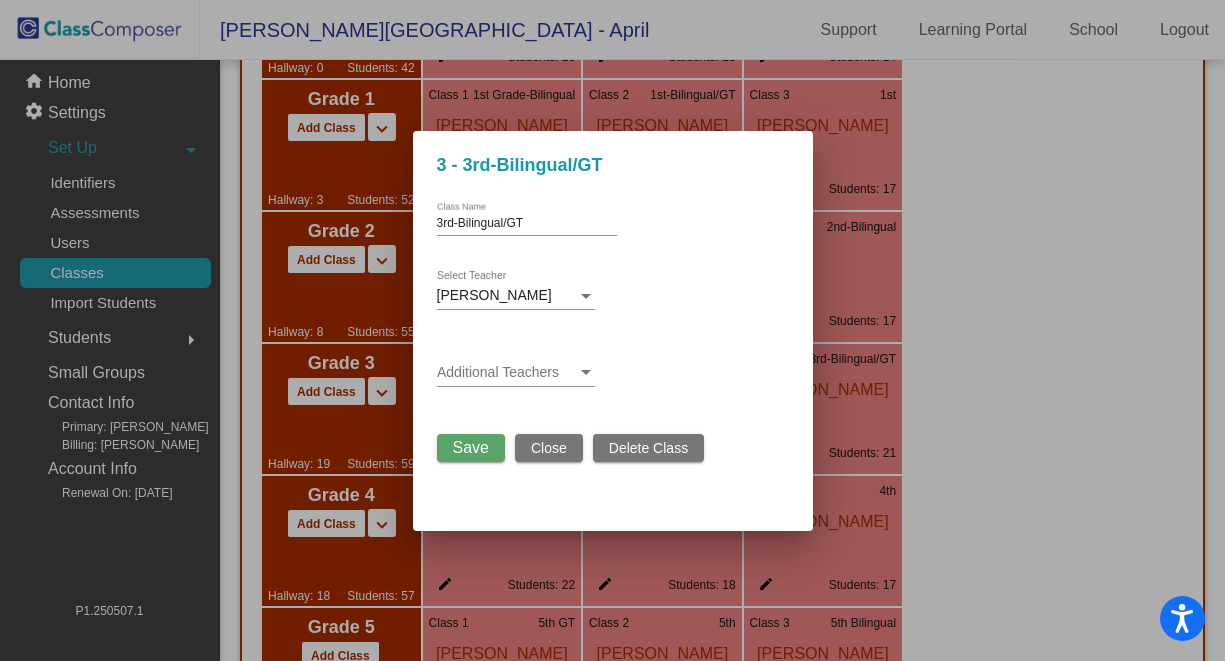 click on "[PERSON_NAME]" at bounding box center (507, 296) 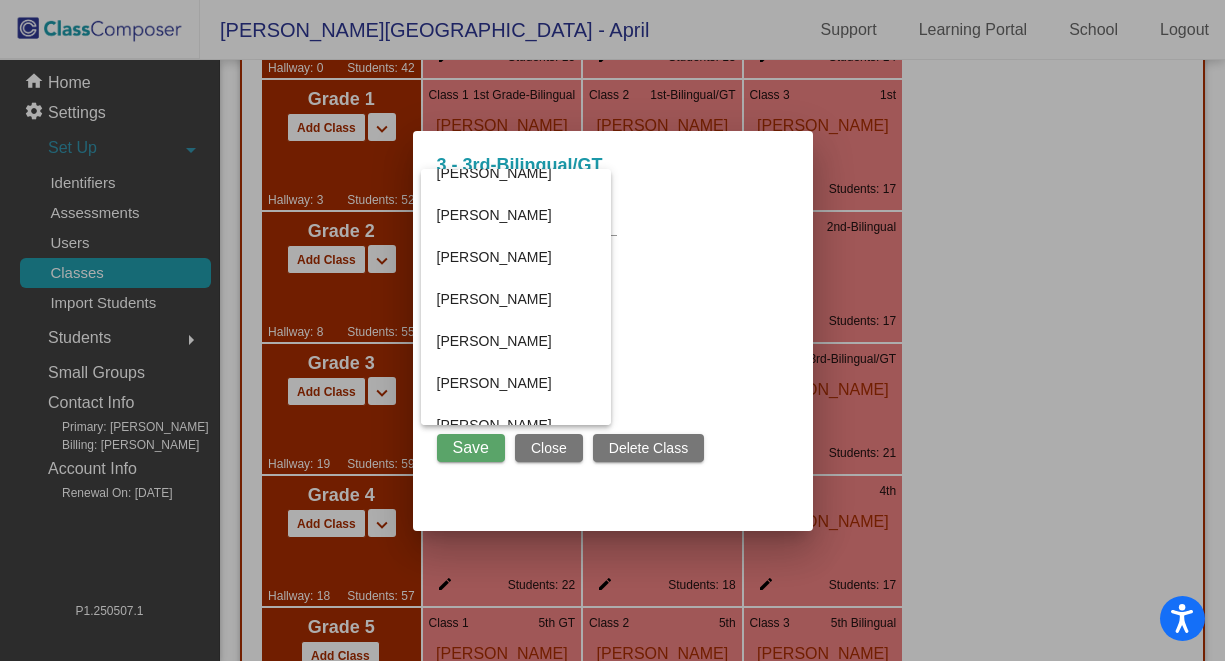 scroll, scrollTop: 584, scrollLeft: 0, axis: vertical 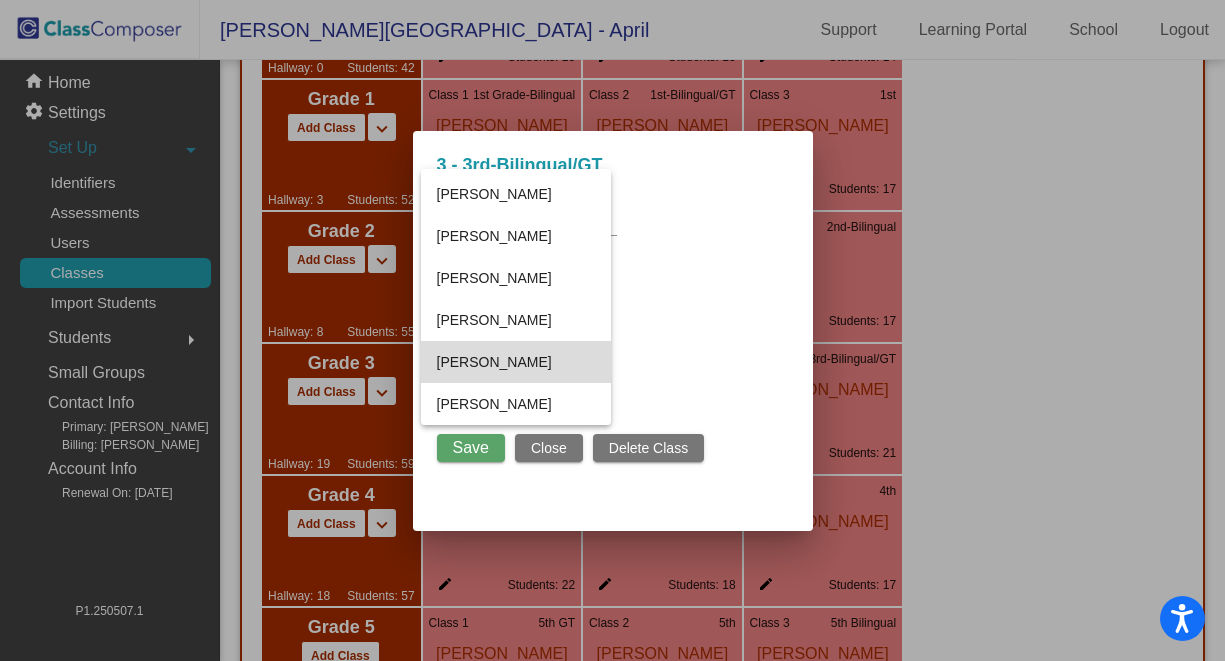 click on "[PERSON_NAME]" at bounding box center (516, 362) 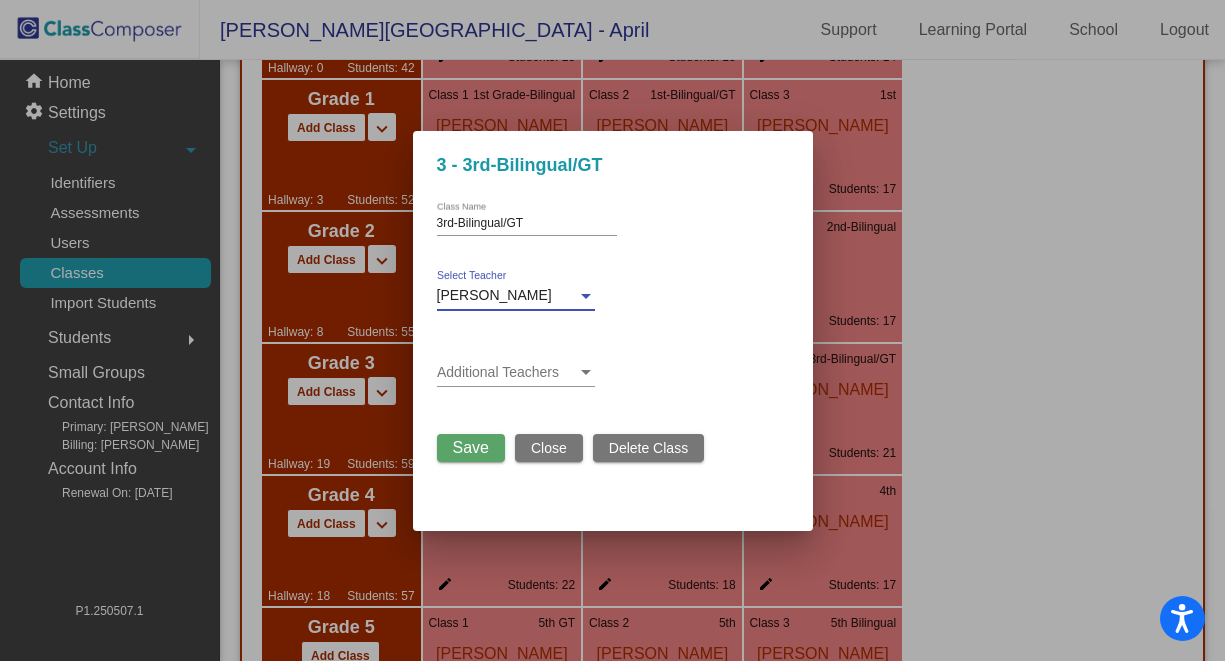 click on "Save" at bounding box center (471, 447) 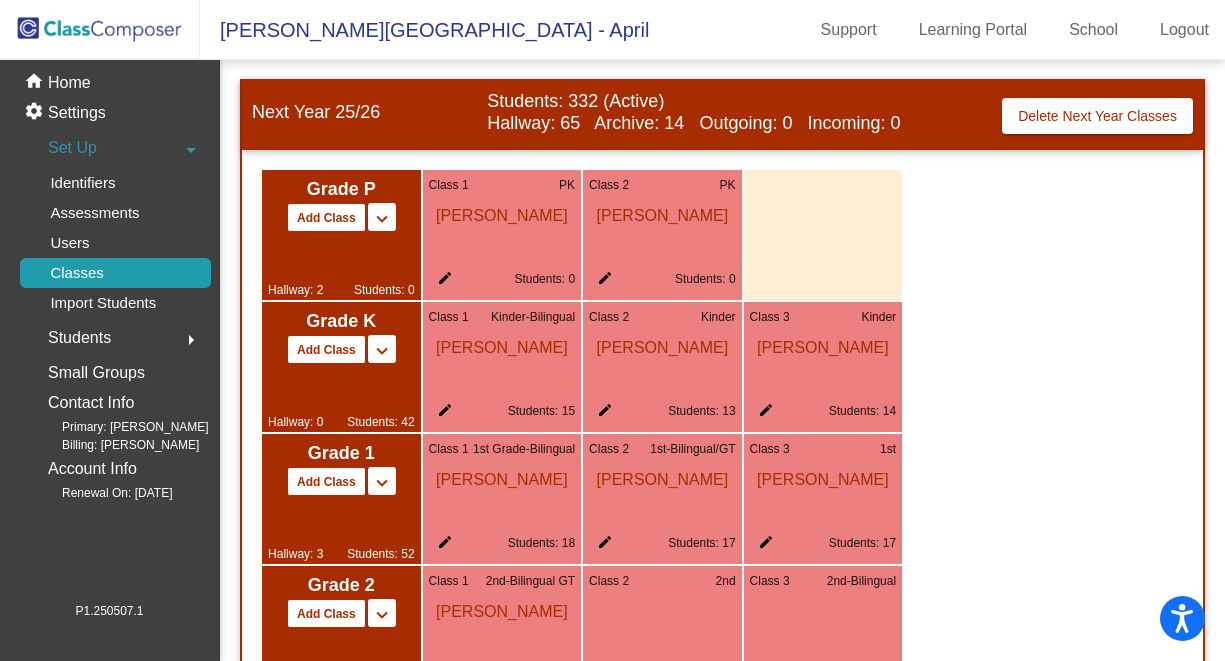 scroll, scrollTop: 1141, scrollLeft: 0, axis: vertical 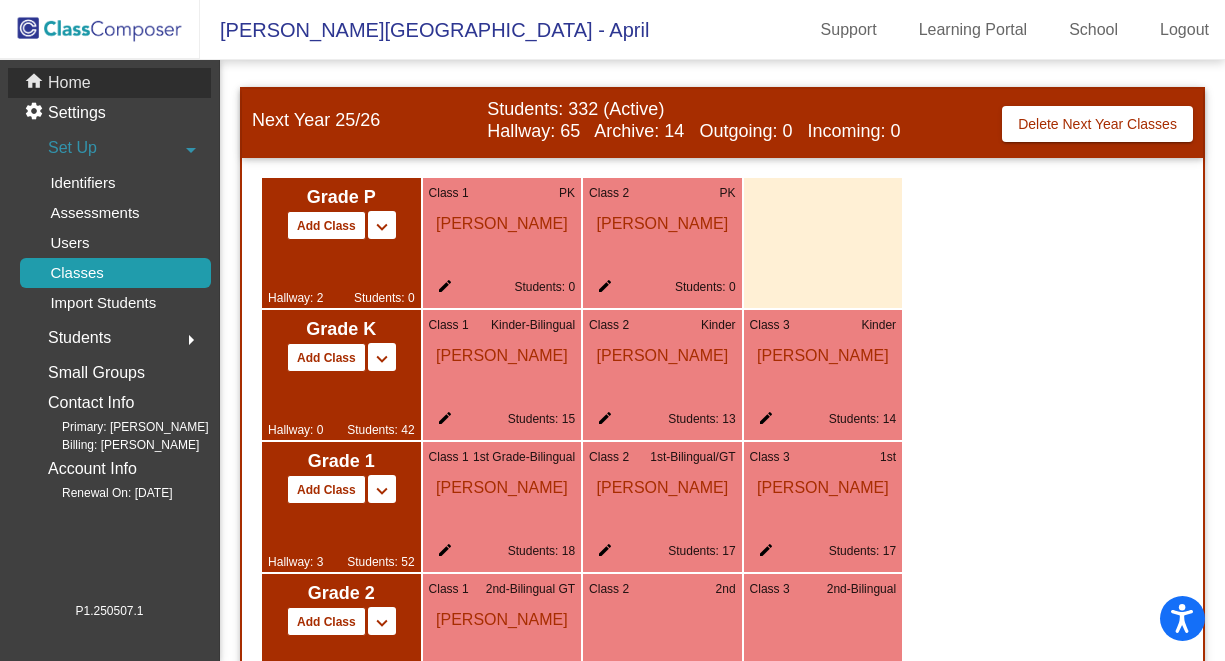 click on "Home" 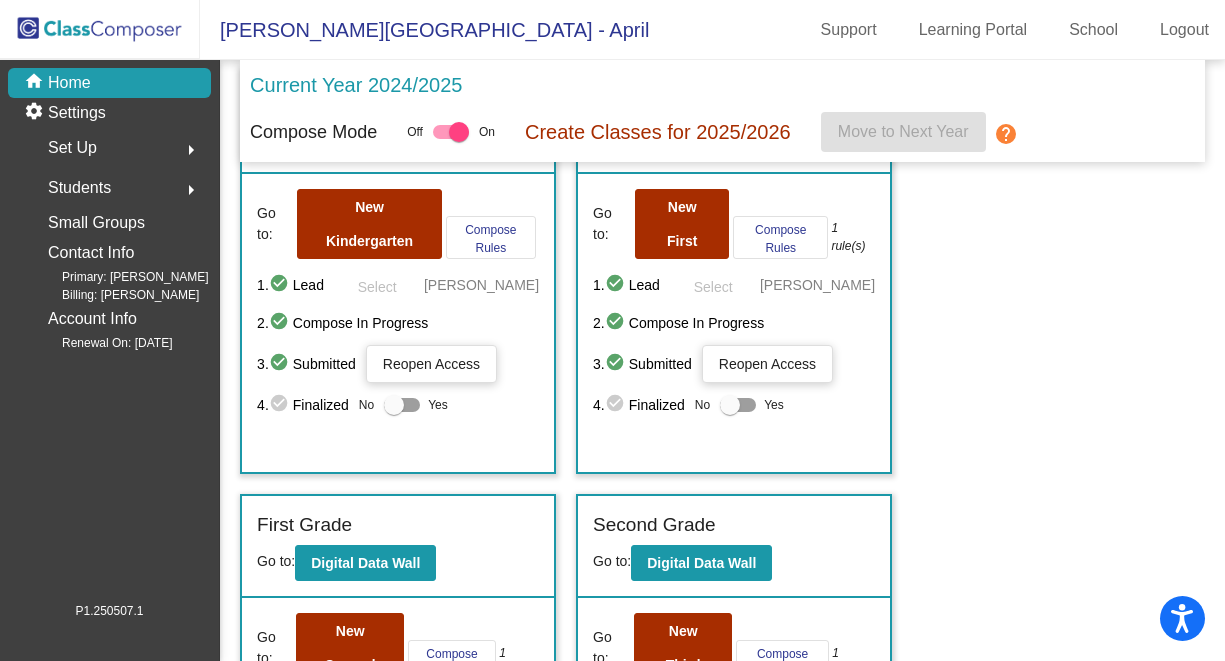 scroll, scrollTop: 0, scrollLeft: 0, axis: both 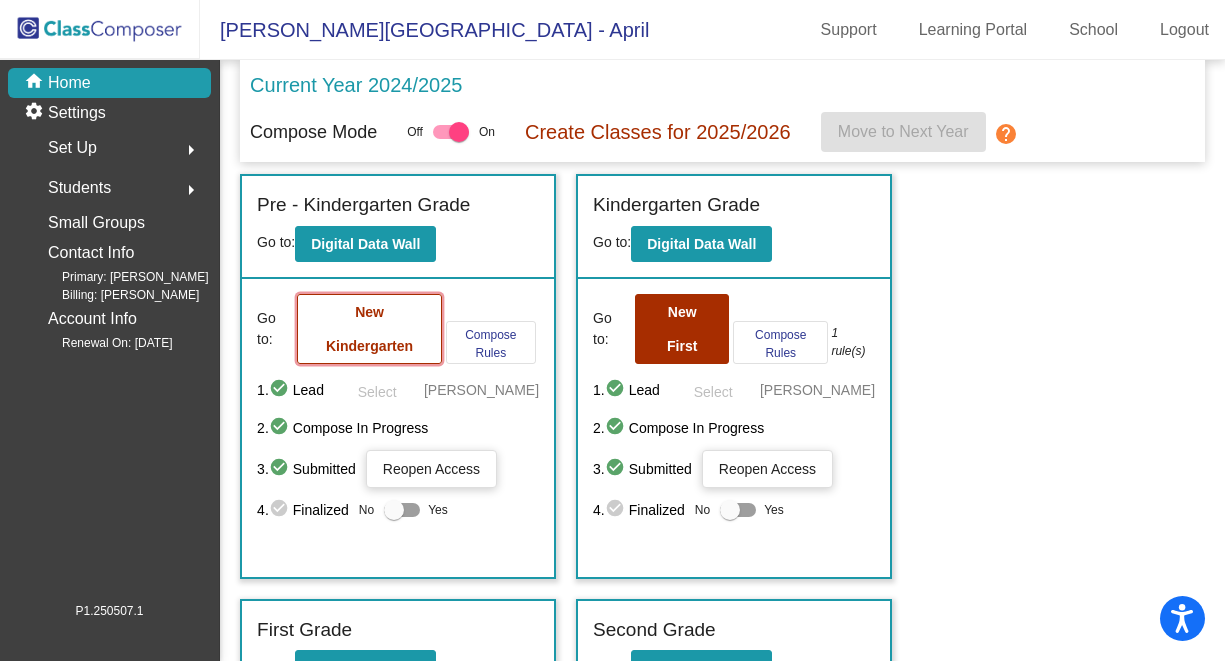 click on "New Kindergarten" 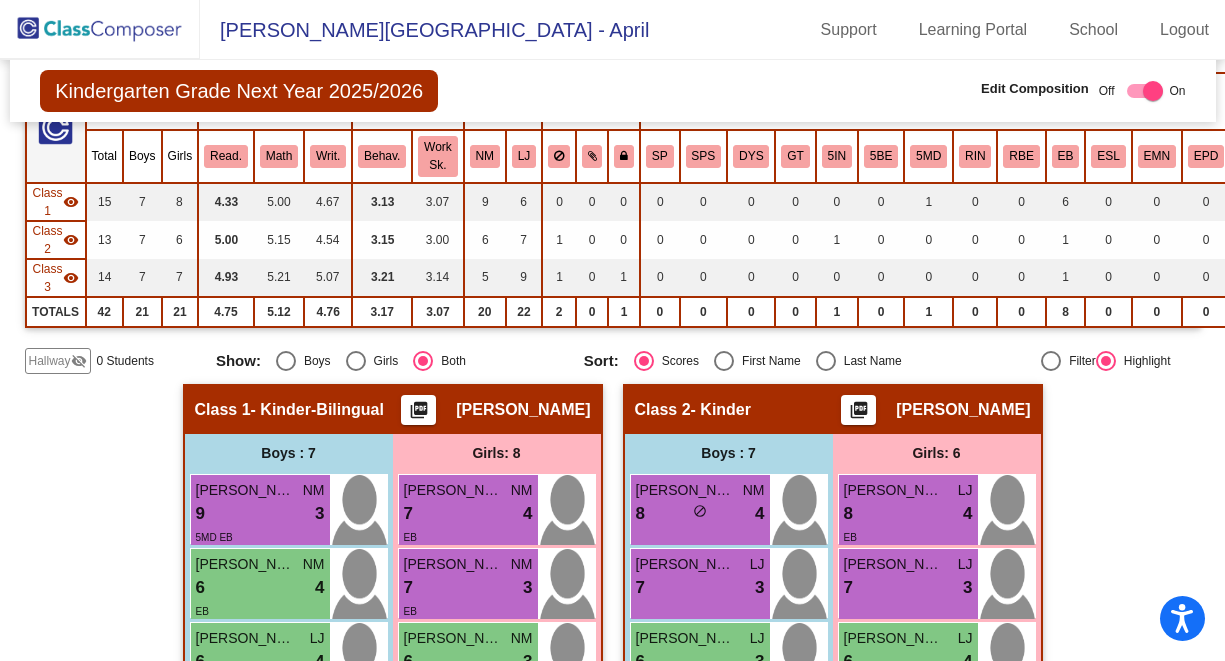scroll, scrollTop: 0, scrollLeft: 0, axis: both 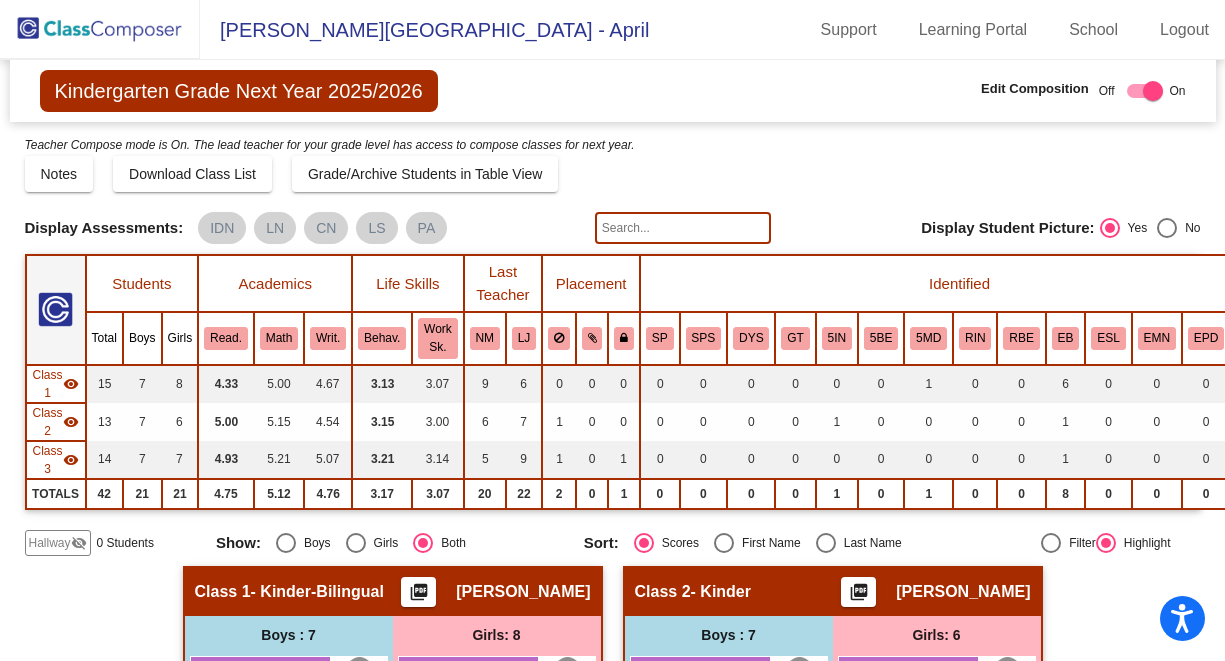 click 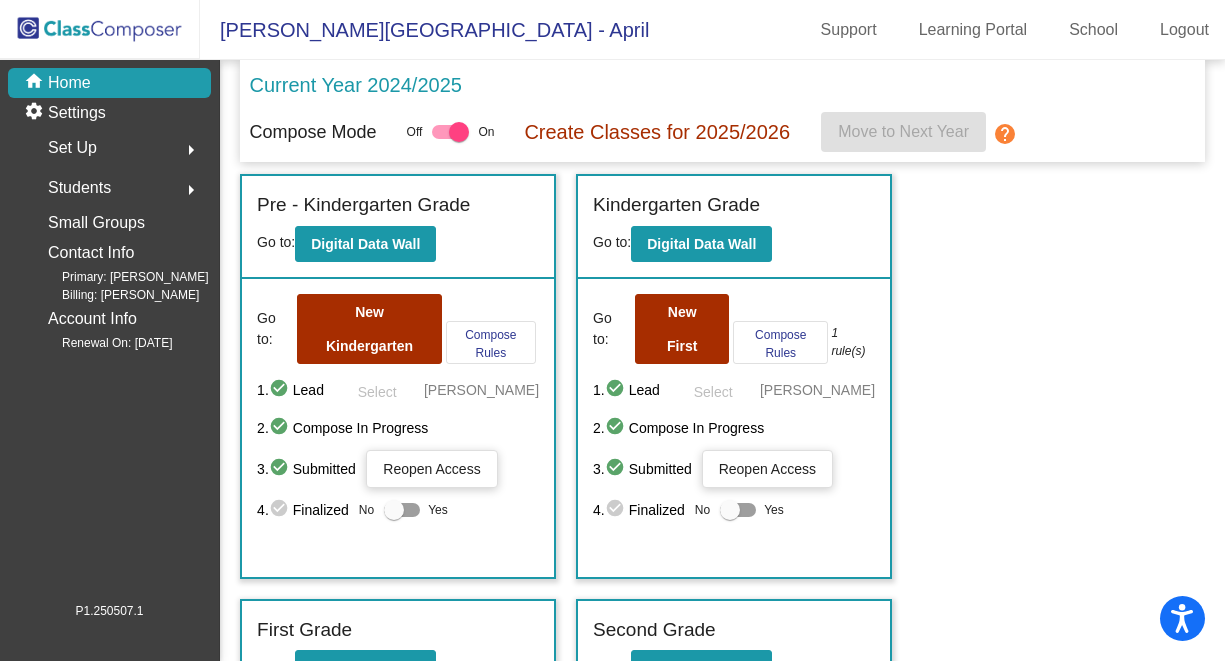 click on "Students" 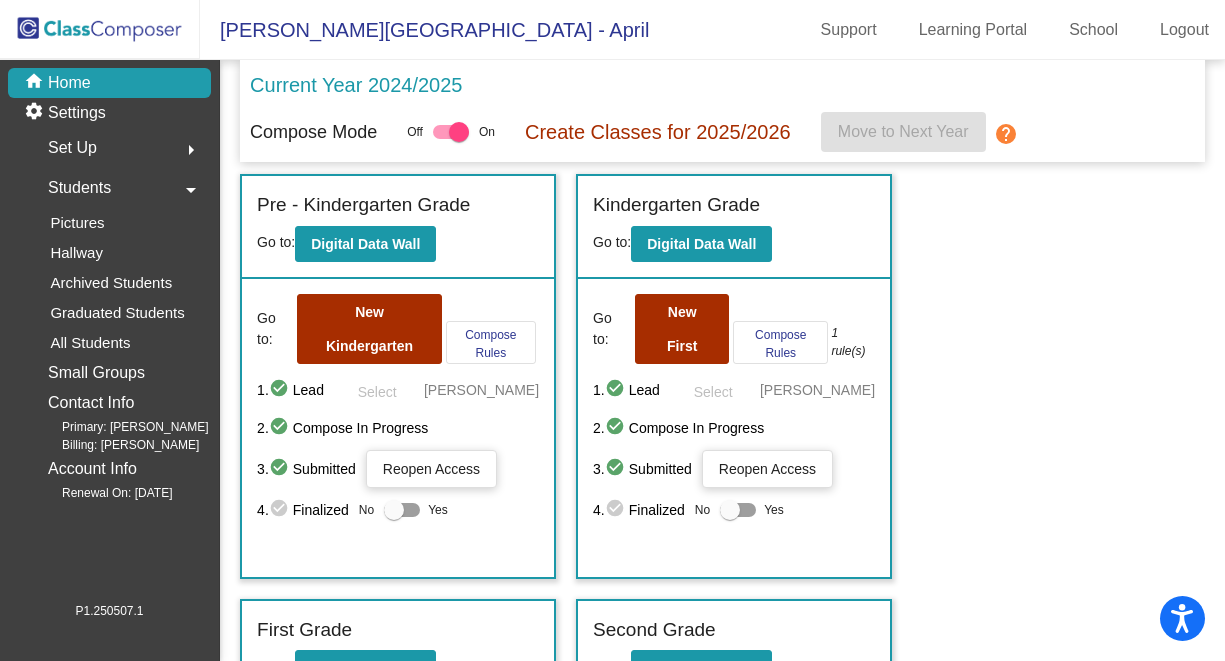 click on "Set Up" 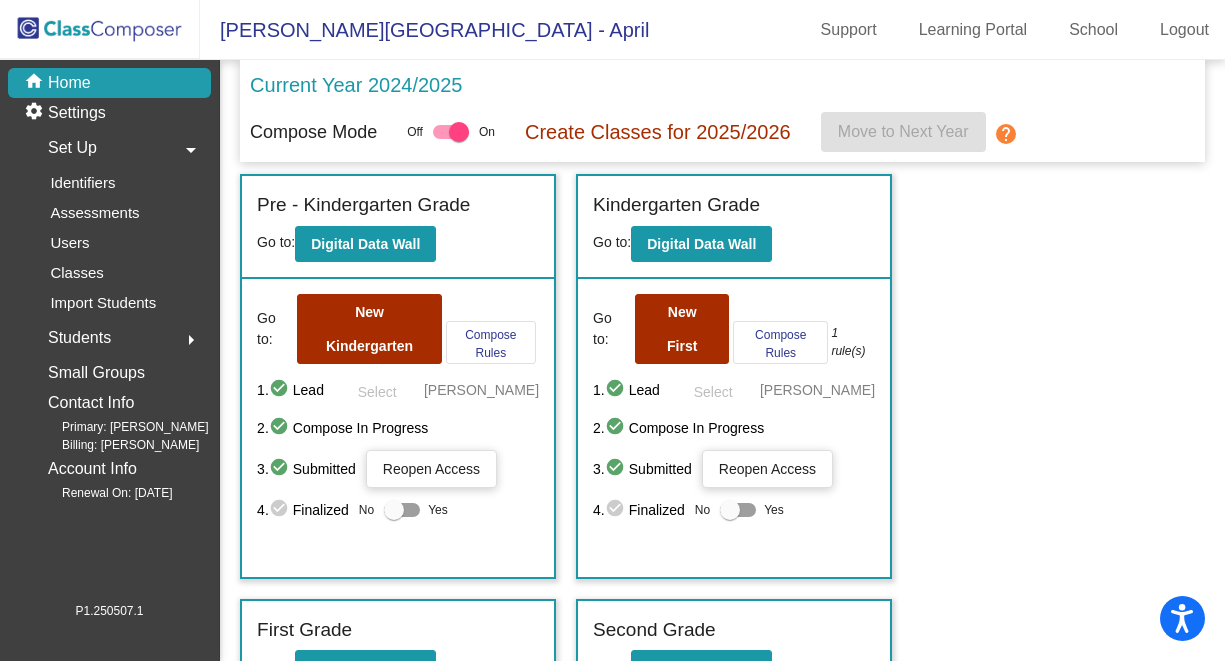 click on "Students" 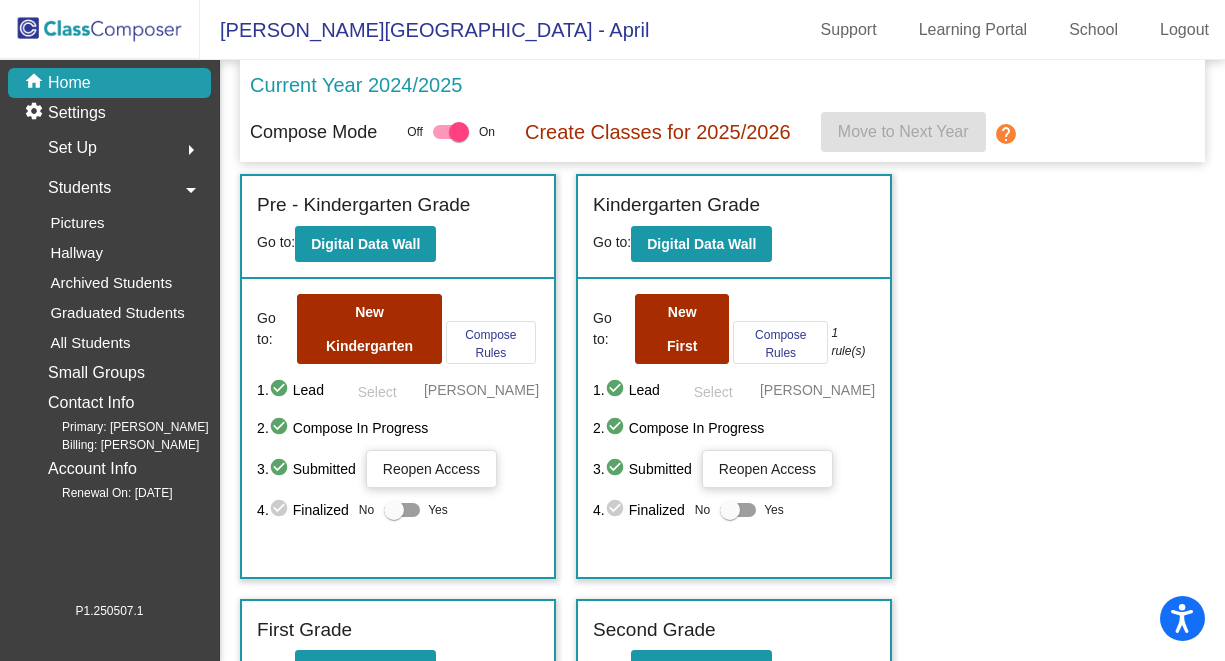 click on "Students" 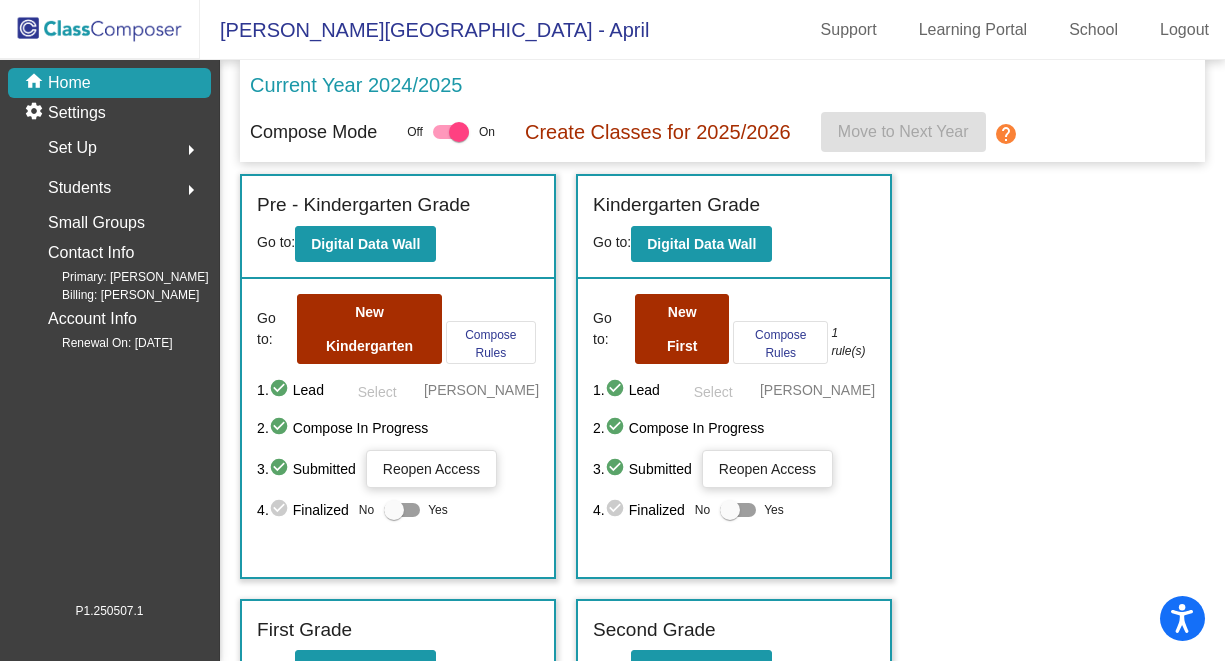 click on "Students" 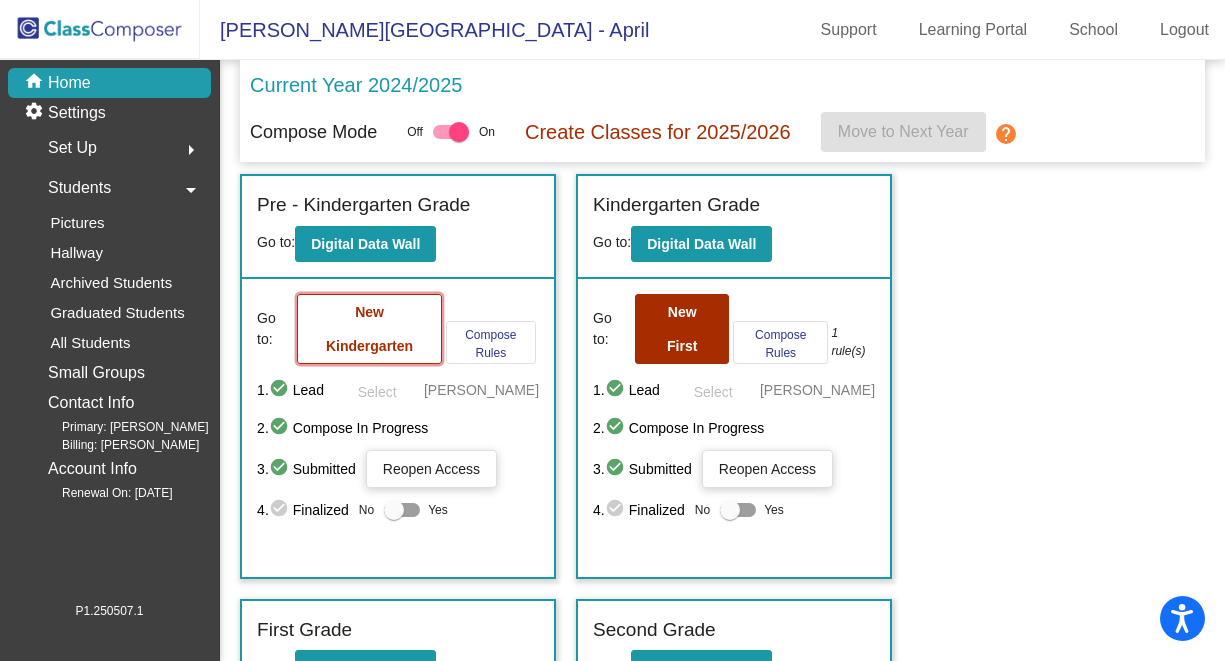 click on "New Kindergarten" 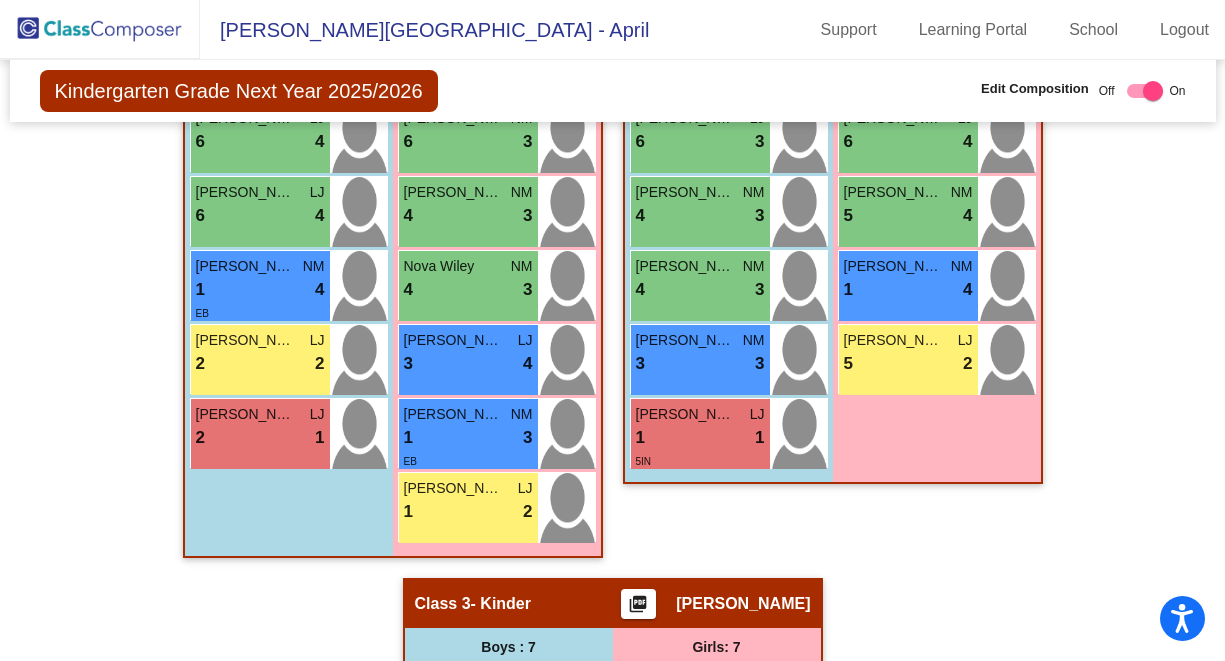 scroll, scrollTop: 680, scrollLeft: 0, axis: vertical 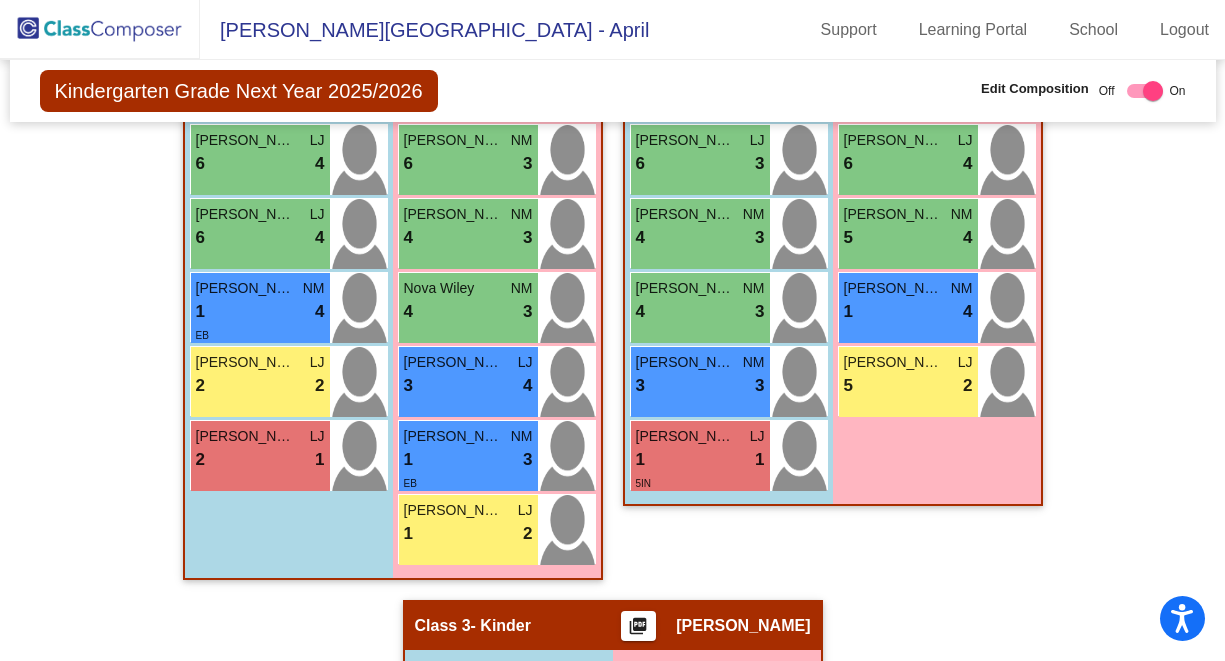 click on "Boys : 7  [PERSON_NAME] NM 9 lock do_not_disturb_alt 3 5MD EB [PERSON_NAME] NM 6 lock do_not_disturb_alt 4 [PERSON_NAME] [PERSON_NAME] 6 lock do_not_disturb_alt 4 [PERSON_NAME] LJ 6 lock do_not_disturb_alt 4 [PERSON_NAME] [PERSON_NAME] NM 1 lock do_not_disturb_alt 4 [PERSON_NAME] [PERSON_NAME] 2 lock do_not_disturb_alt 2 [PERSON_NAME] LJ 2 lock do_not_disturb_alt 1" at bounding box center [0, 0] 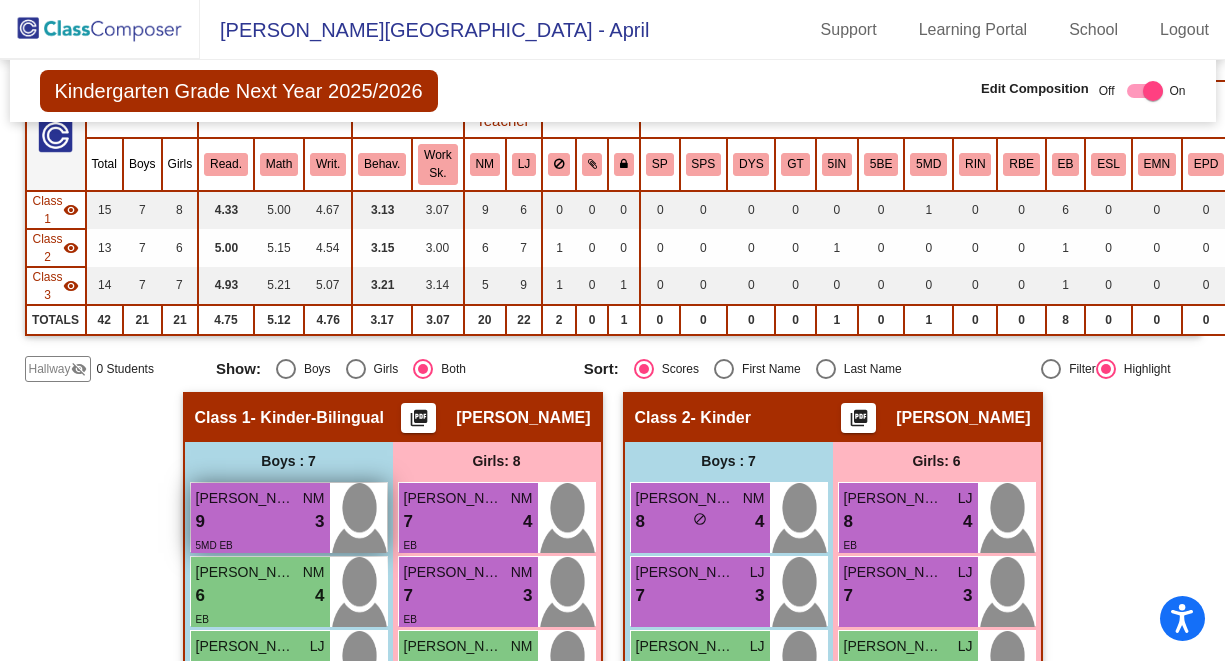 scroll, scrollTop: 179, scrollLeft: 0, axis: vertical 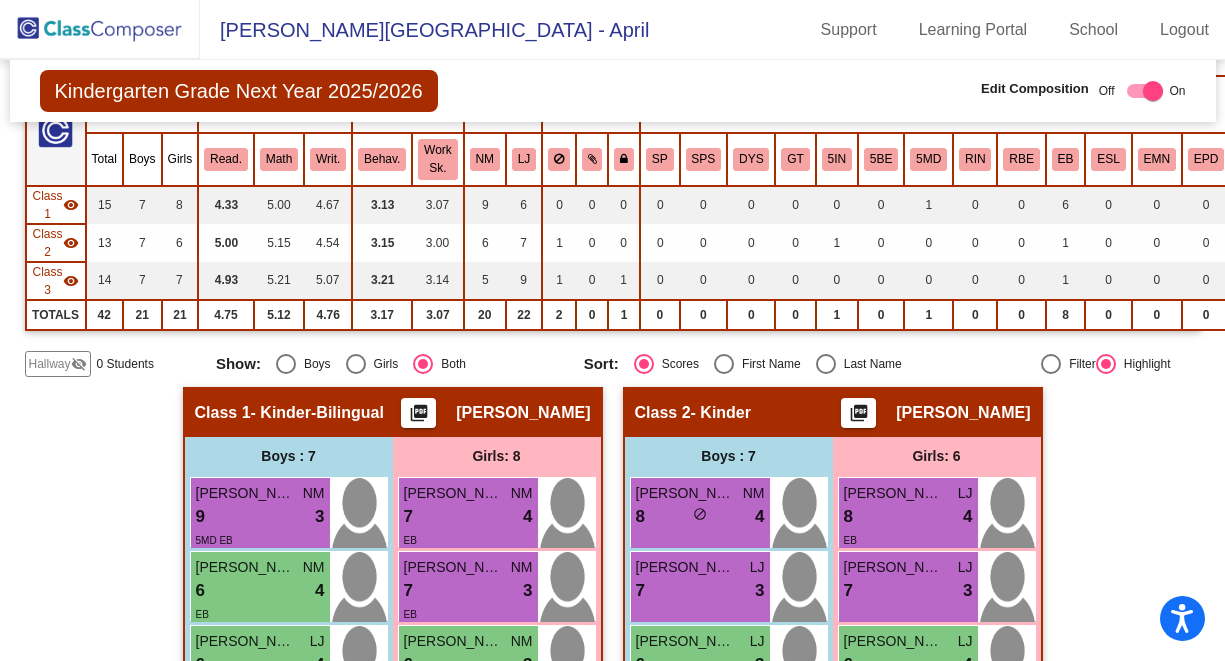 click on "Girls: 8" at bounding box center [0, 0] 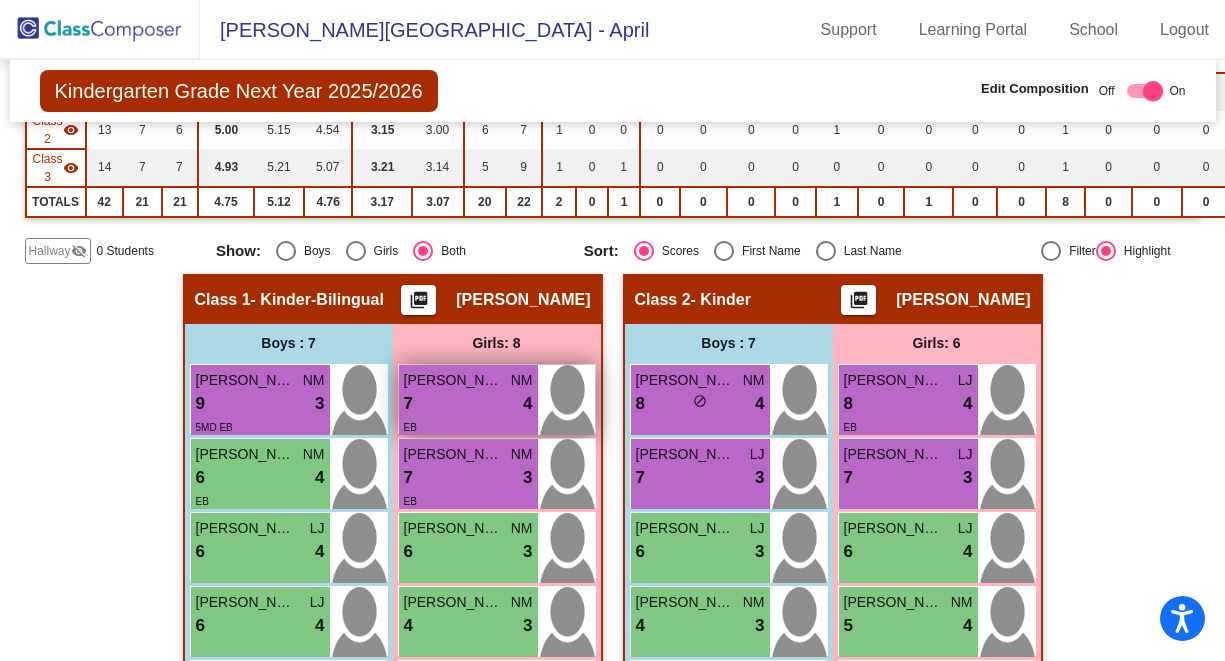 scroll, scrollTop: 294, scrollLeft: 0, axis: vertical 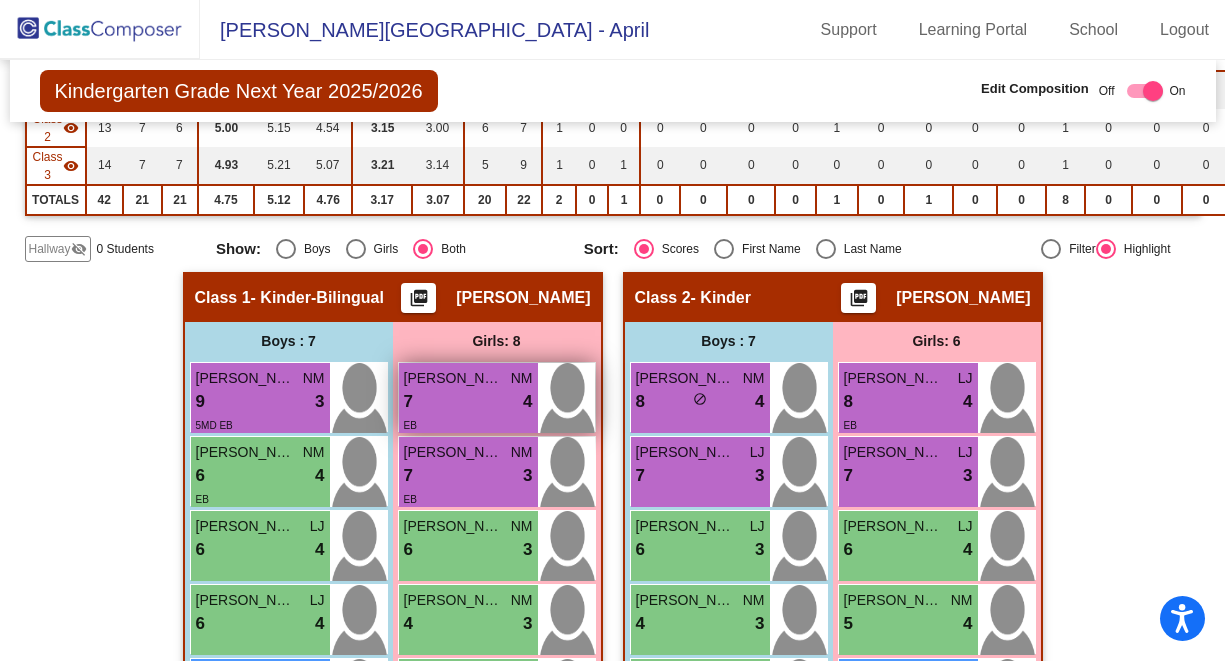 click on "EB" at bounding box center [468, 424] 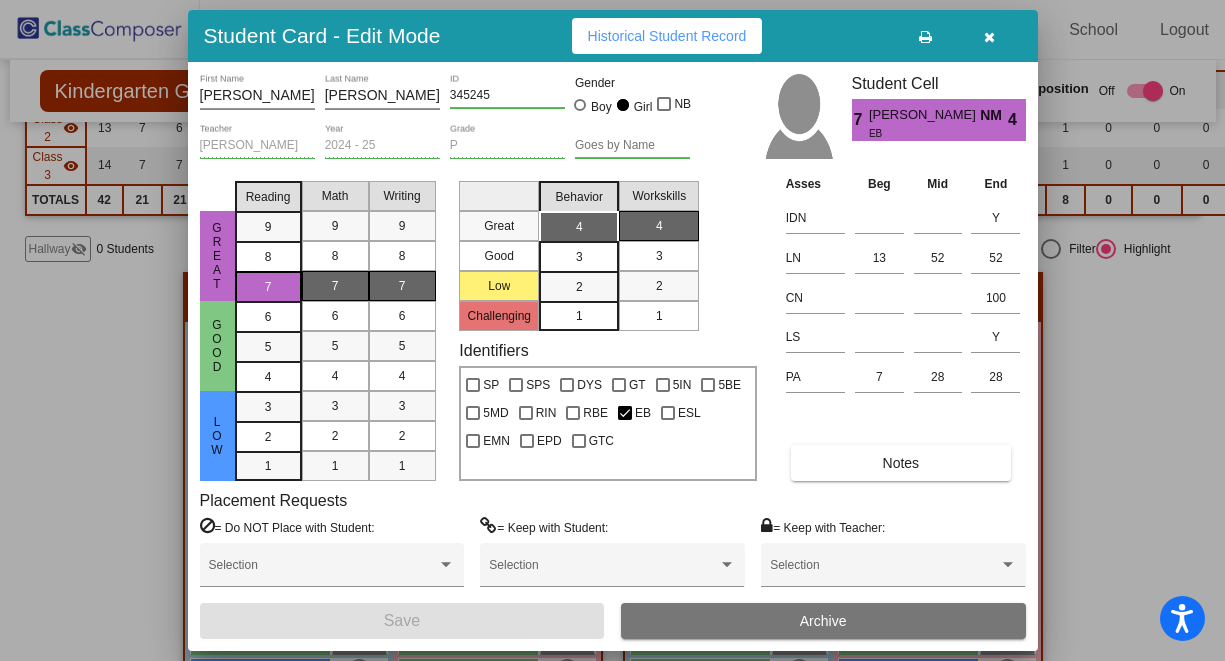 click at bounding box center [989, 37] 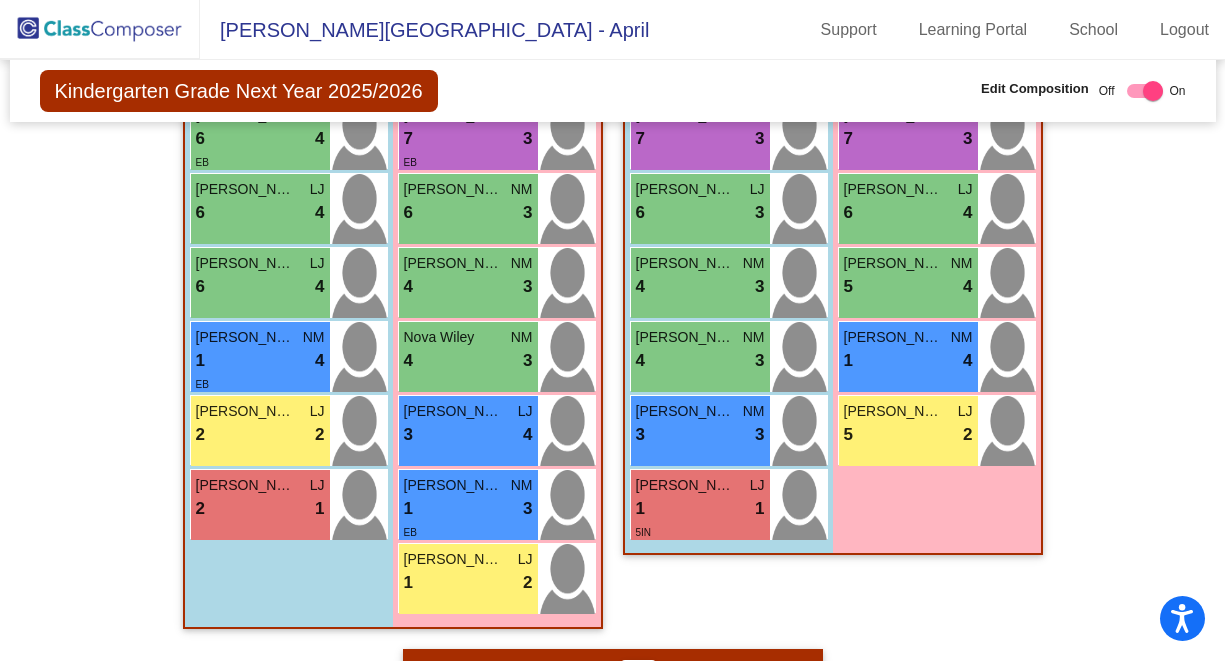 scroll, scrollTop: 636, scrollLeft: 0, axis: vertical 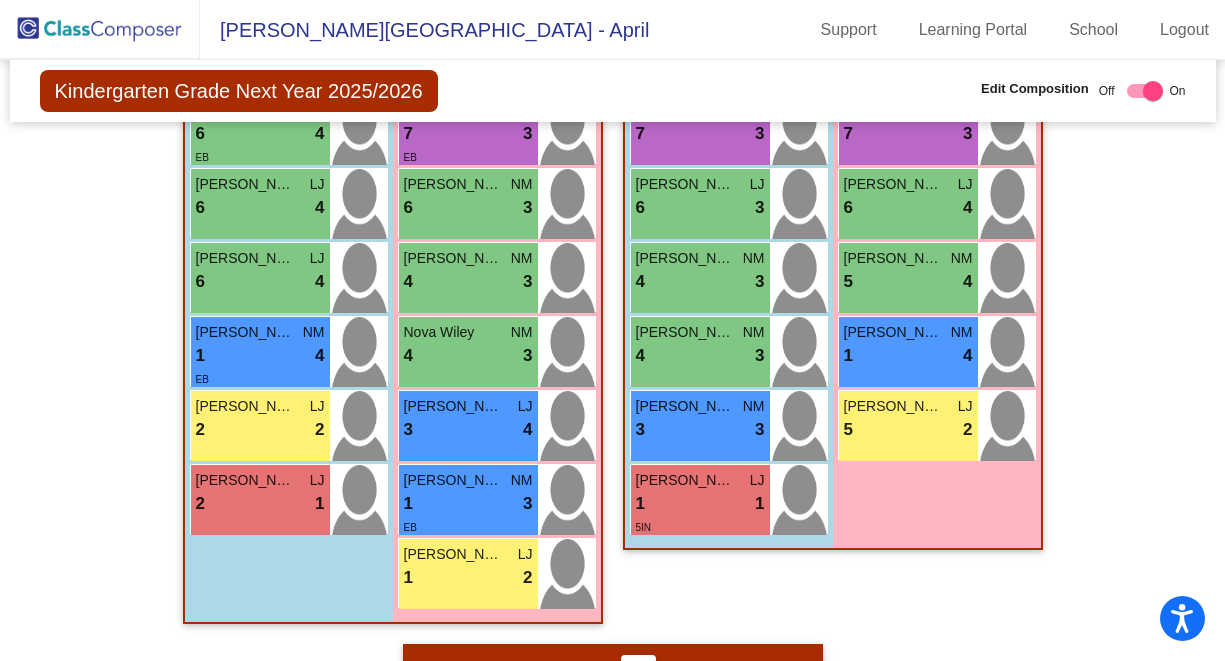 click on "Girls: 8 [PERSON_NAME] NM 7 lock do_not_disturb_alt 4 EB [PERSON_NAME] NM 7 lock do_not_disturb_alt 3 EB [PERSON_NAME] NM 6 lock do_not_disturb_alt 3 [PERSON_NAME] NM 4 lock do_not_disturb_alt 3 Nova Wiley NM 4 lock do_not_disturb_alt 3 [PERSON_NAME] 3 lock do_not_disturb_alt 4 [PERSON_NAME] NM 1 lock do_not_disturb_alt 3 EB [PERSON_NAME] 1 lock do_not_disturb_alt 2" at bounding box center [0, 0] 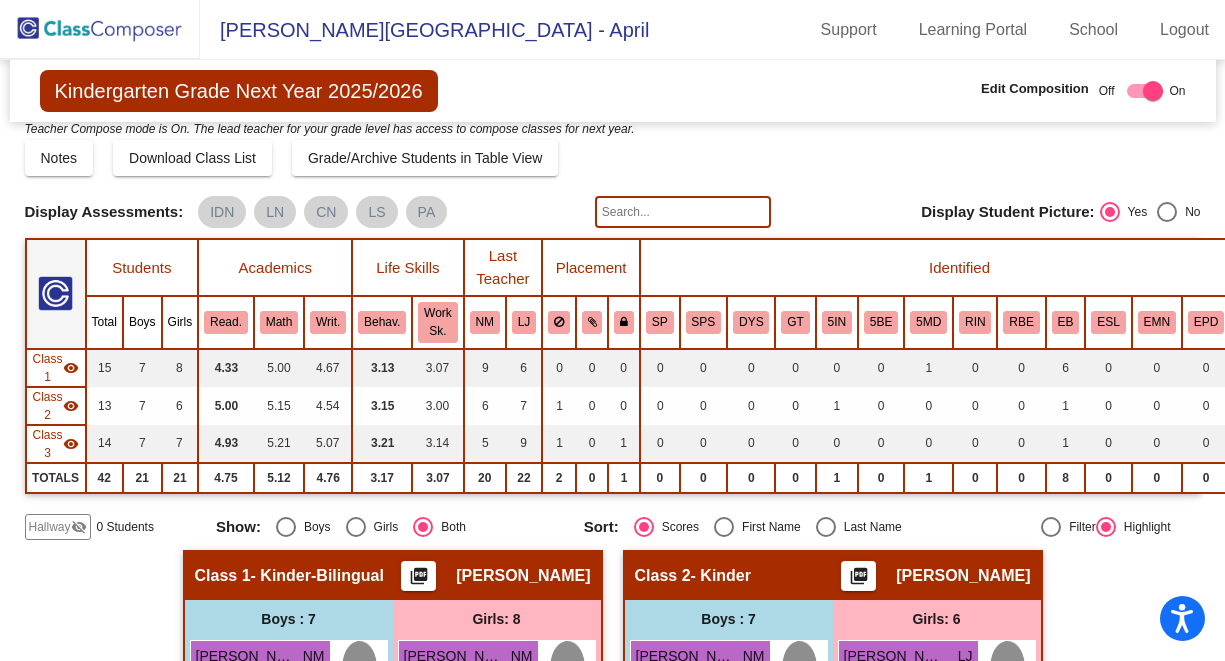 scroll, scrollTop: 0, scrollLeft: 0, axis: both 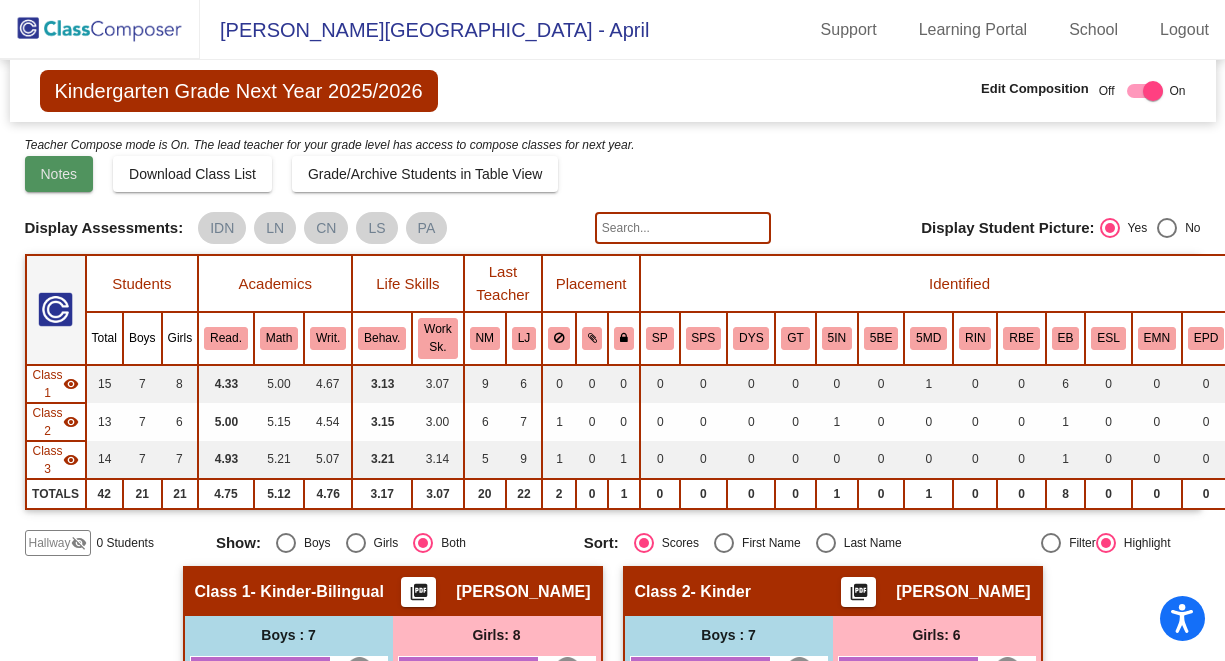 click on "Notes" 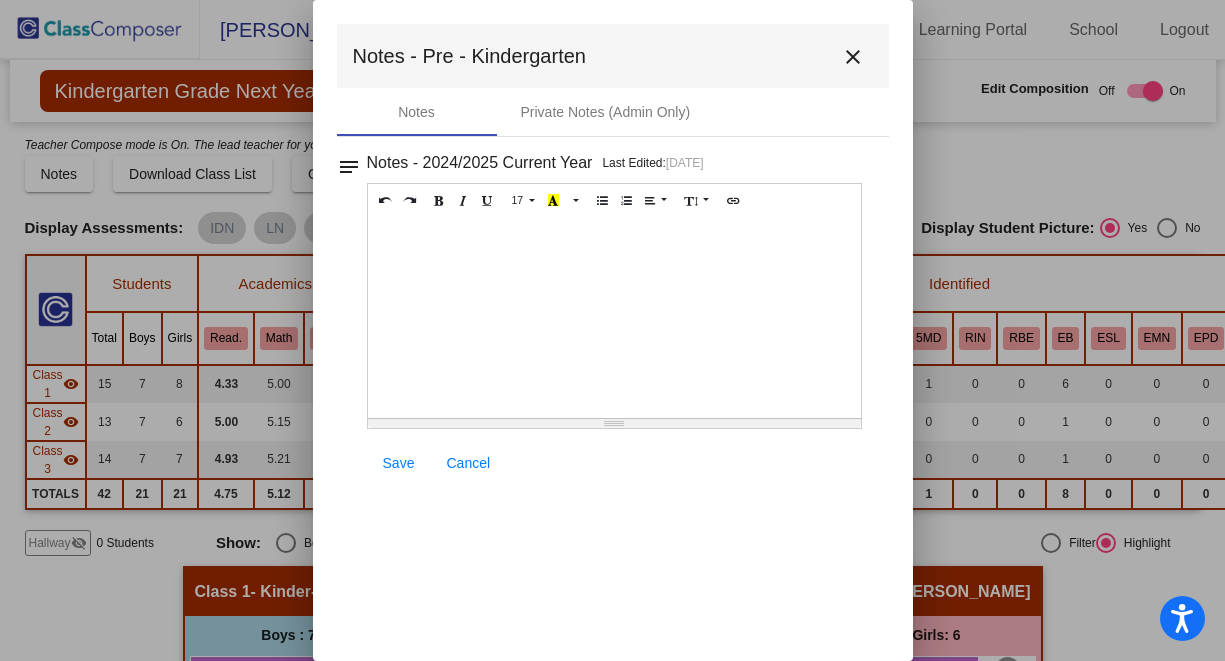 click on "close" at bounding box center [853, 57] 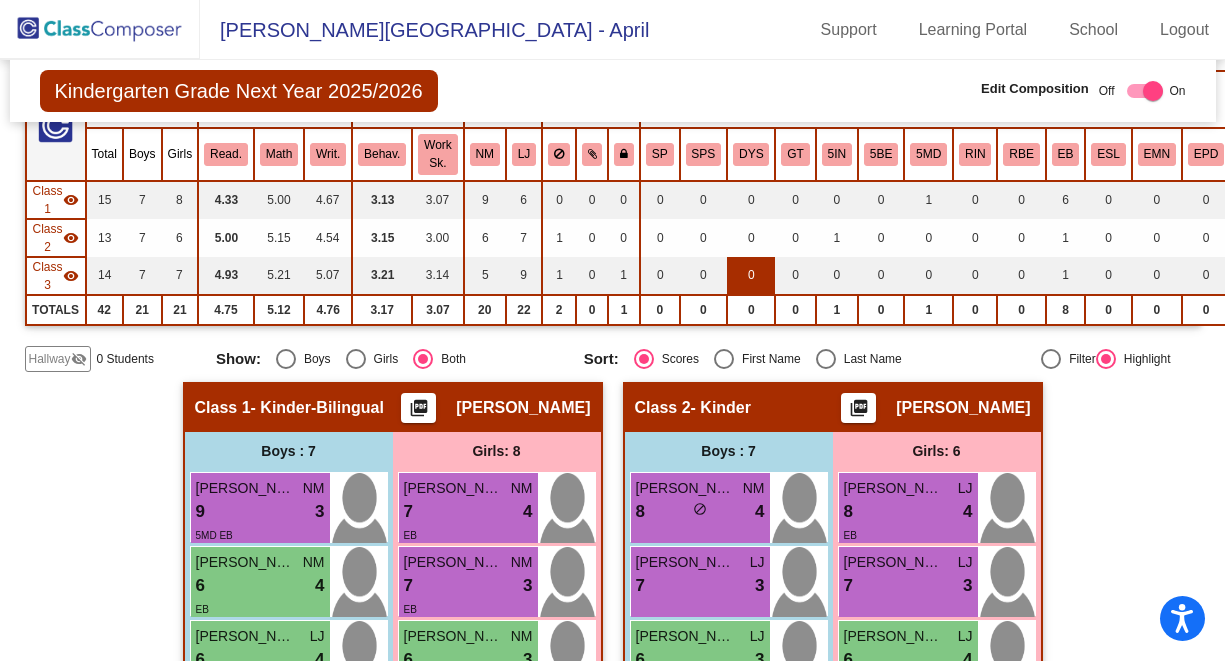 scroll, scrollTop: 202, scrollLeft: 0, axis: vertical 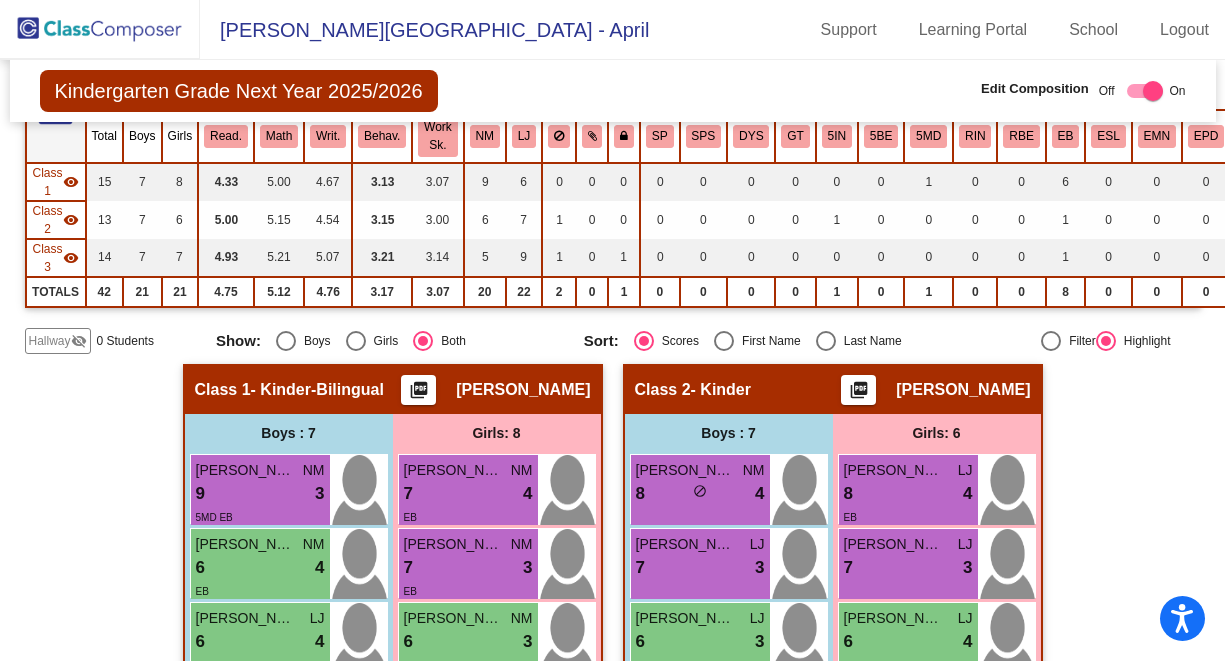 click on "Girls: 8" at bounding box center (0, 0) 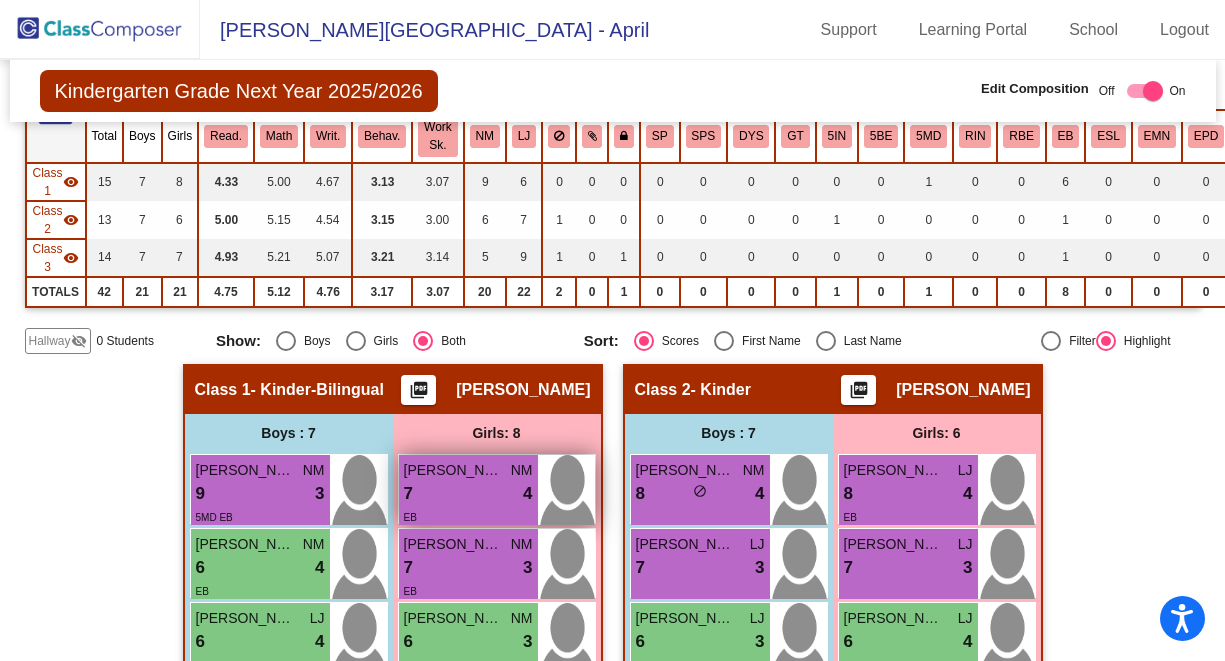 click on "[PERSON_NAME] NM 7 lock do_not_disturb_alt 4 EB" at bounding box center (468, 490) 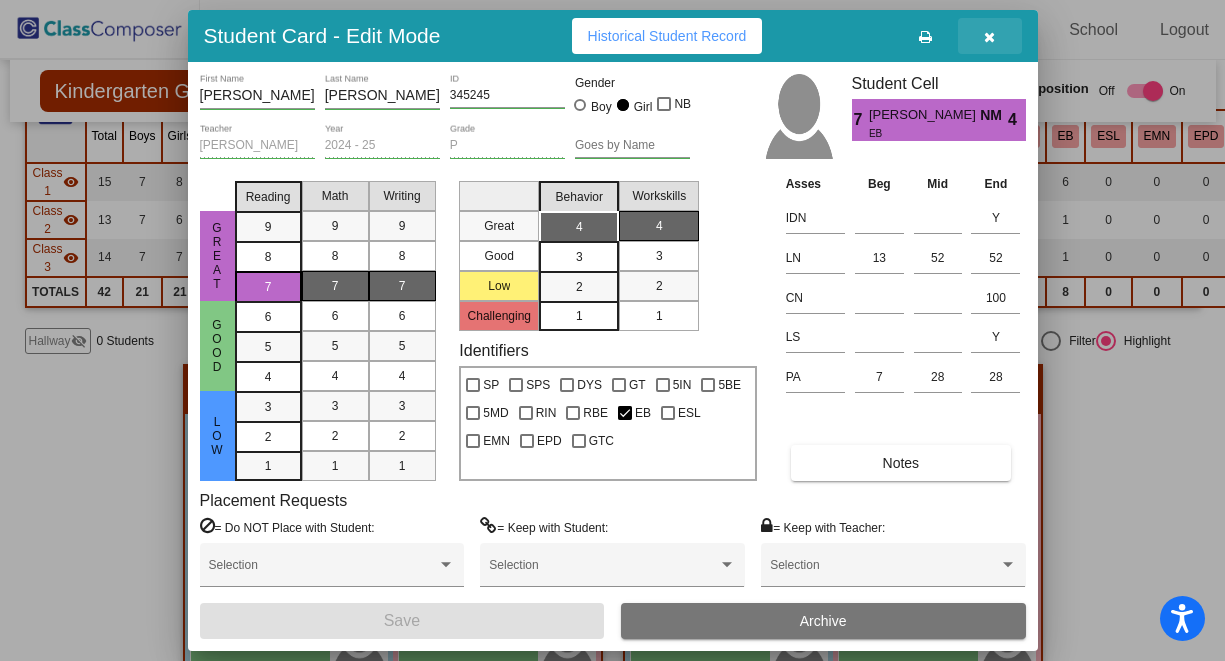 click at bounding box center (989, 37) 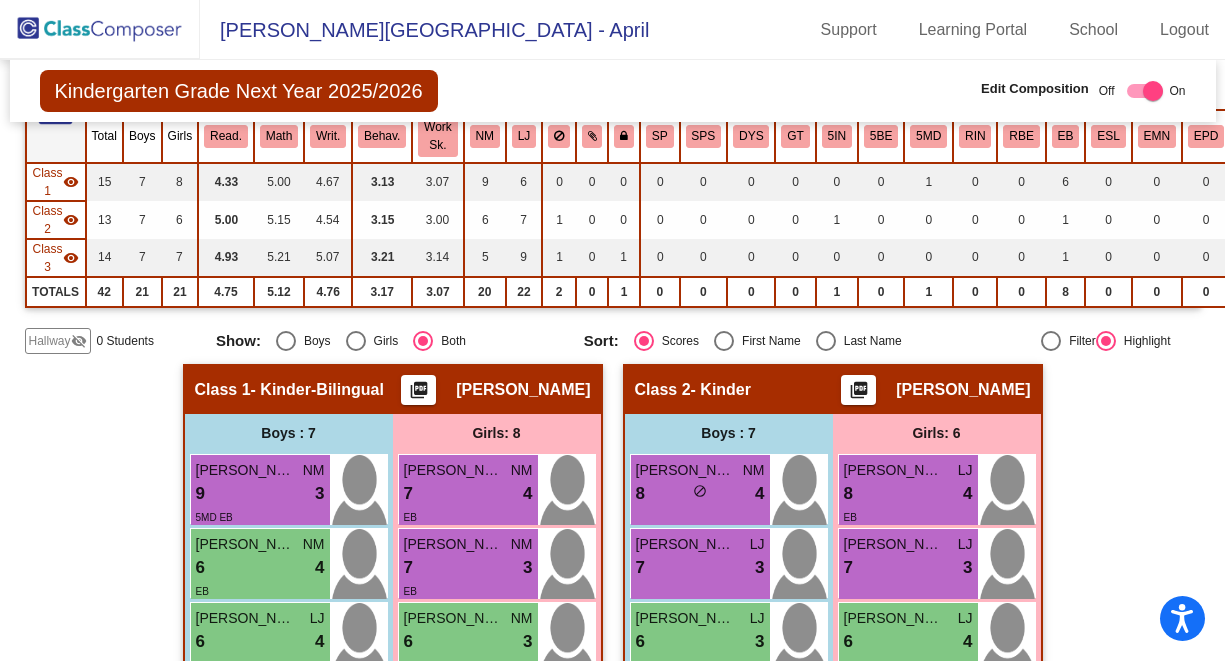 click 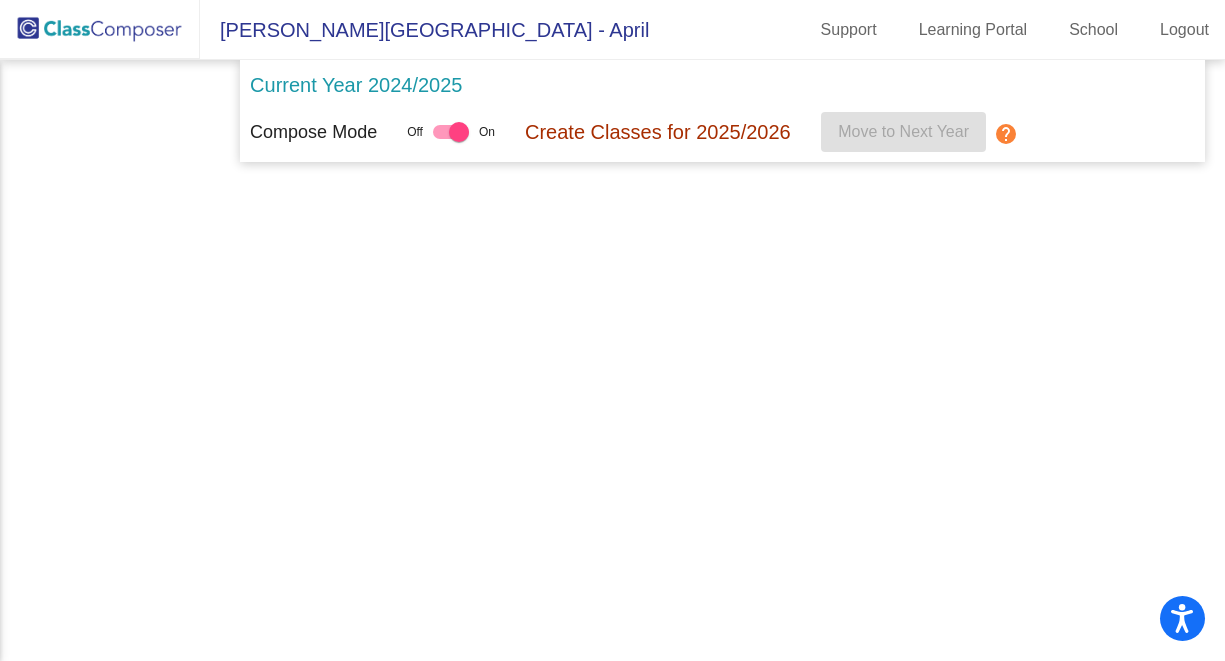 scroll, scrollTop: 0, scrollLeft: 0, axis: both 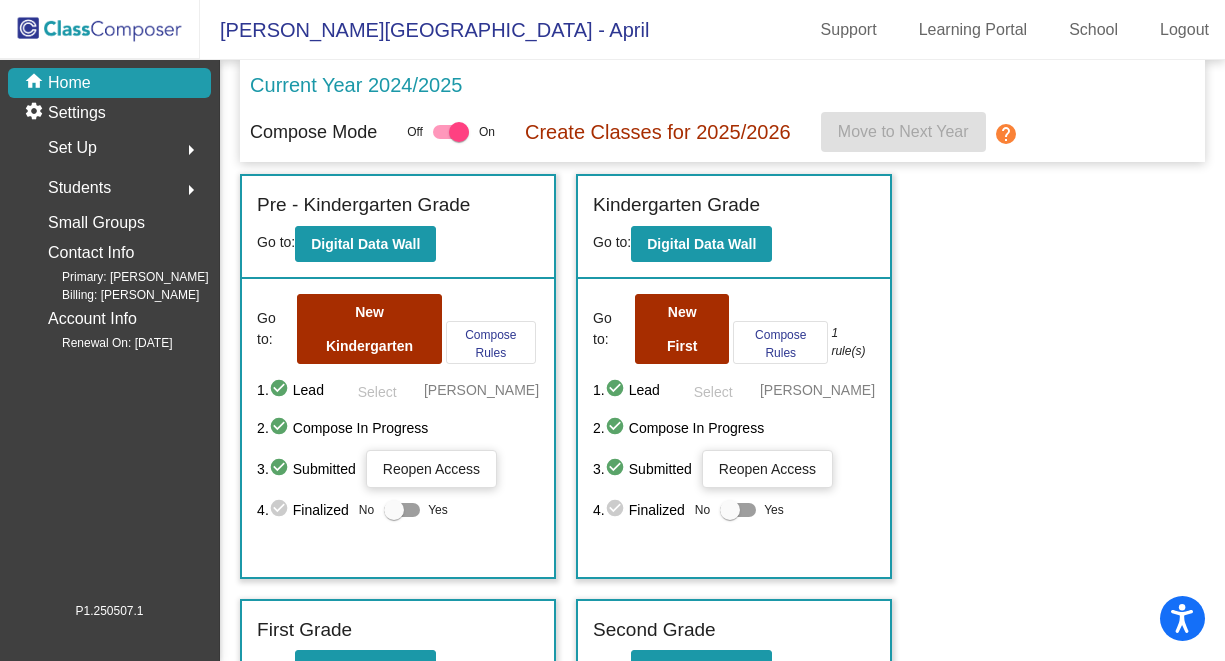 click on "Reopen Access" 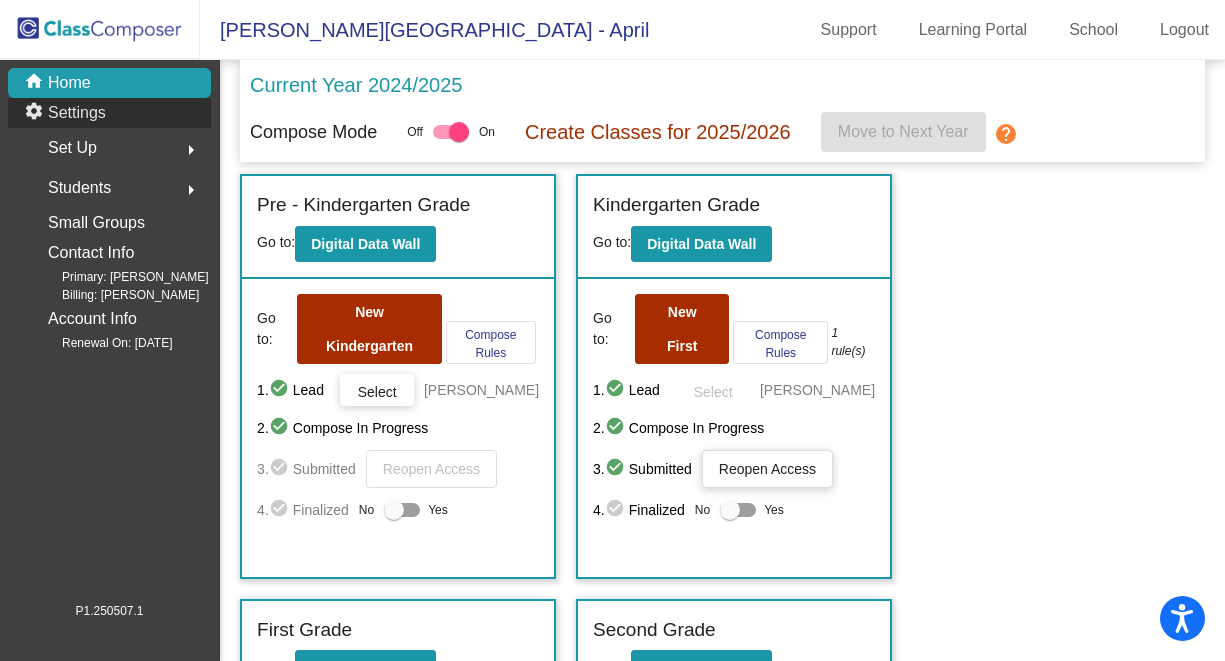 click on "Settings" 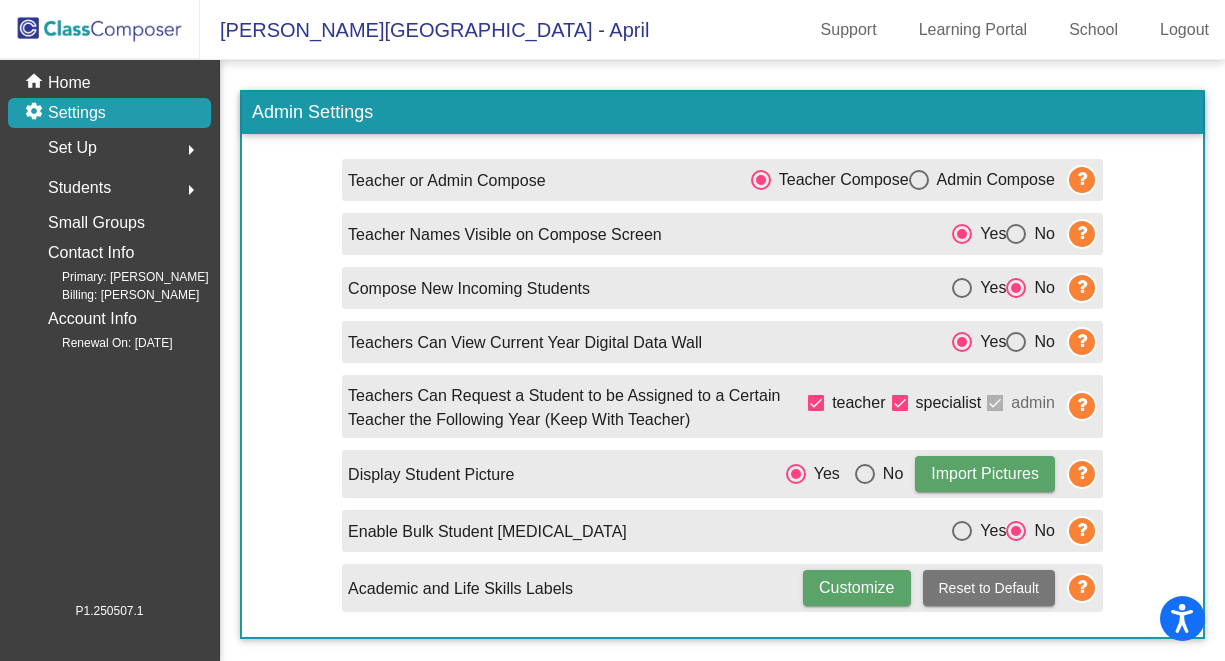 click 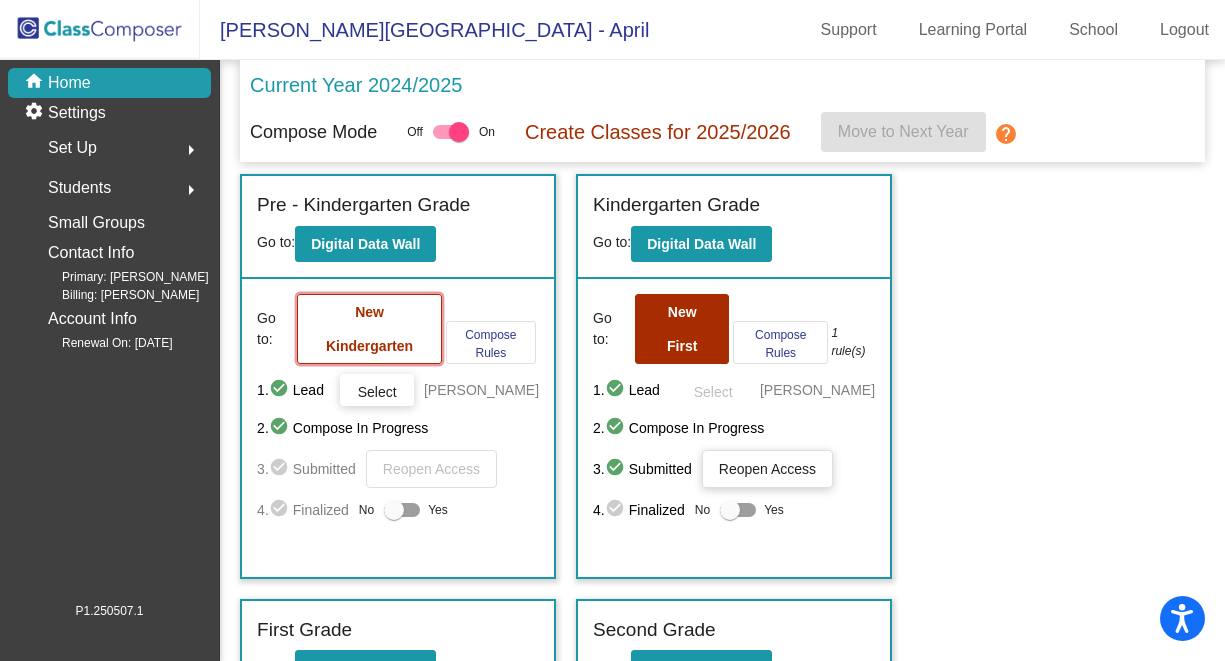 click on "New Kindergarten" 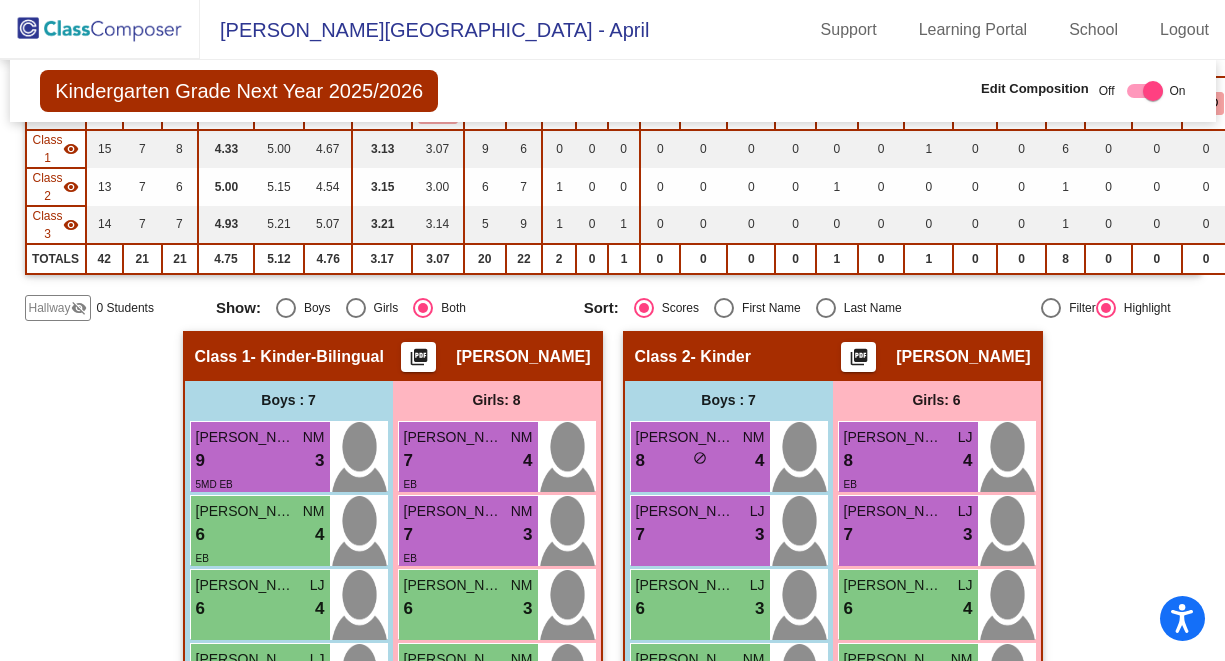 scroll, scrollTop: 243, scrollLeft: 0, axis: vertical 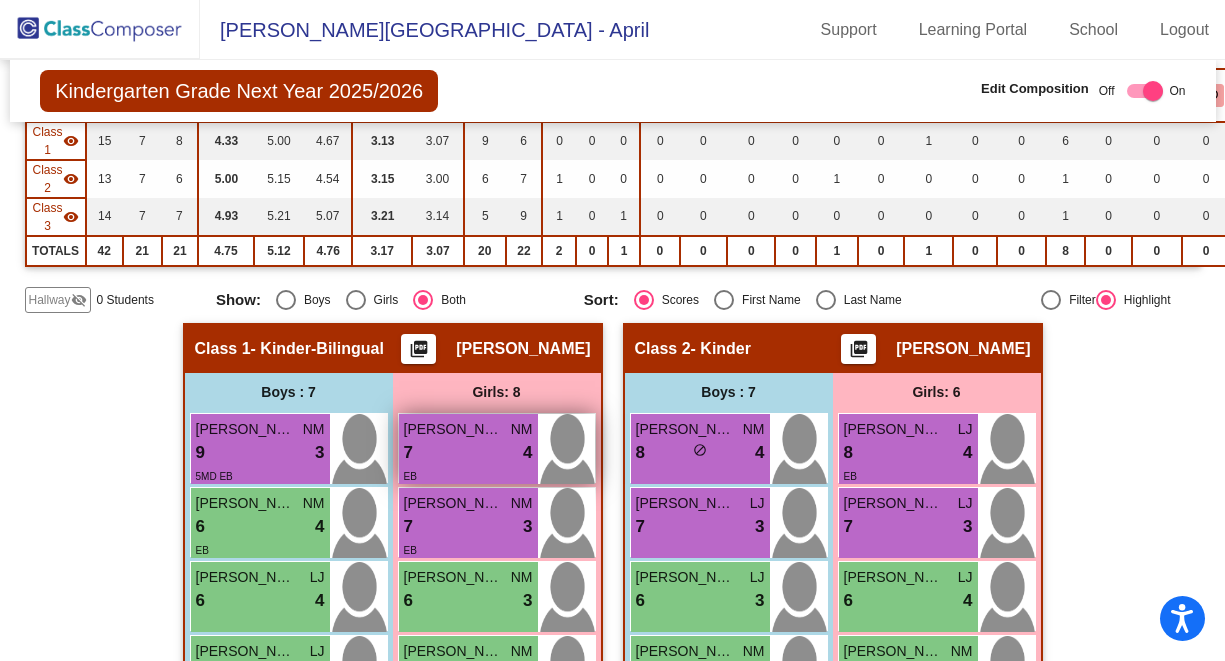 click on "EB" at bounding box center (468, 475) 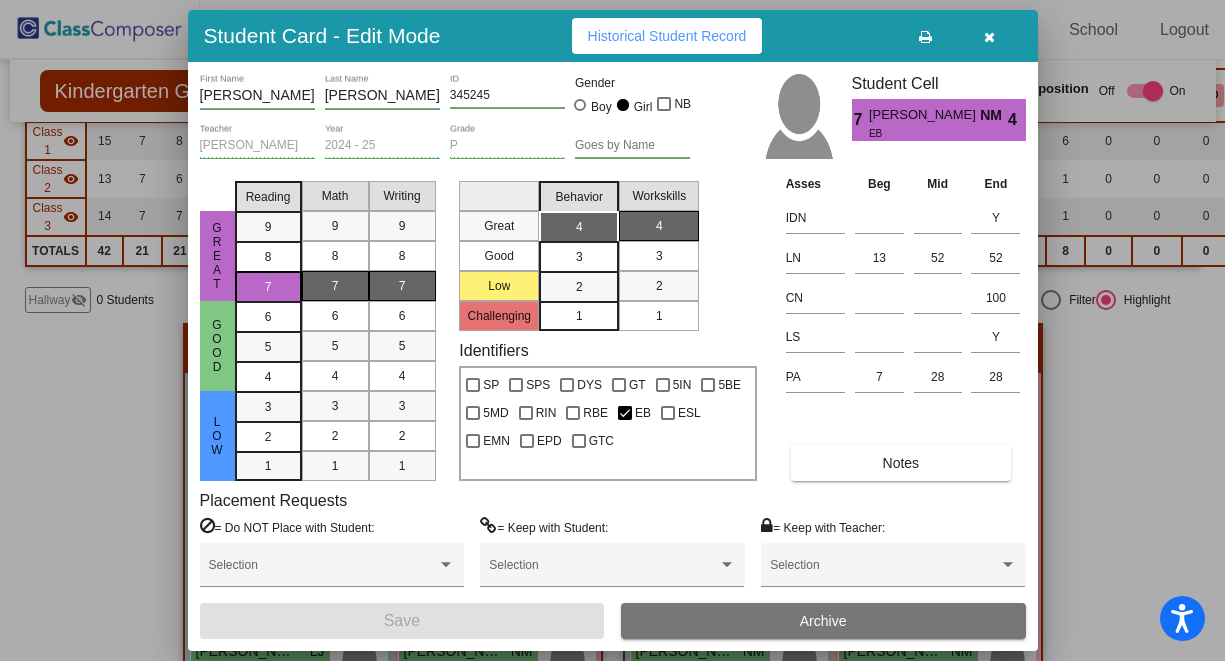 click at bounding box center (990, 36) 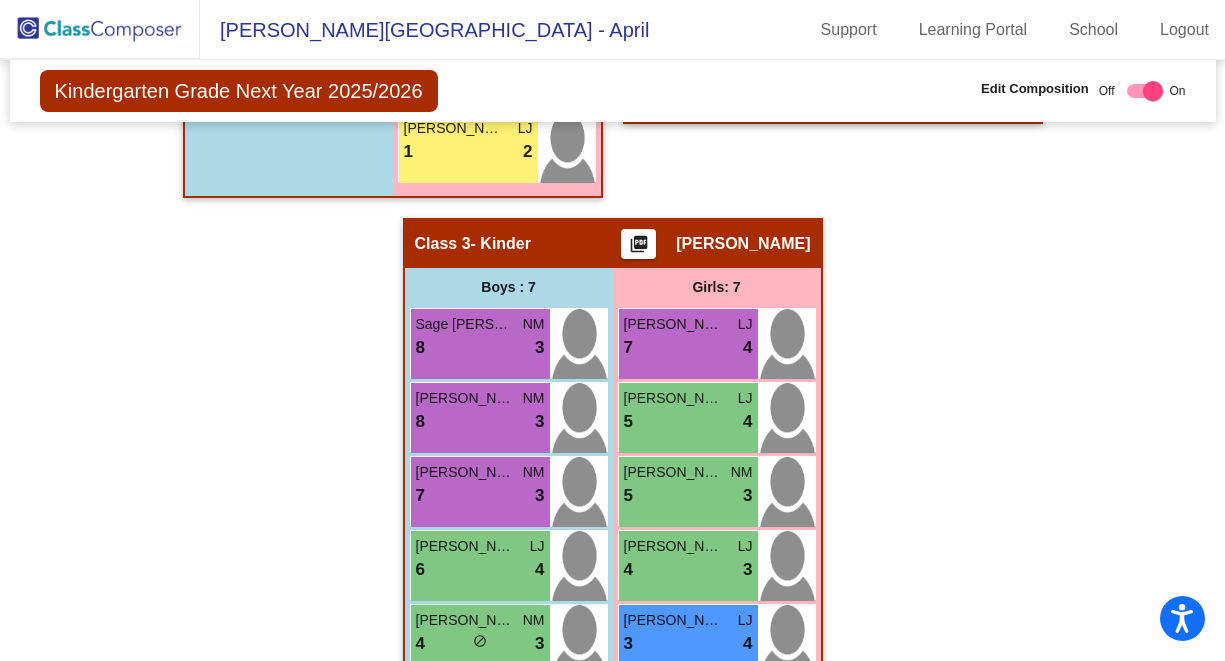 scroll, scrollTop: 888, scrollLeft: 0, axis: vertical 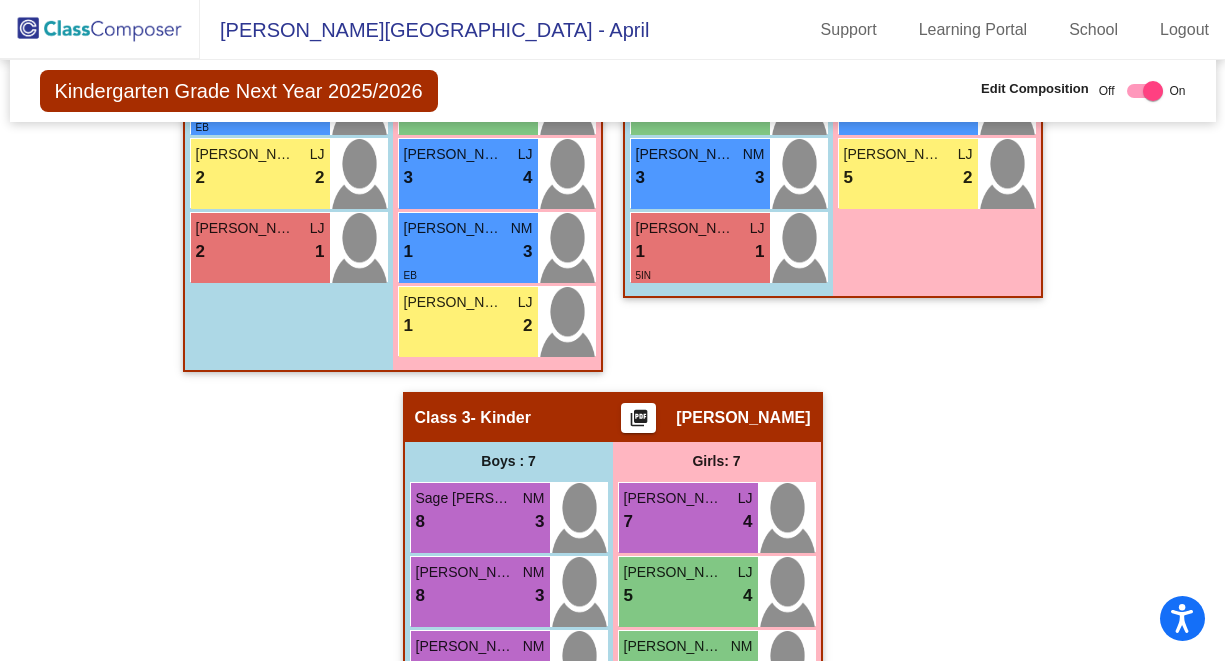 click on "Boys : 7  [PERSON_NAME] NM 9 lock do_not_disturb_alt 3 5MD EB [PERSON_NAME] NM 6 lock do_not_disturb_alt 4 [PERSON_NAME] [PERSON_NAME] 6 lock do_not_disturb_alt 4 [PERSON_NAME] LJ 6 lock do_not_disturb_alt 4 [PERSON_NAME] [PERSON_NAME] NM 1 lock do_not_disturb_alt 4 [PERSON_NAME] [PERSON_NAME] 2 lock do_not_disturb_alt 2 [PERSON_NAME] LJ 2 lock do_not_disturb_alt 1" at bounding box center [0, 0] 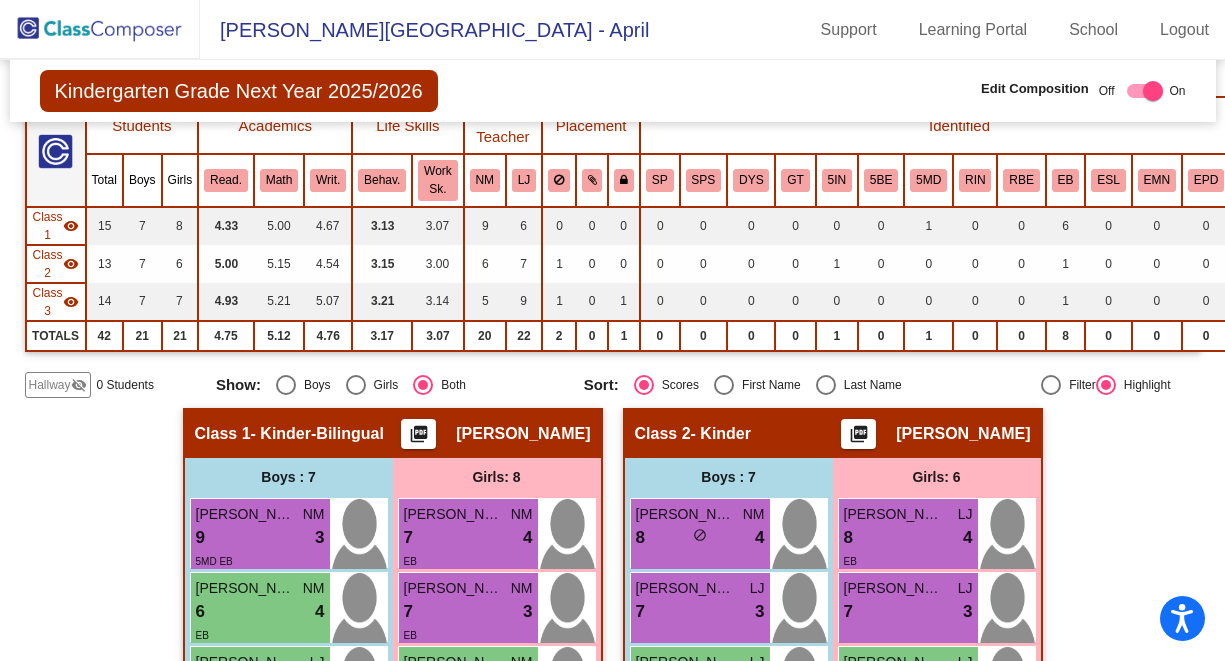 scroll, scrollTop: 0, scrollLeft: 0, axis: both 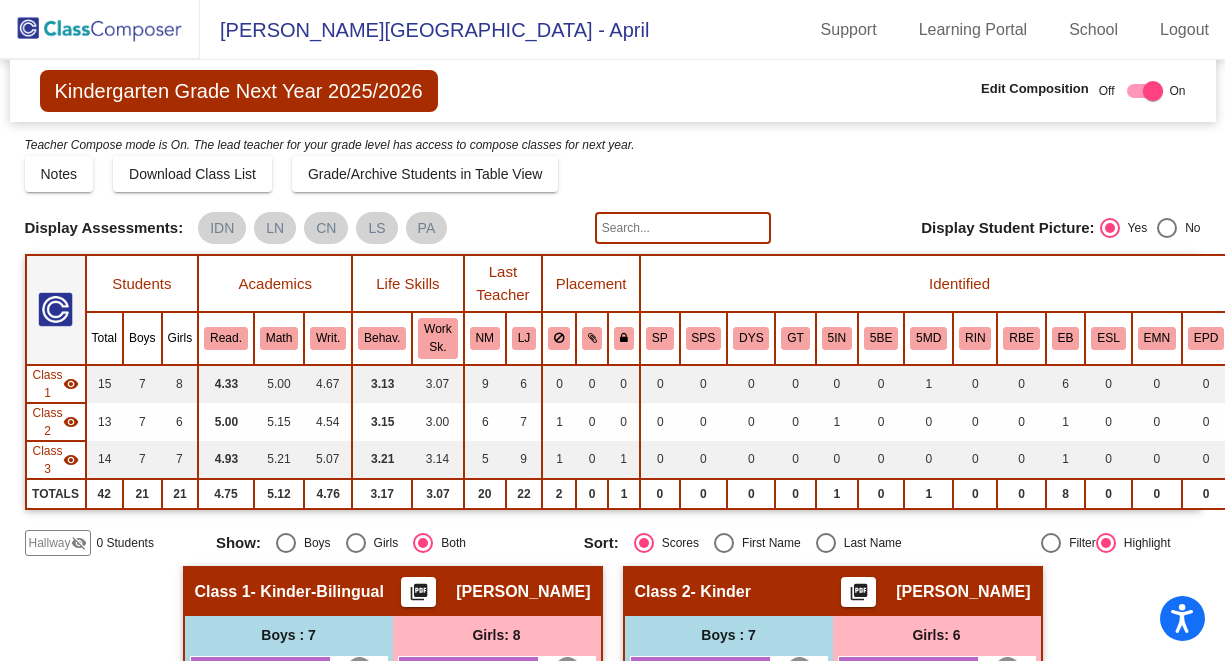 click on "[PERSON_NAME]" 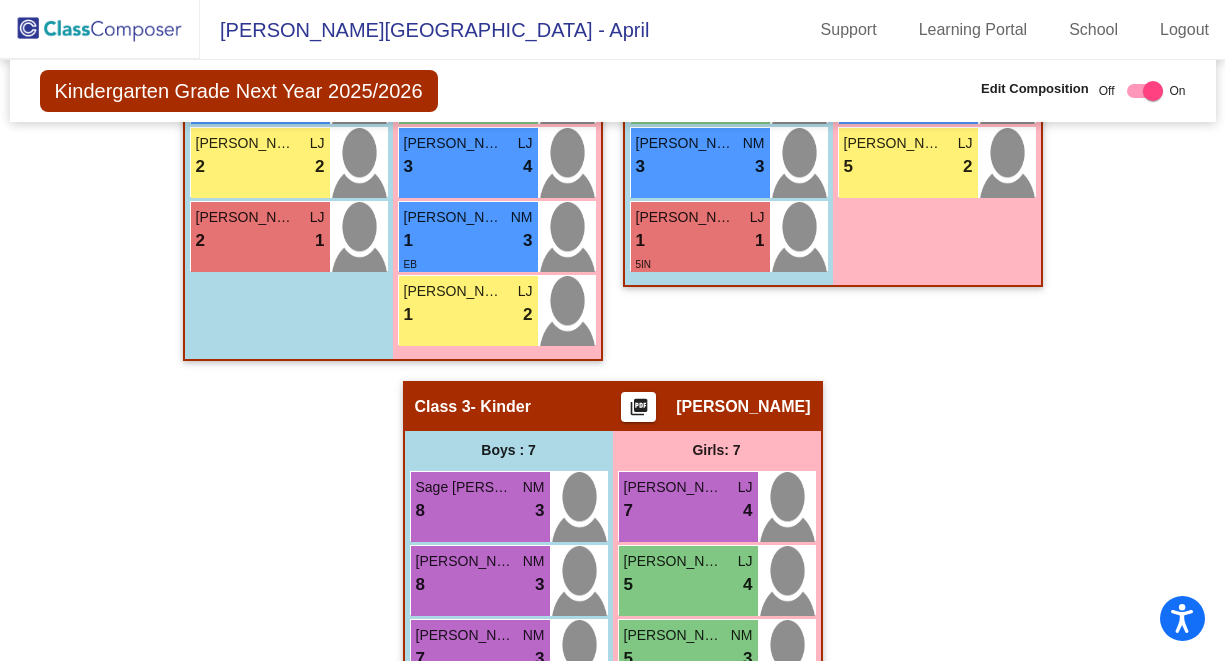 scroll, scrollTop: 908, scrollLeft: 0, axis: vertical 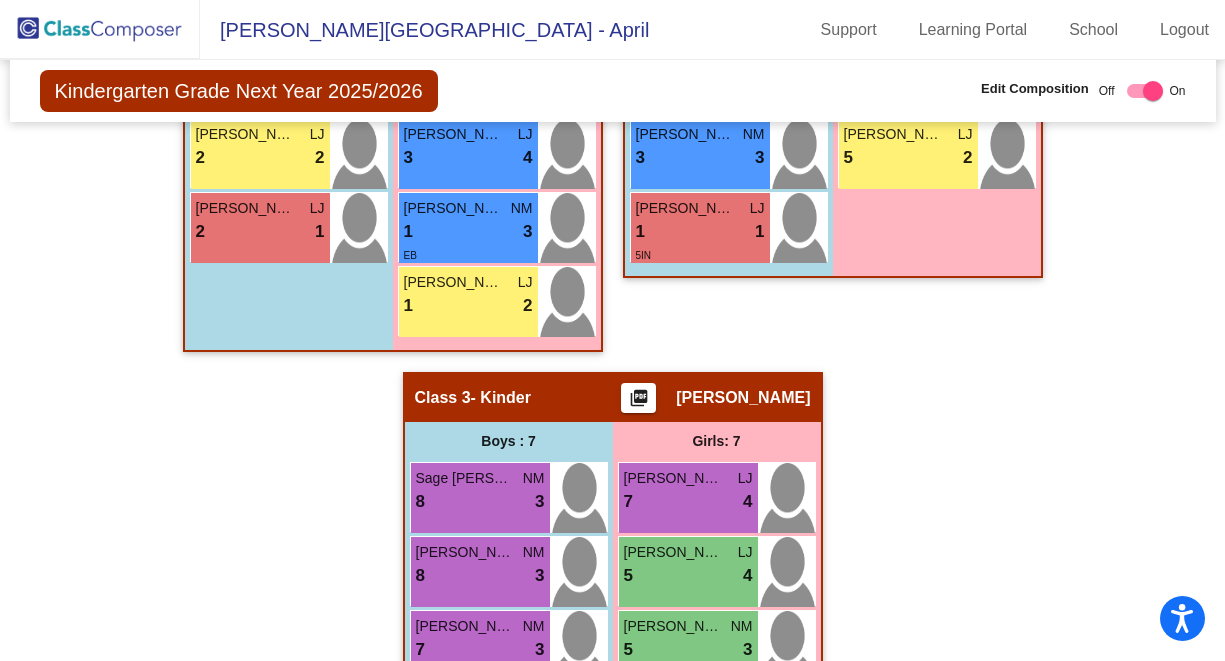click on "[PERSON_NAME]" 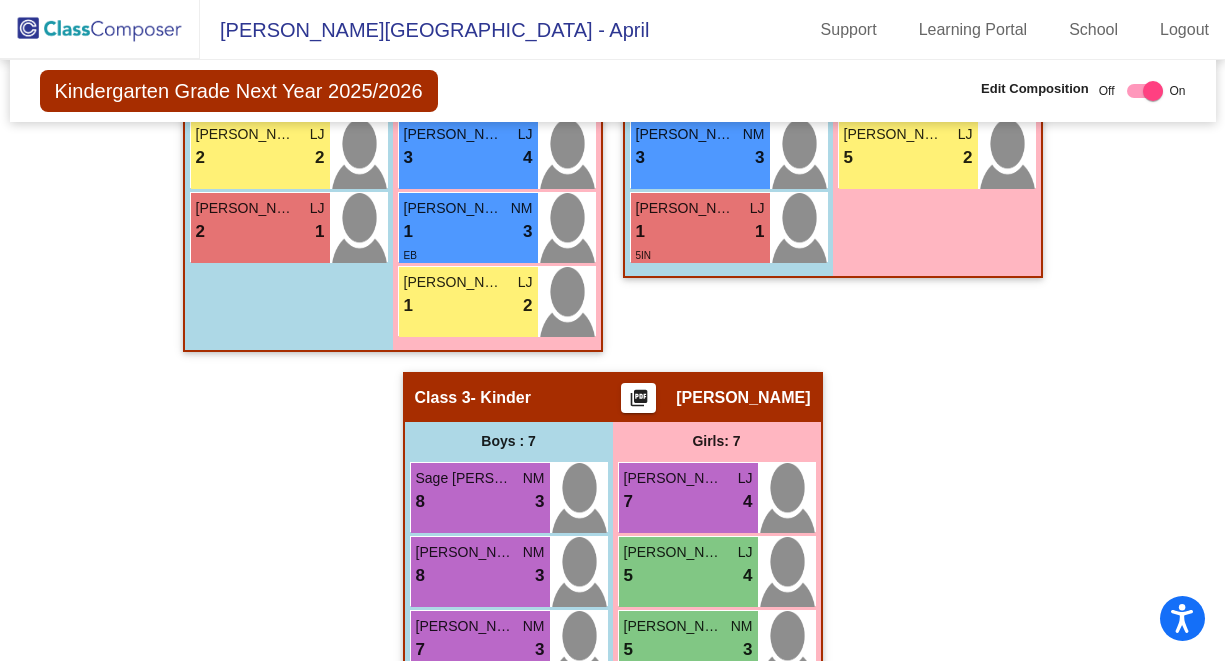 click 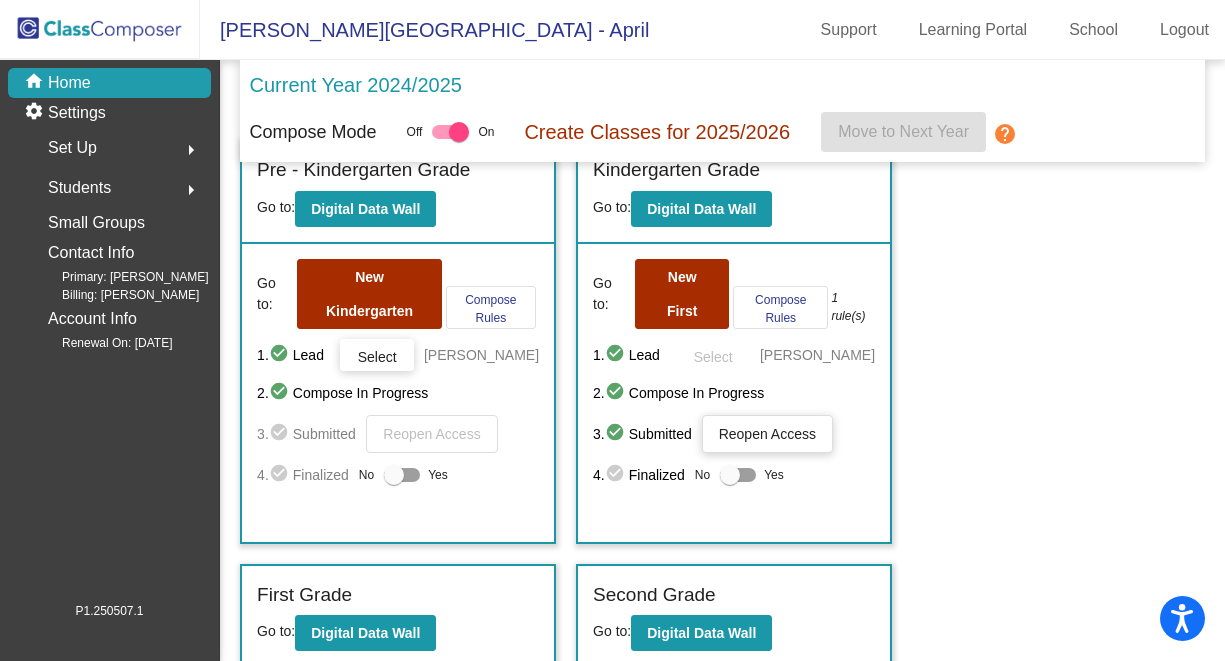 scroll, scrollTop: 33, scrollLeft: 0, axis: vertical 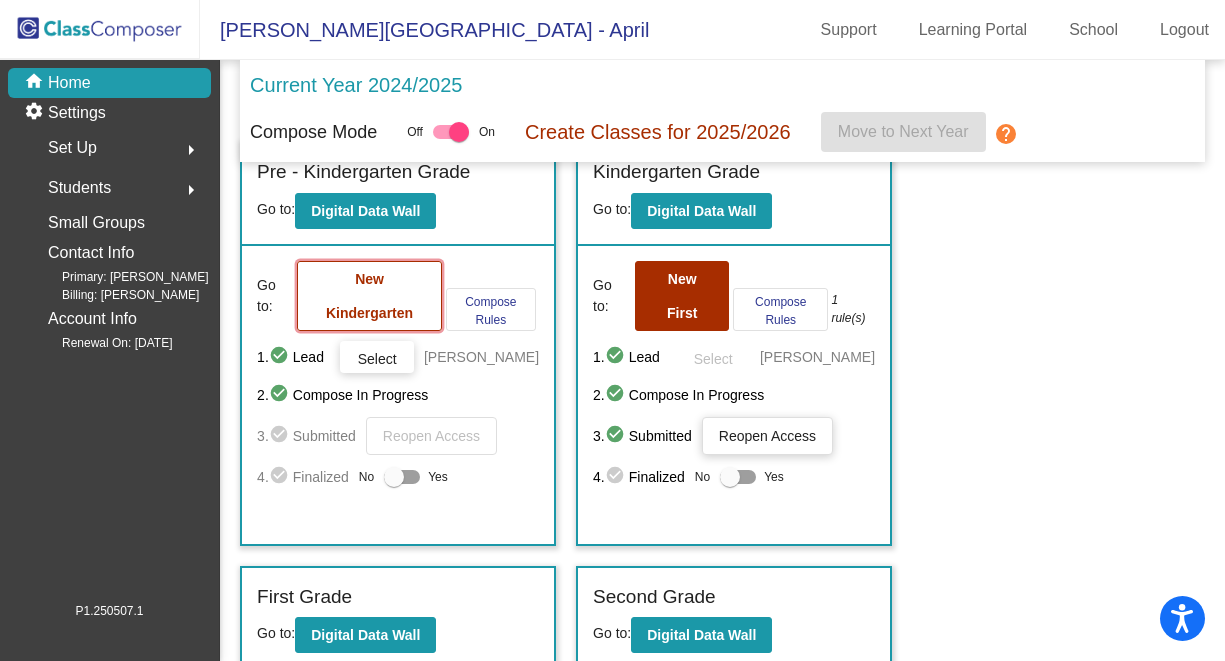 click on "New Kindergarten" 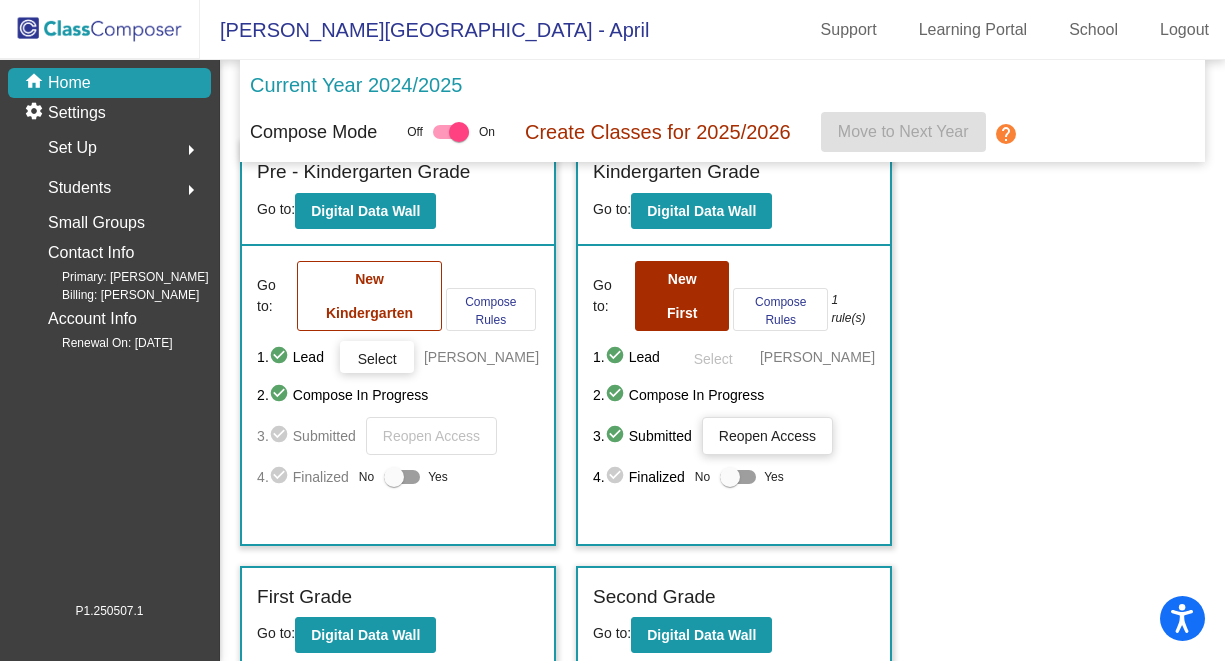 scroll, scrollTop: 0, scrollLeft: 0, axis: both 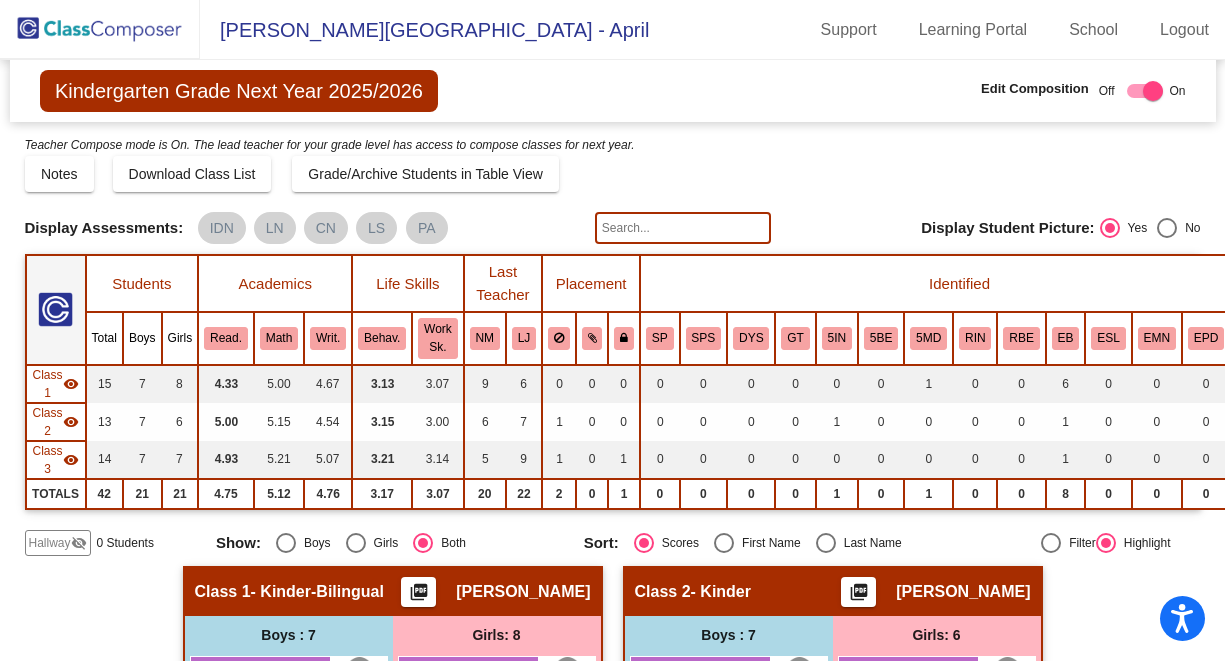 click 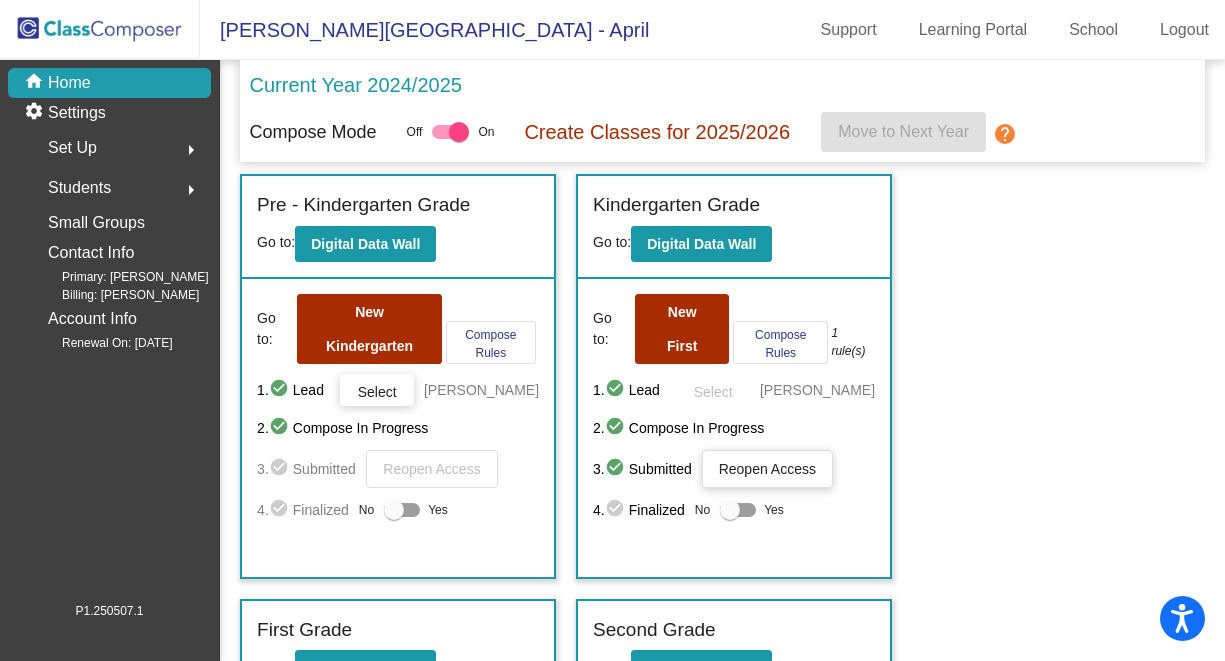 click on "check_circle" 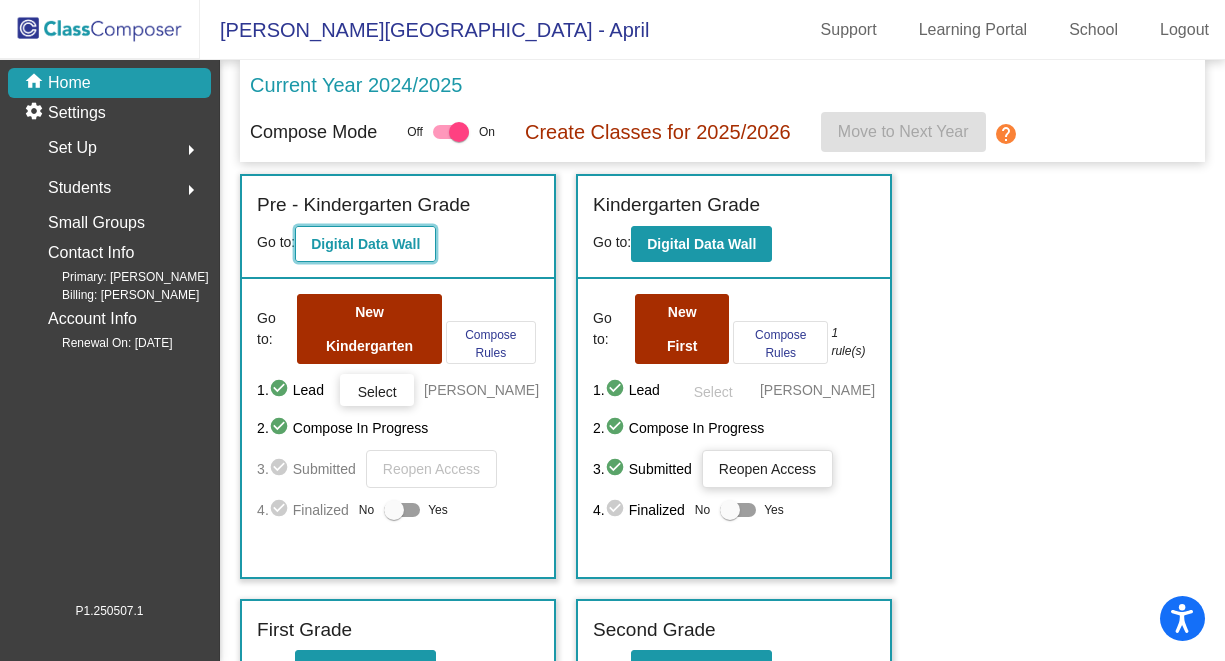 click on "Digital Data Wall" 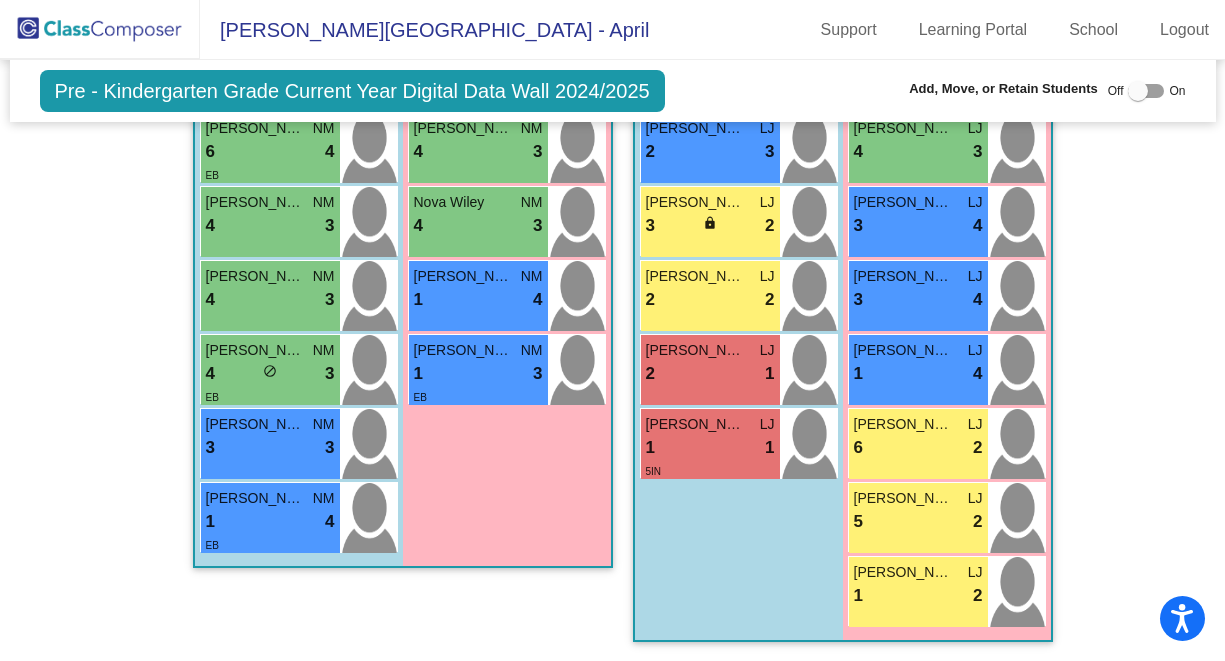 scroll, scrollTop: 0, scrollLeft: 0, axis: both 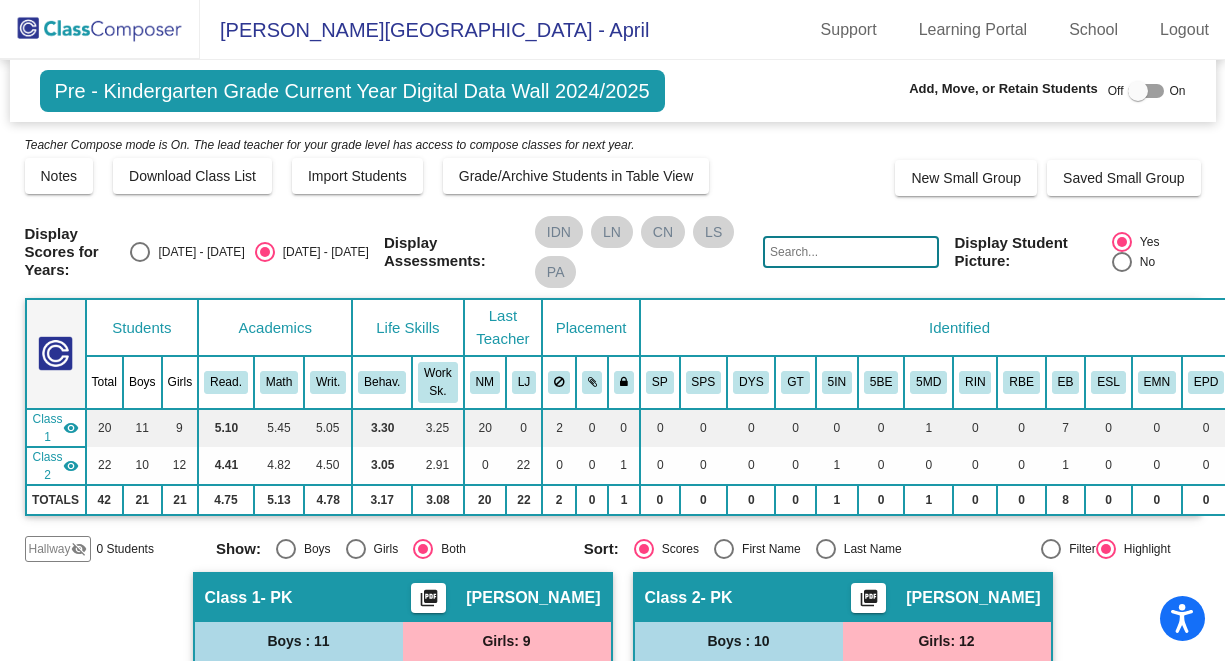 click 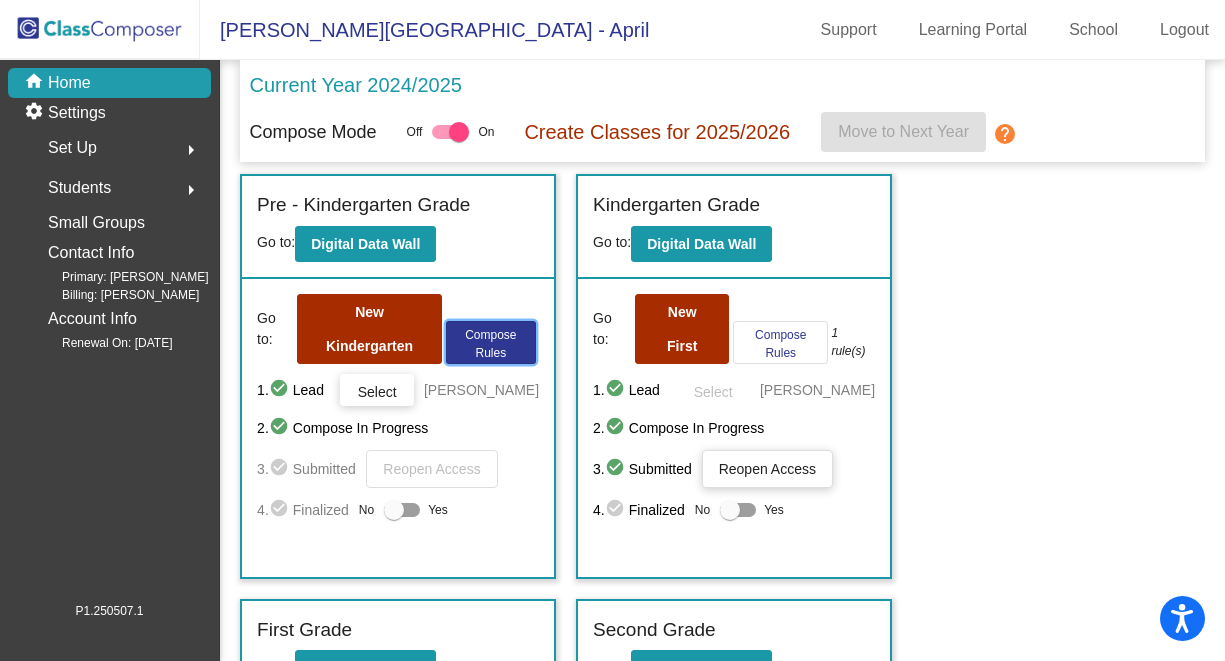 click on "Compose Rules" 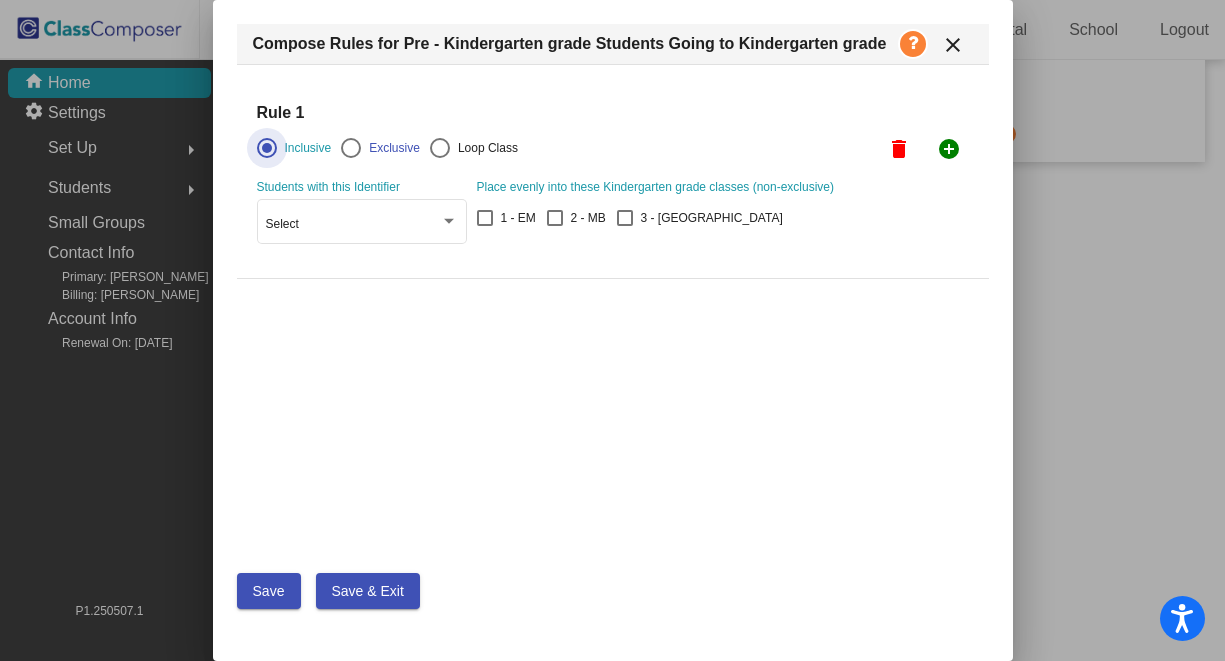 click on "close" at bounding box center [953, 45] 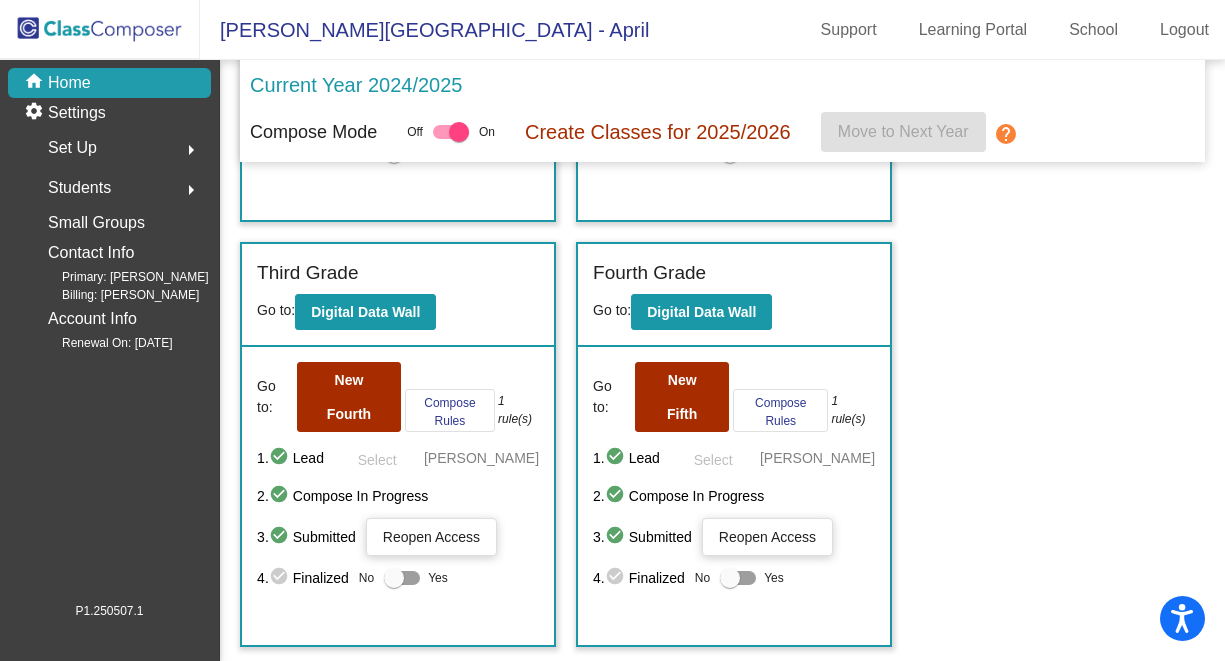 scroll, scrollTop: 918, scrollLeft: 0, axis: vertical 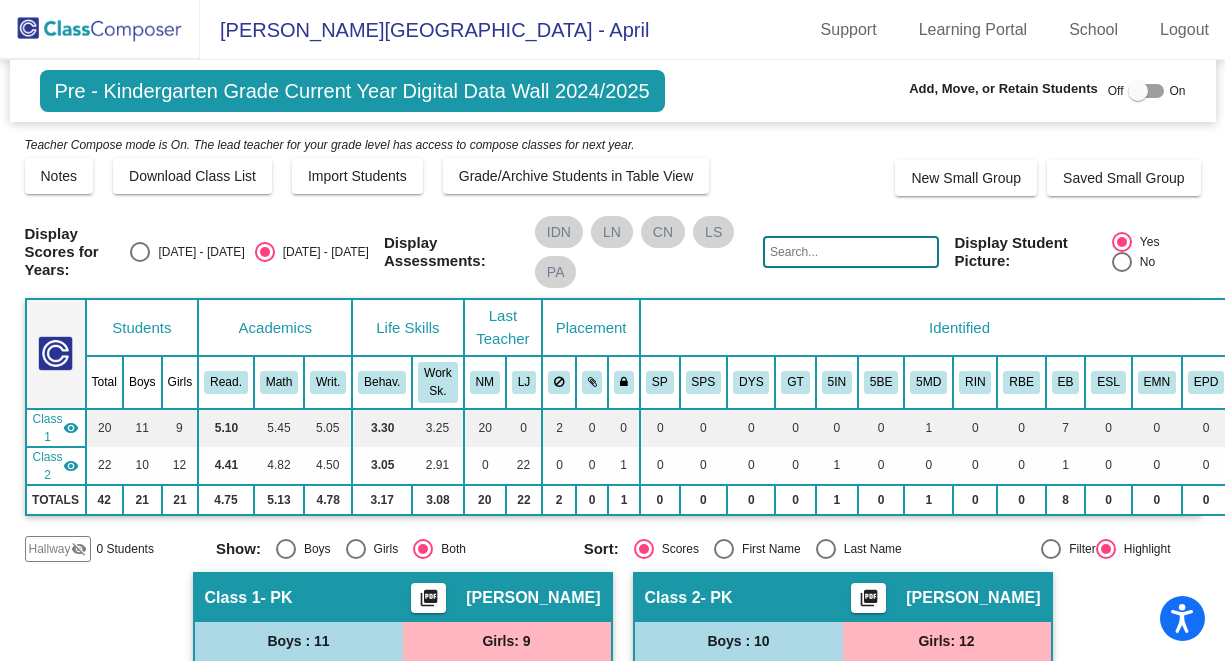 click 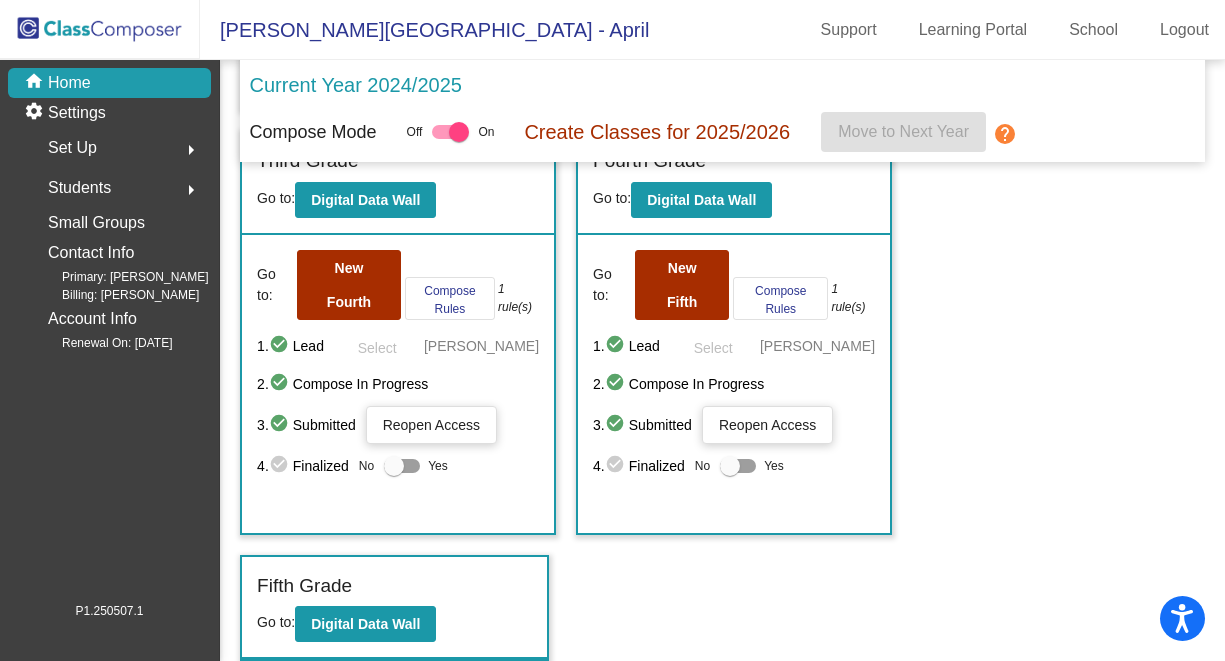 scroll, scrollTop: 918, scrollLeft: 0, axis: vertical 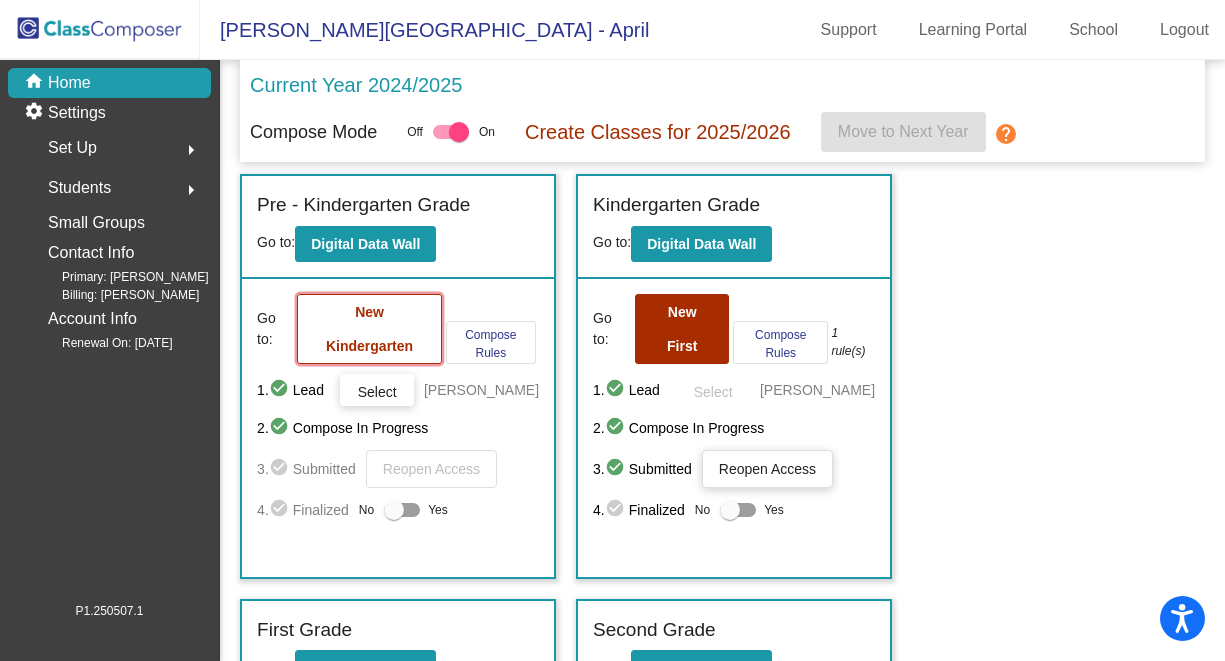 click on "New Kindergarten" 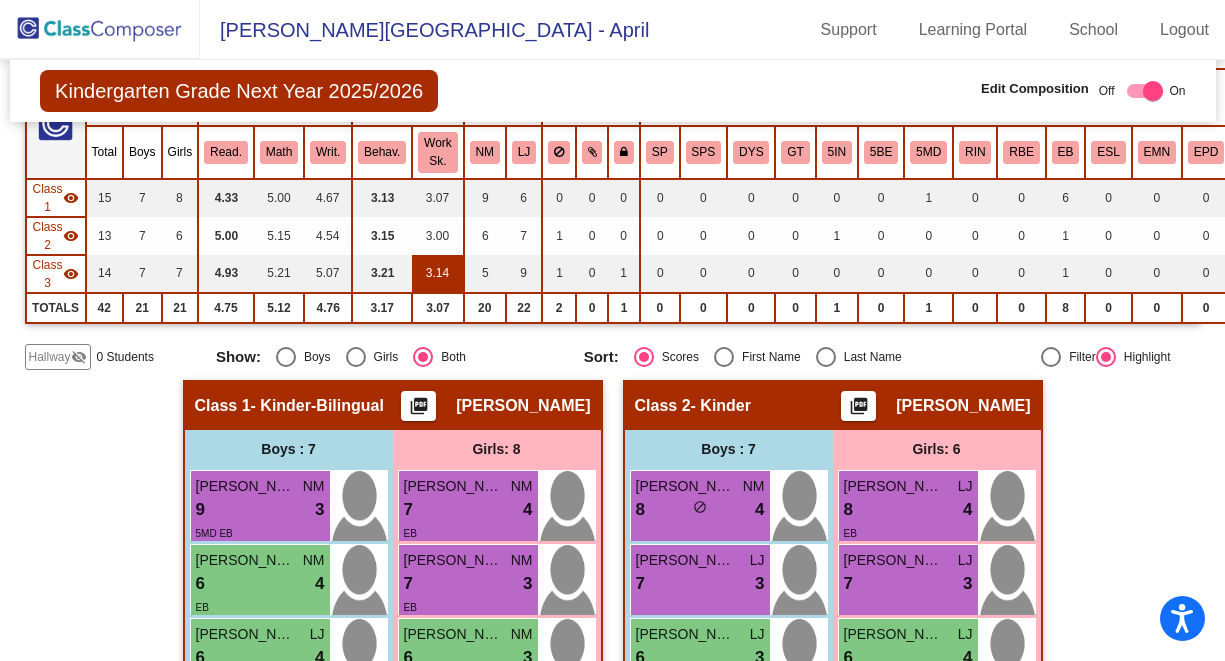 scroll, scrollTop: 214, scrollLeft: 0, axis: vertical 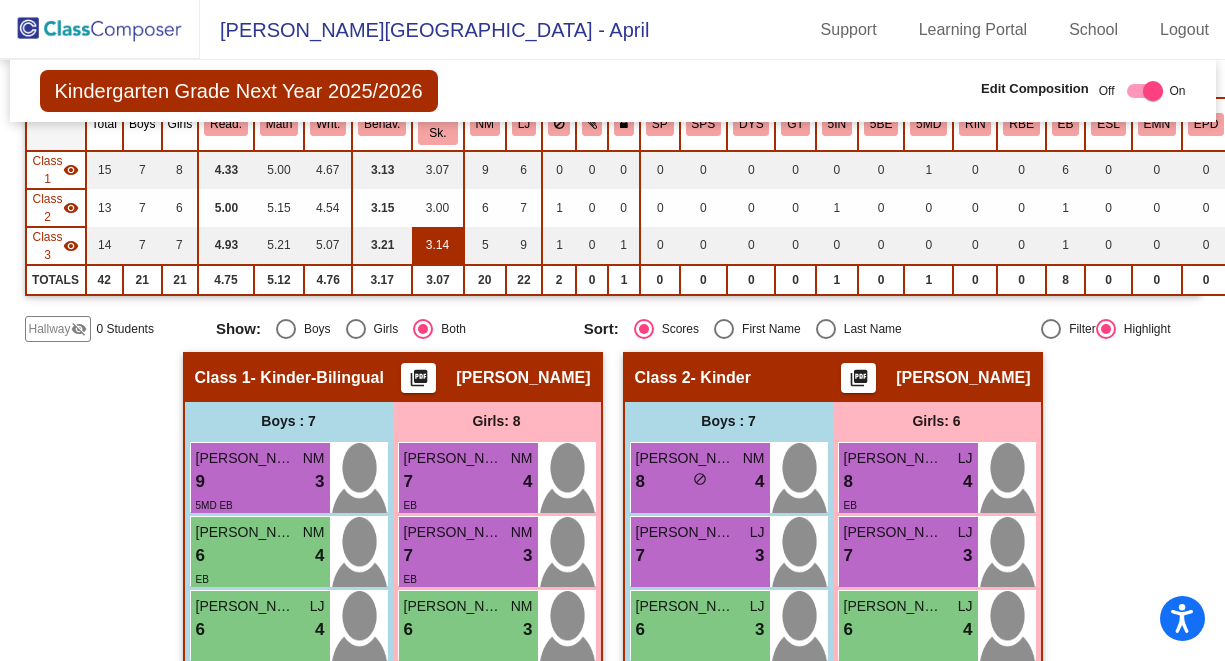click on "[PERSON_NAME]" at bounding box center [454, 458] 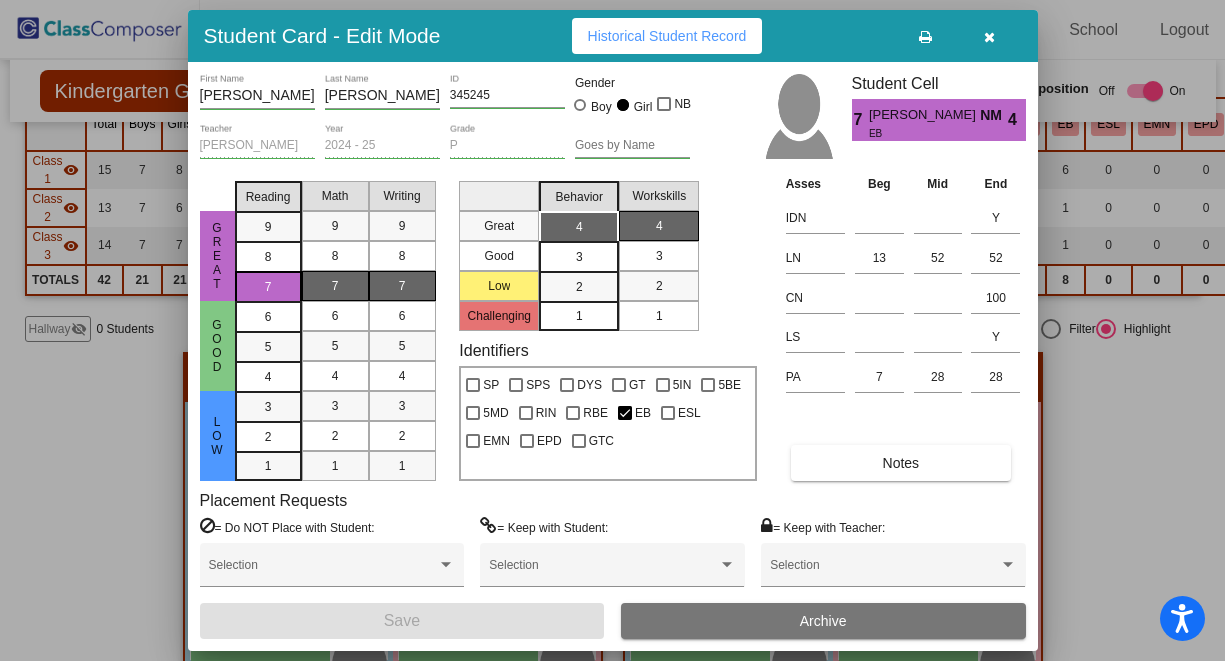 click at bounding box center (989, 37) 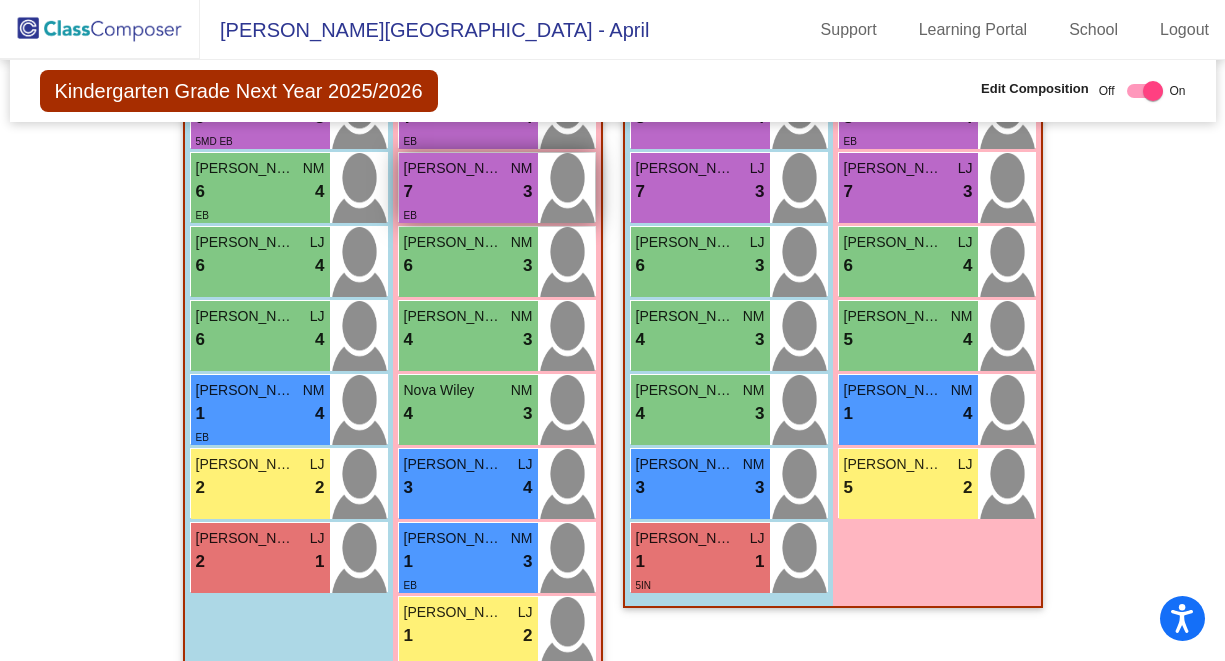 scroll, scrollTop: 0, scrollLeft: 0, axis: both 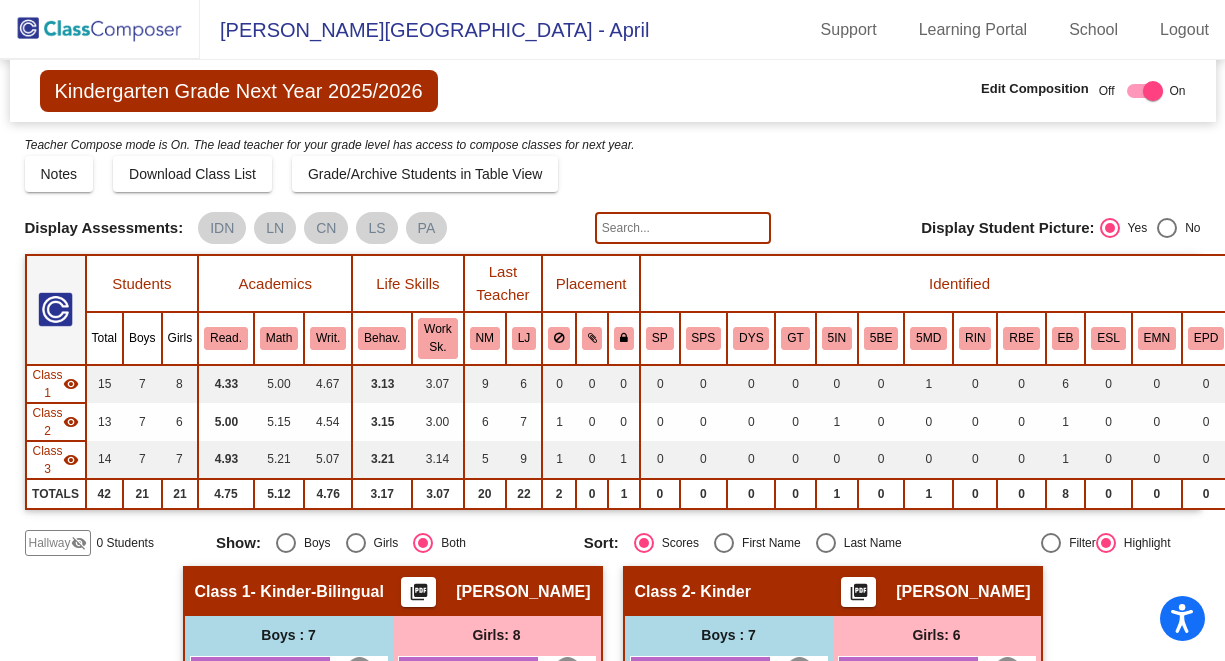 click 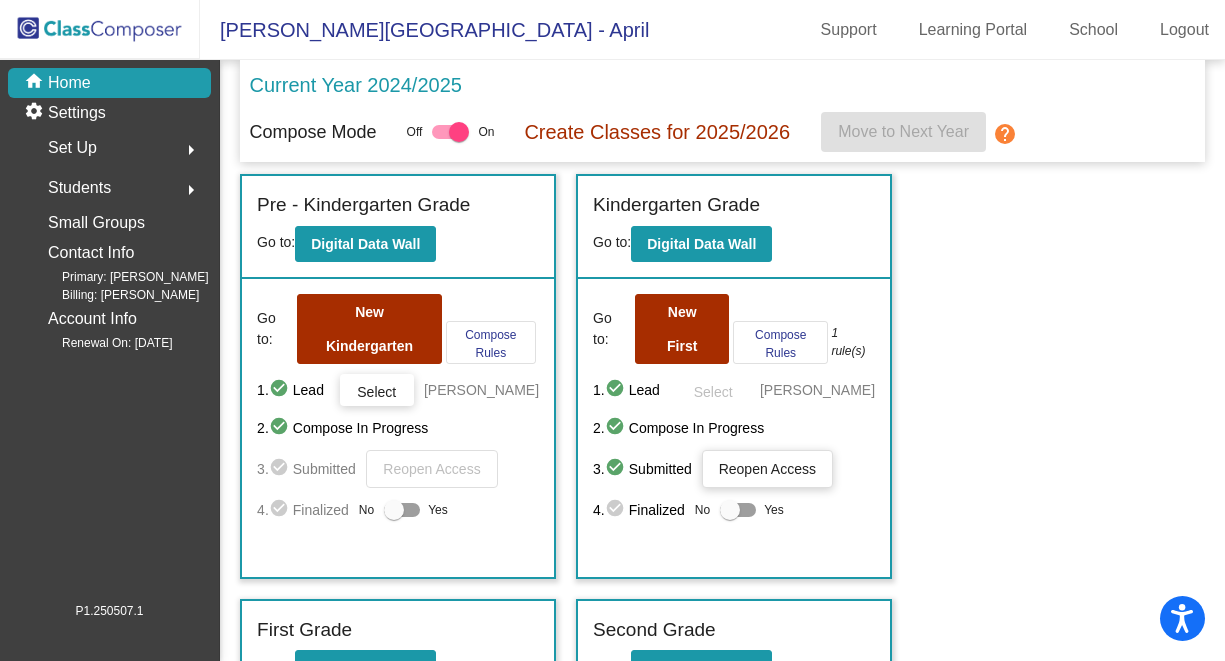 click on "Select" at bounding box center [0, 0] 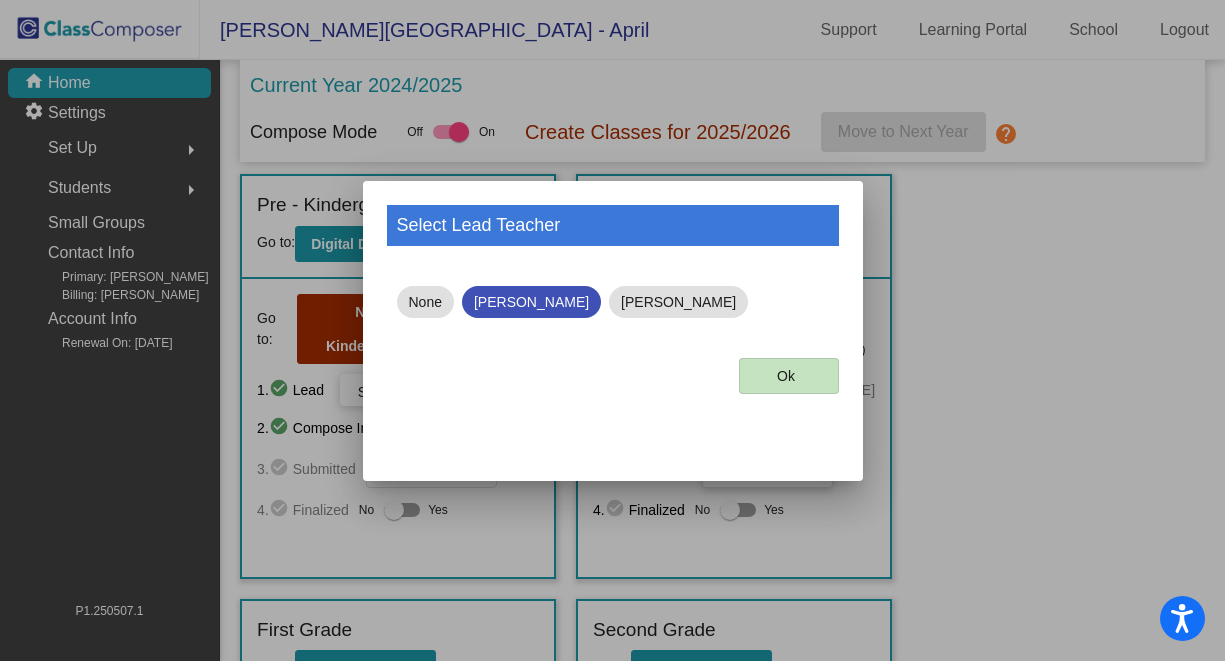 click on "Ok" at bounding box center (786, 376) 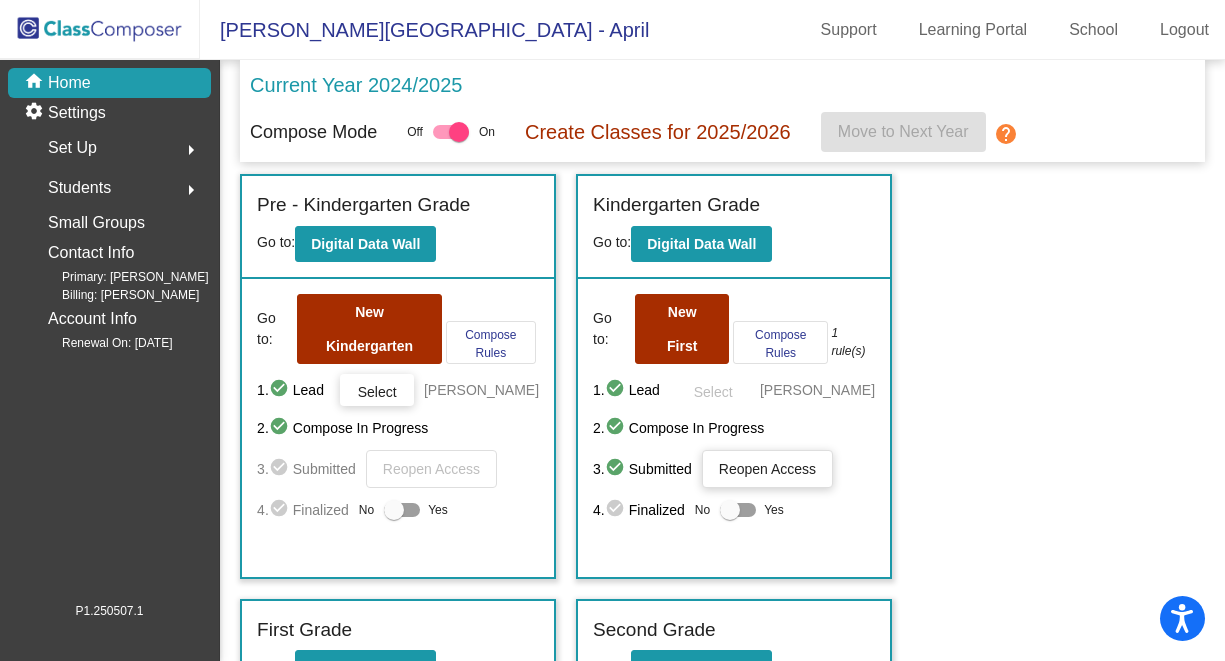 click on "check_circle" at bounding box center (0, 0) 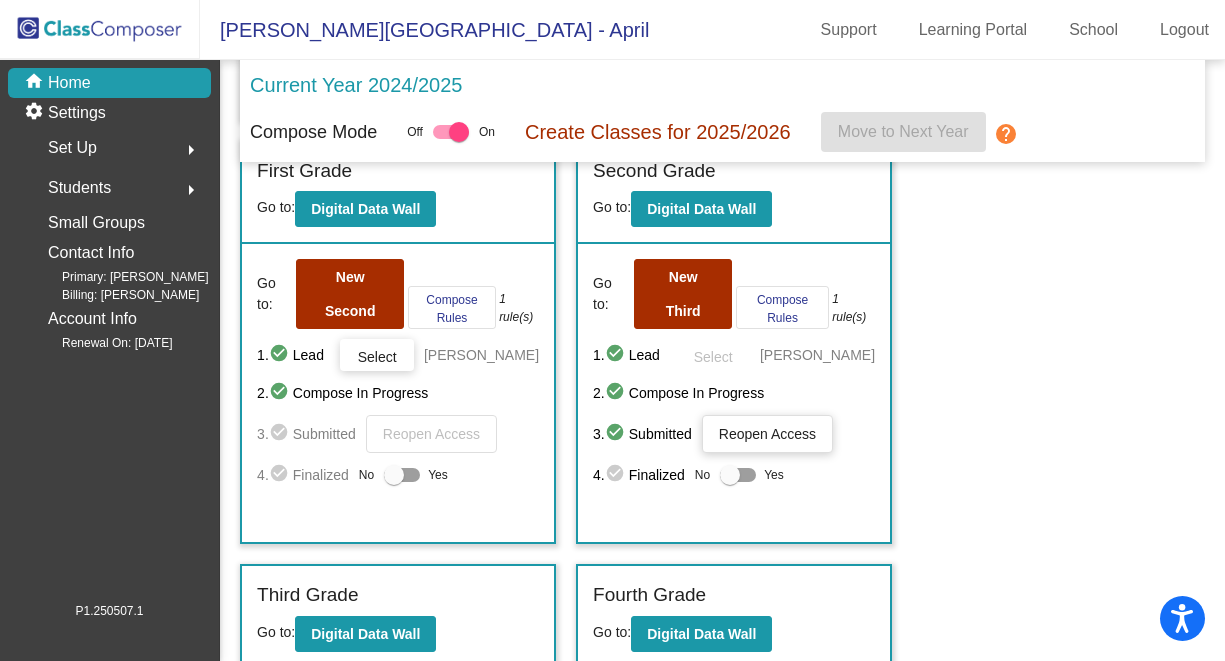 scroll, scrollTop: 495, scrollLeft: 0, axis: vertical 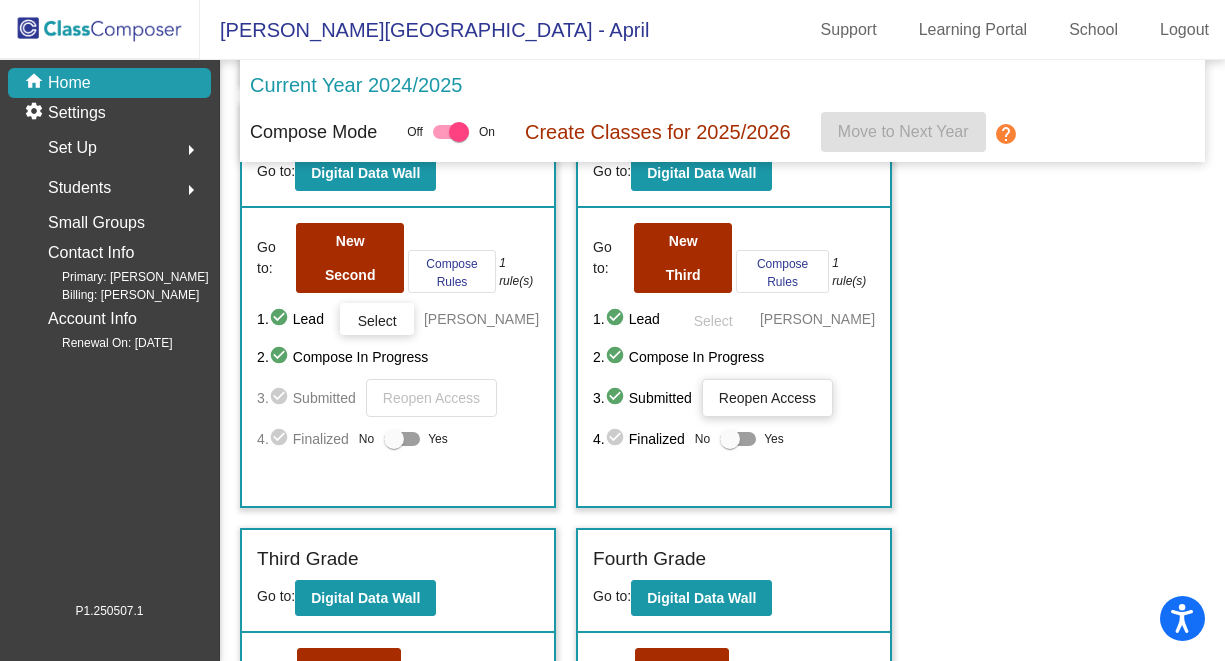 click on "Students" 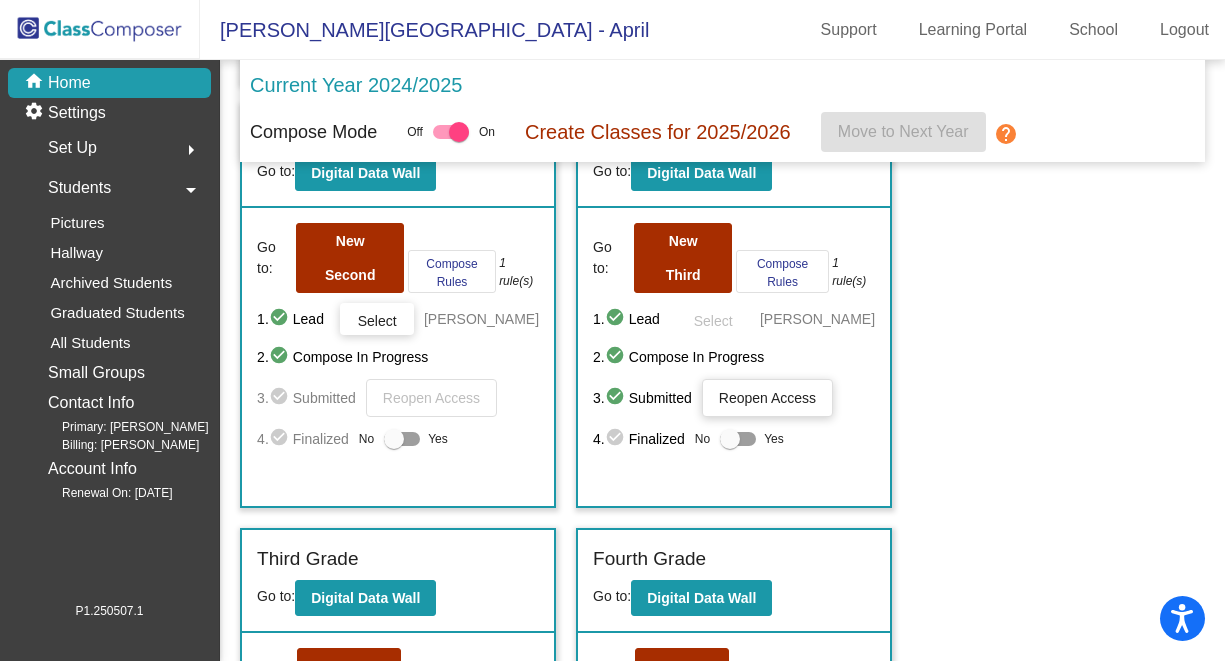 click on "Set Up" 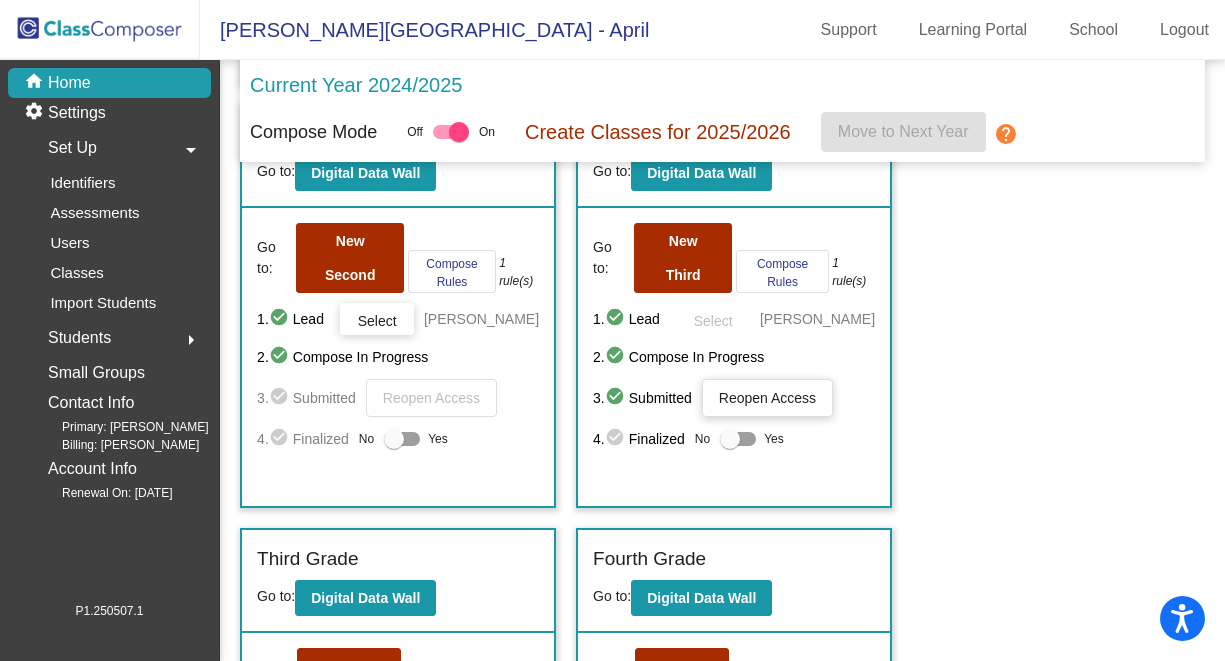 click on "Set Up" 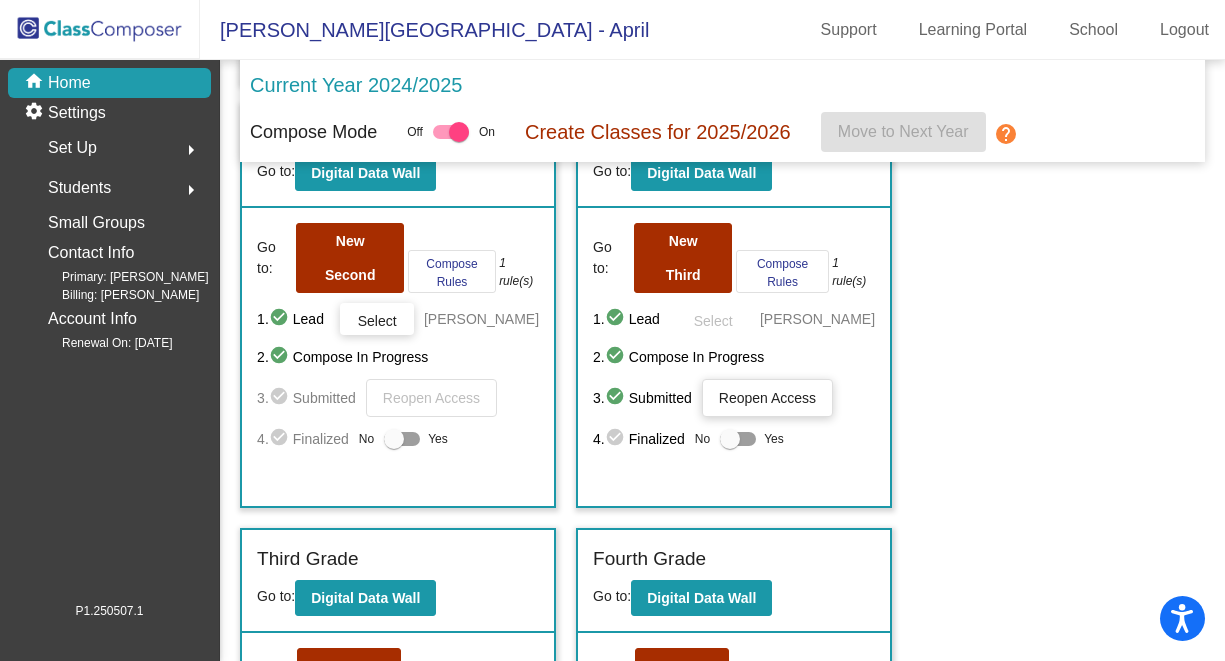 click on "Set Up" 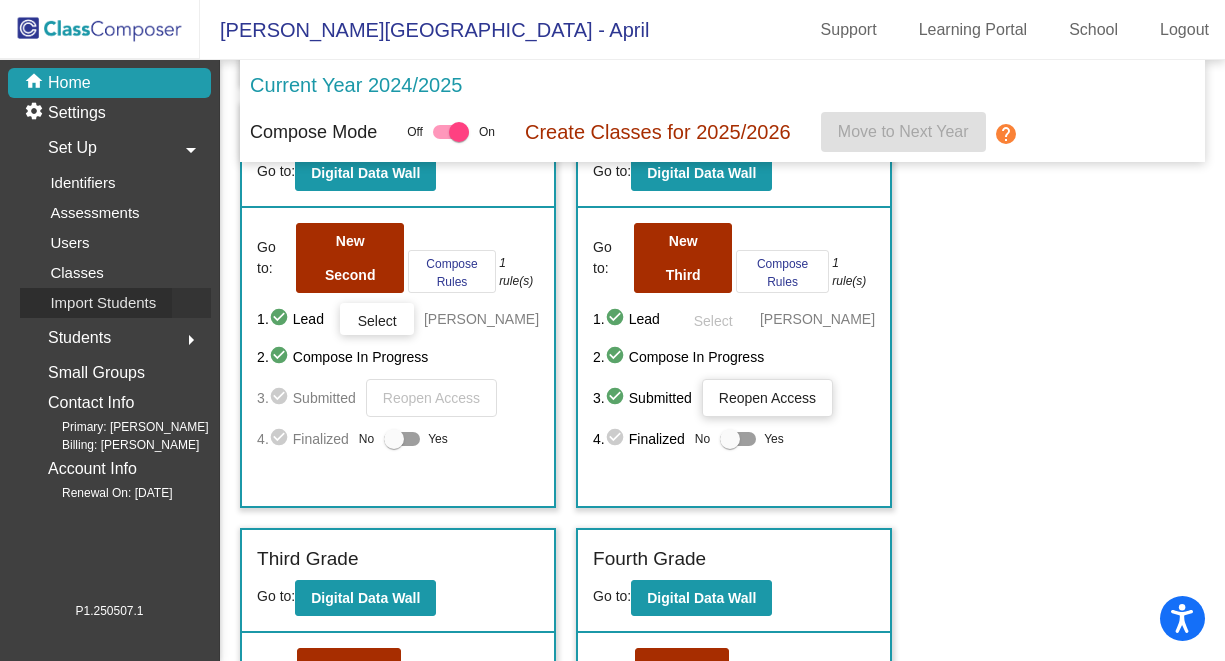 click on "Import Students" 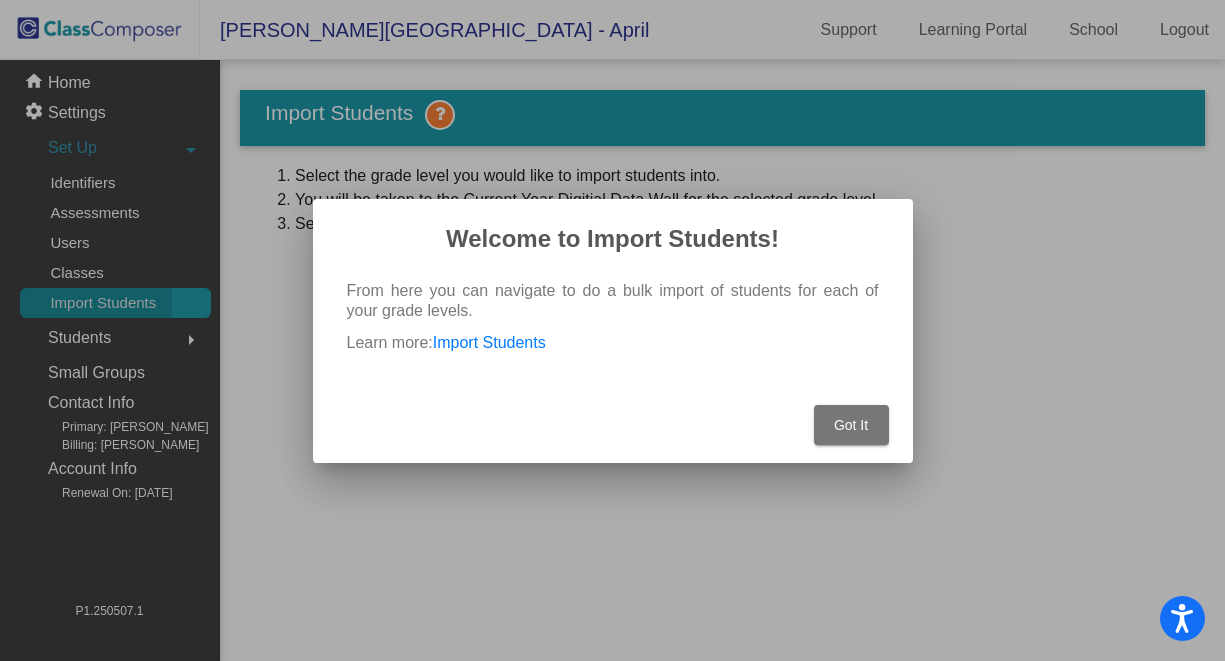 scroll, scrollTop: 0, scrollLeft: 0, axis: both 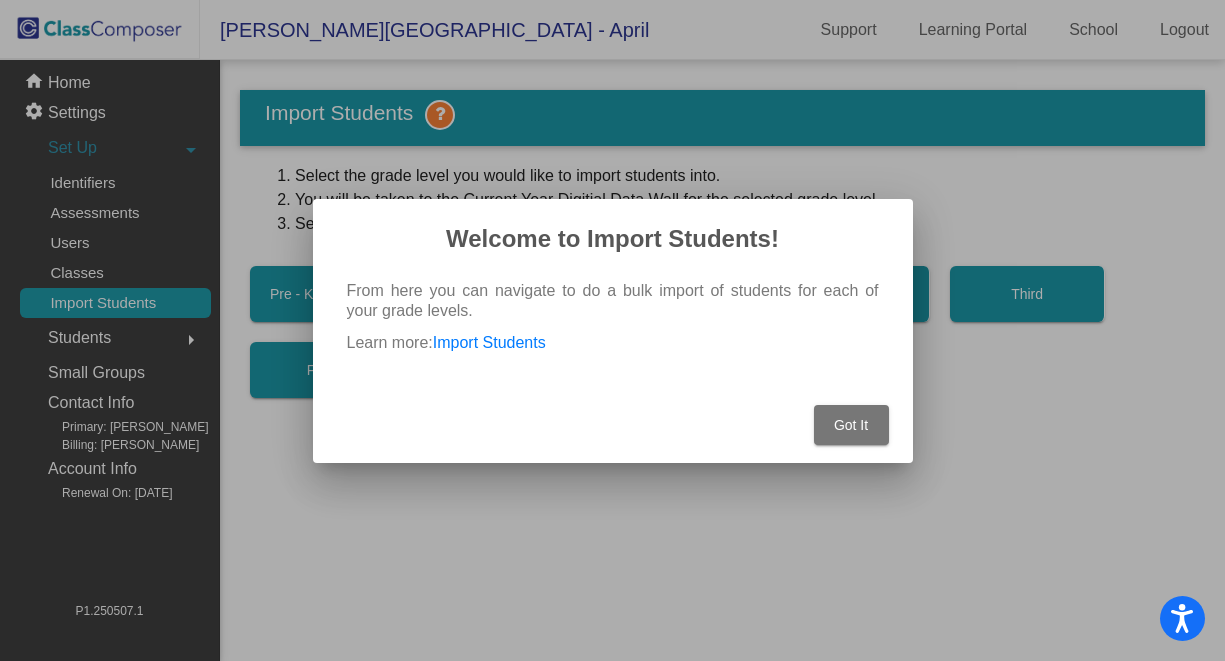click on "Got It" at bounding box center [851, 425] 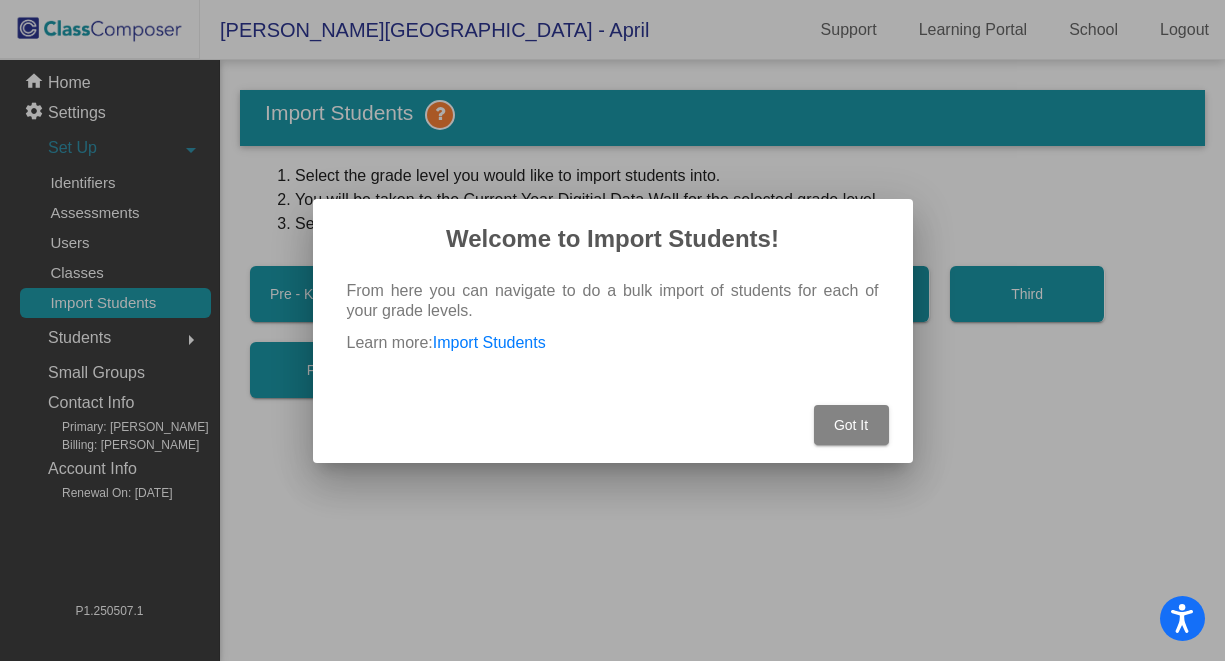 scroll, scrollTop: 0, scrollLeft: 0, axis: both 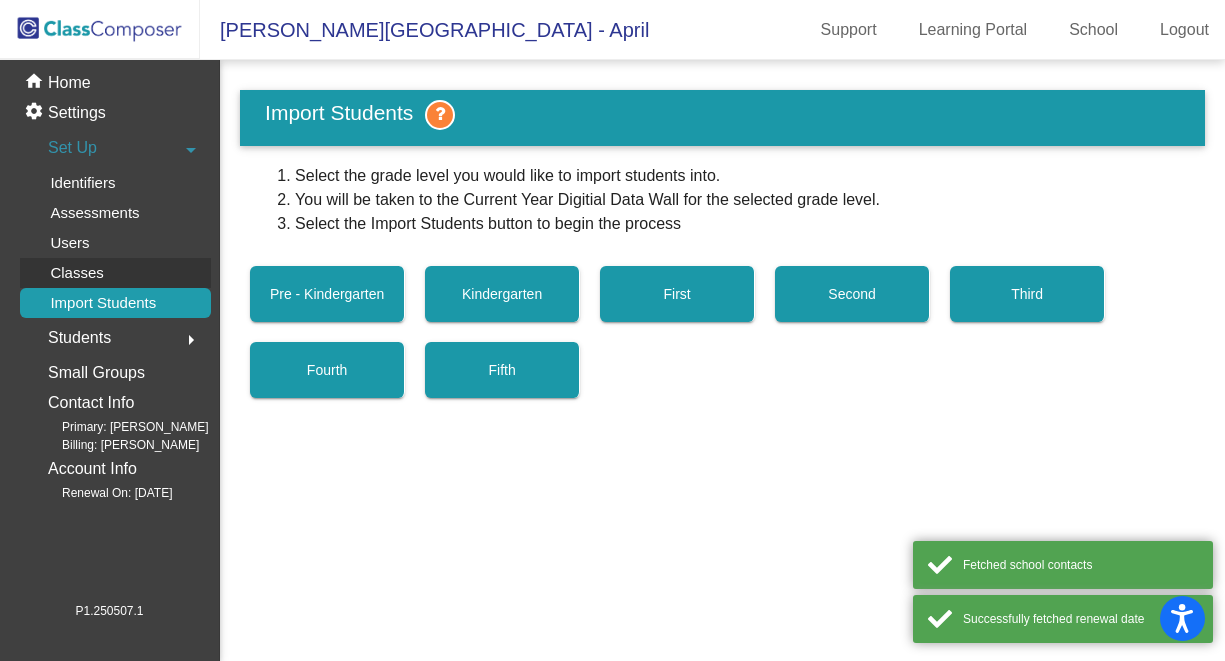 click on "Classes" 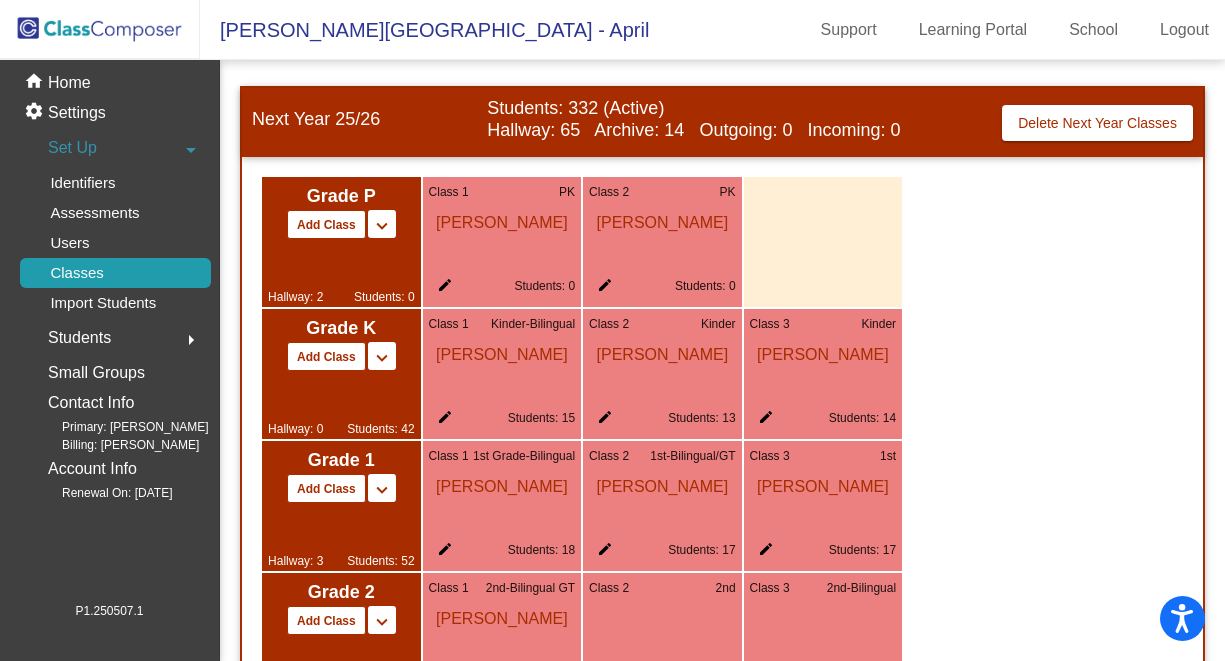 scroll, scrollTop: 1139, scrollLeft: 0, axis: vertical 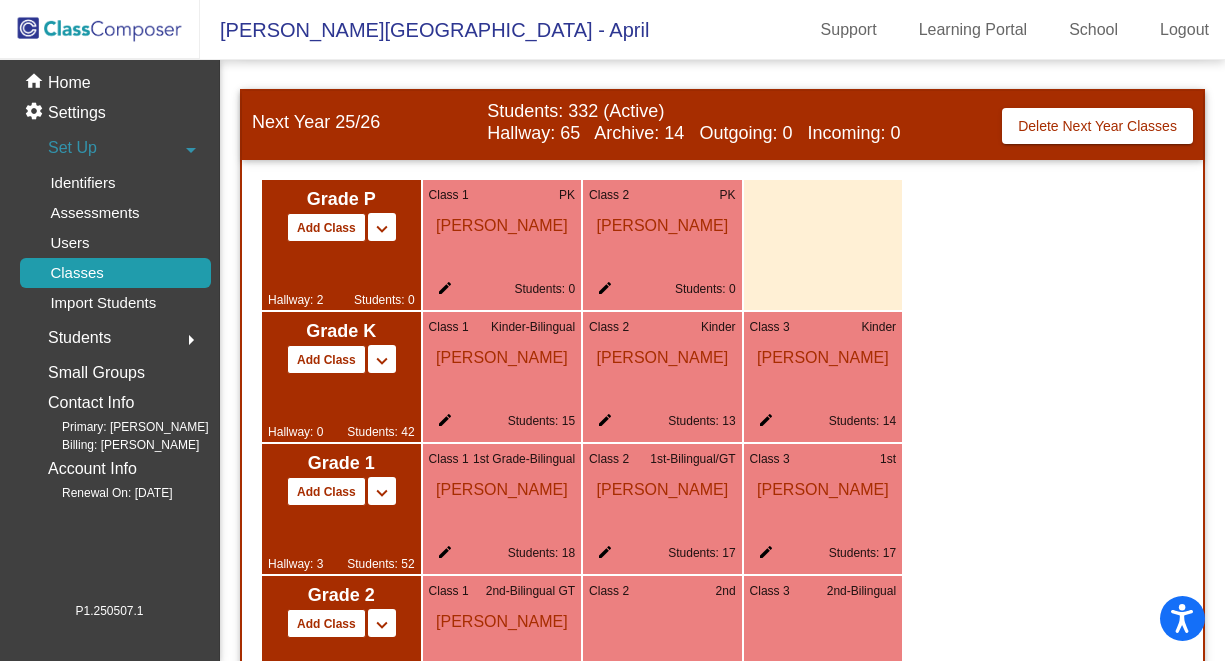 click on "[PERSON_NAME]" 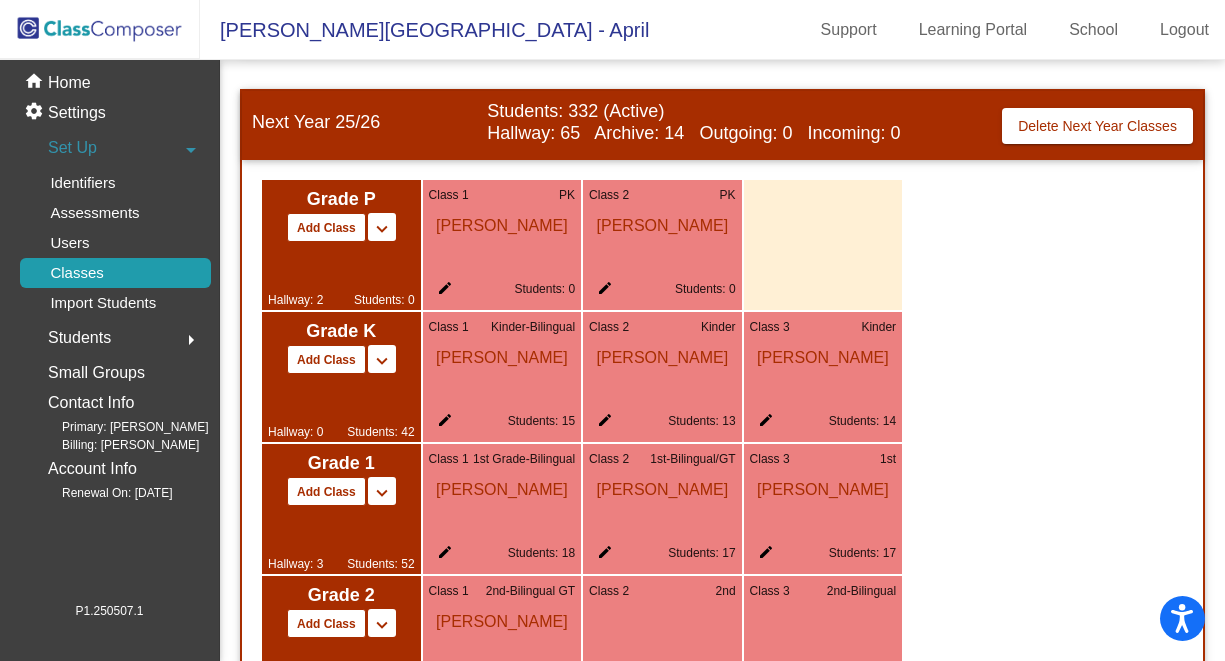 click on "edit" 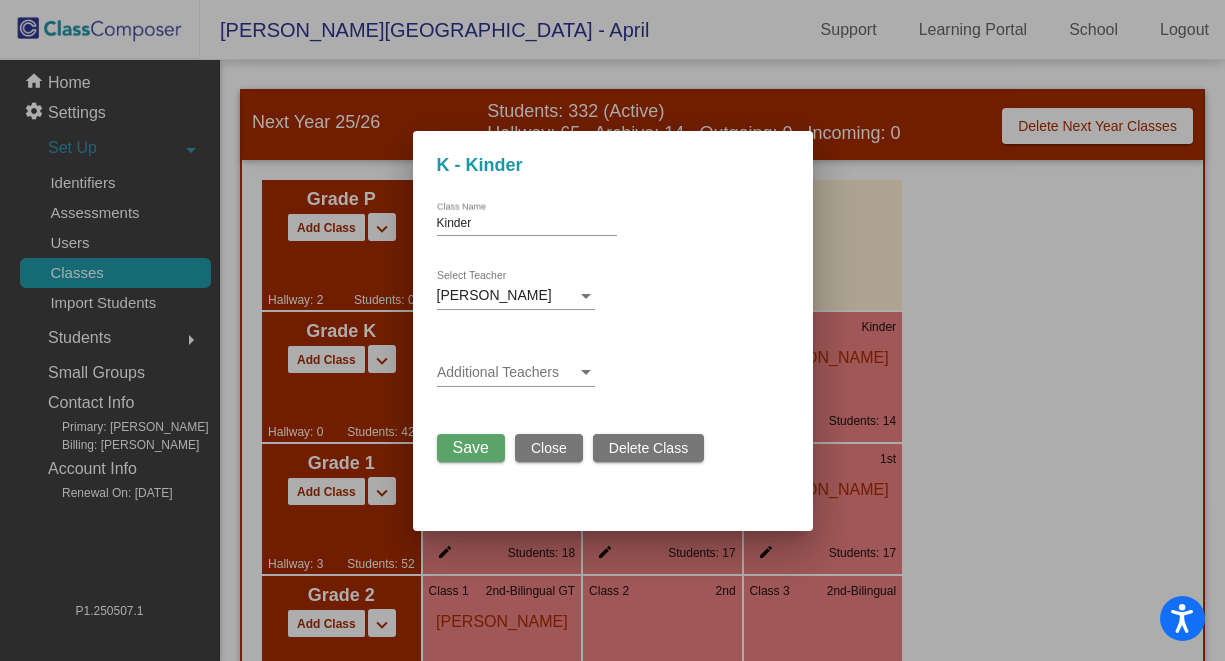 click on "Close" at bounding box center (549, 448) 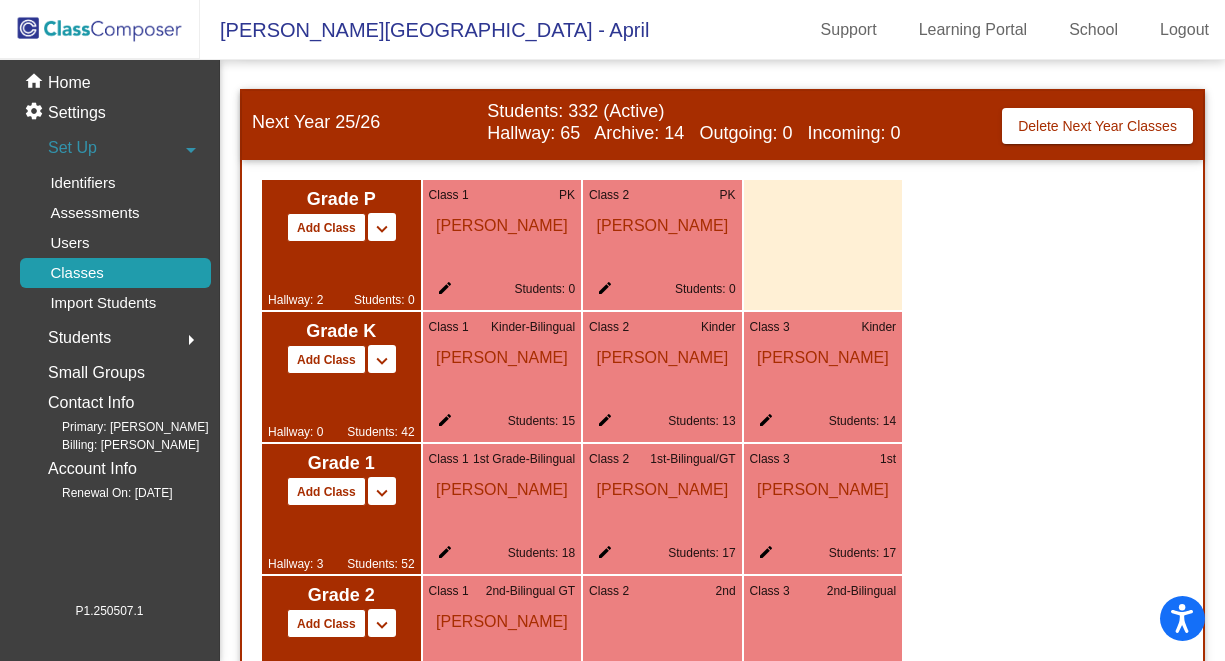 click on "Students  arrow_right" 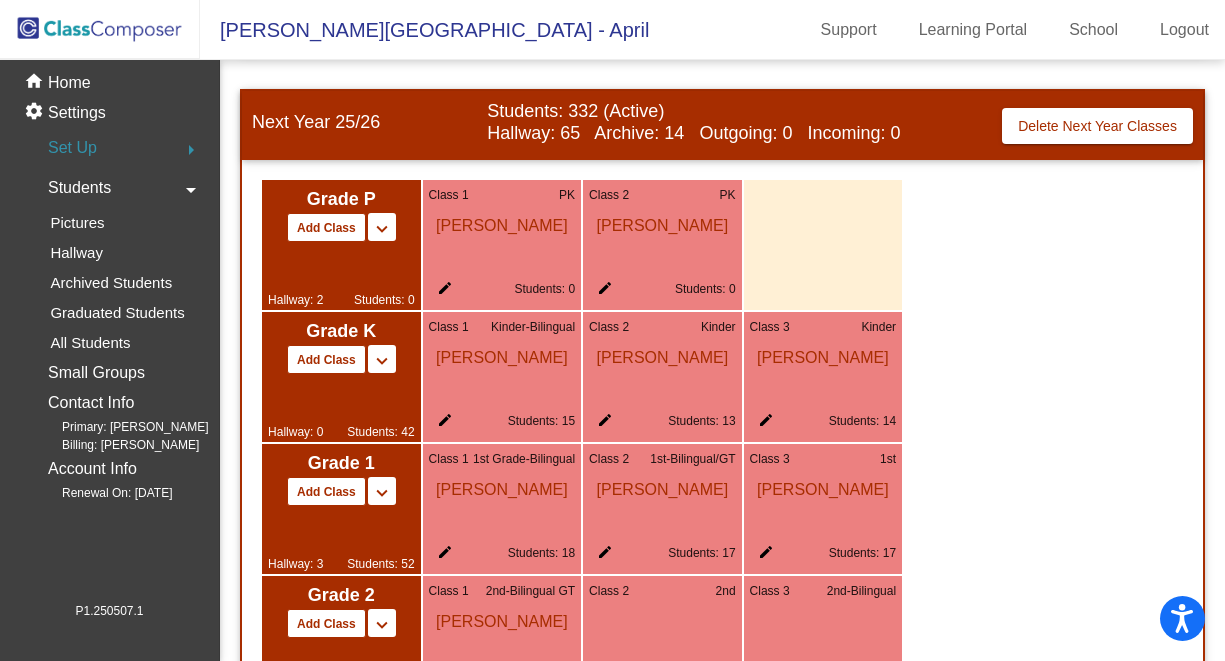 click 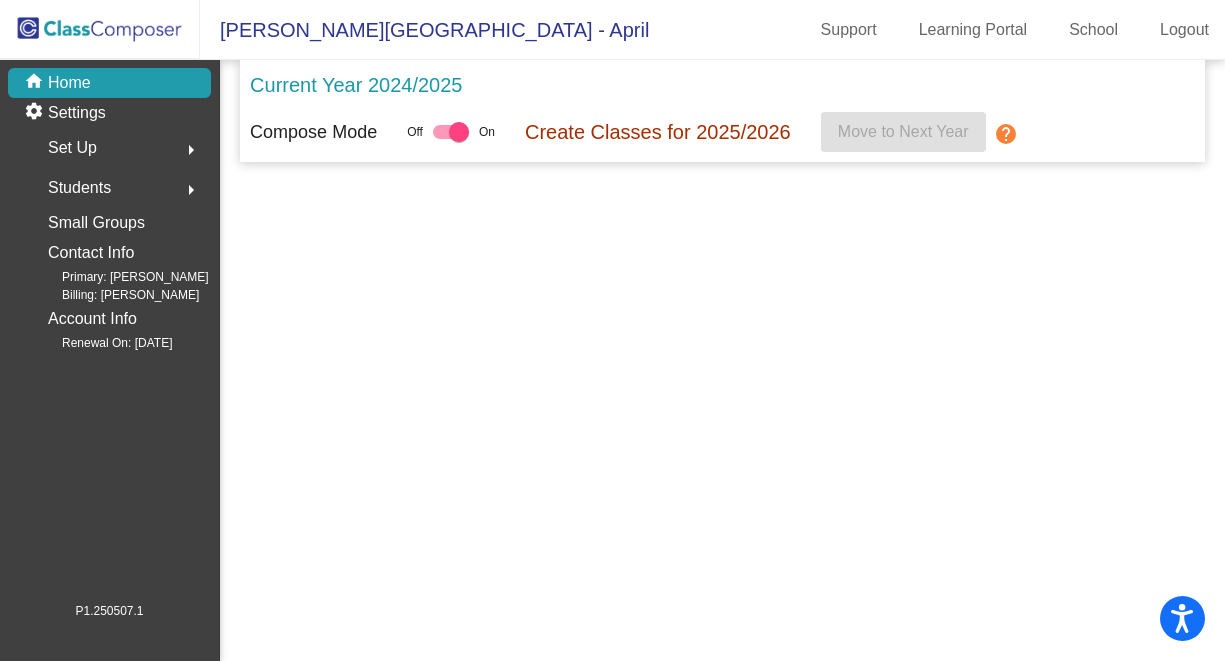 scroll, scrollTop: 0, scrollLeft: 0, axis: both 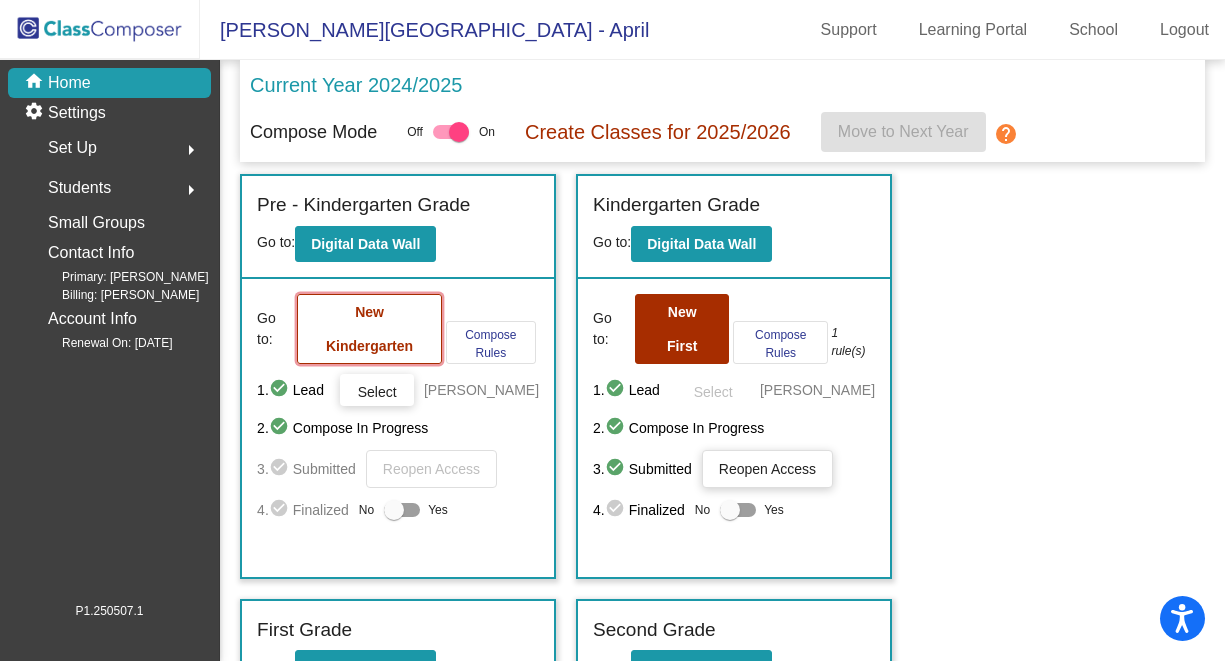 click on "New Kindergarten" 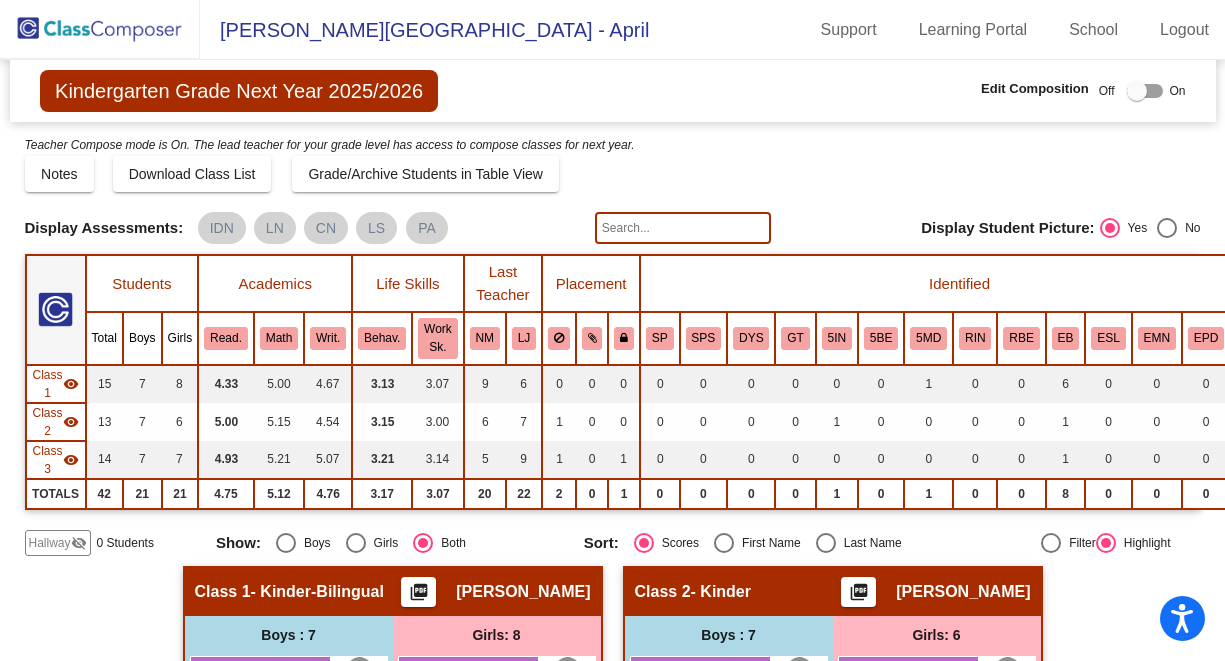 click on "Hallway   visibility_off" 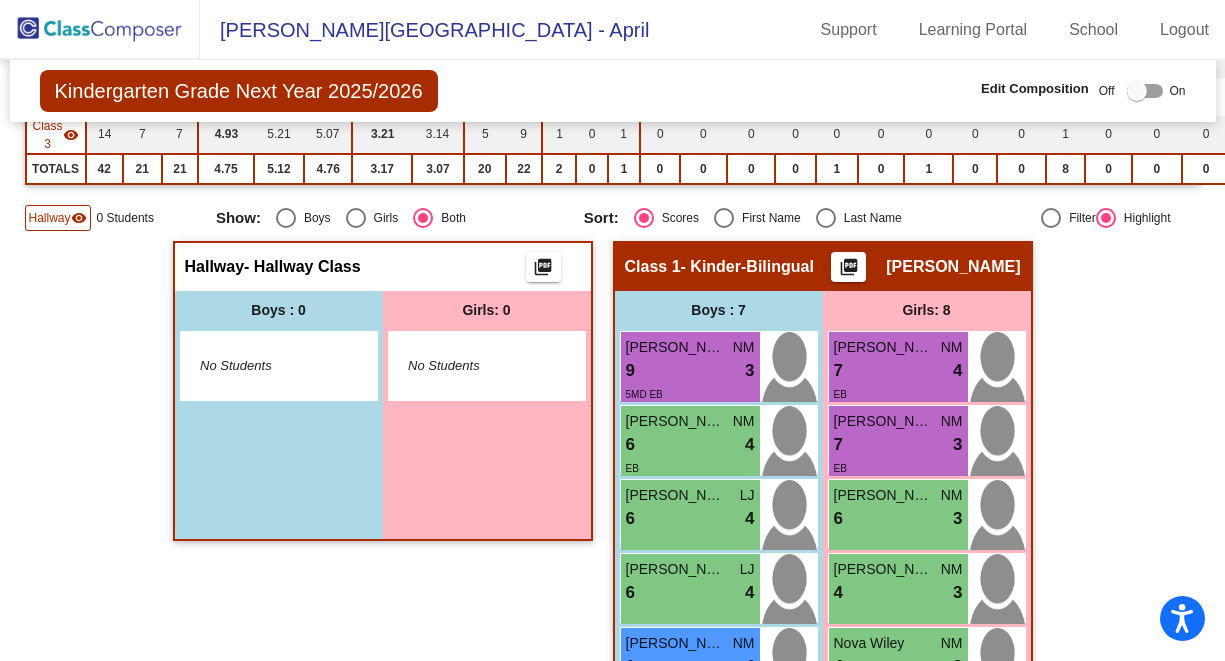 scroll, scrollTop: 324, scrollLeft: 0, axis: vertical 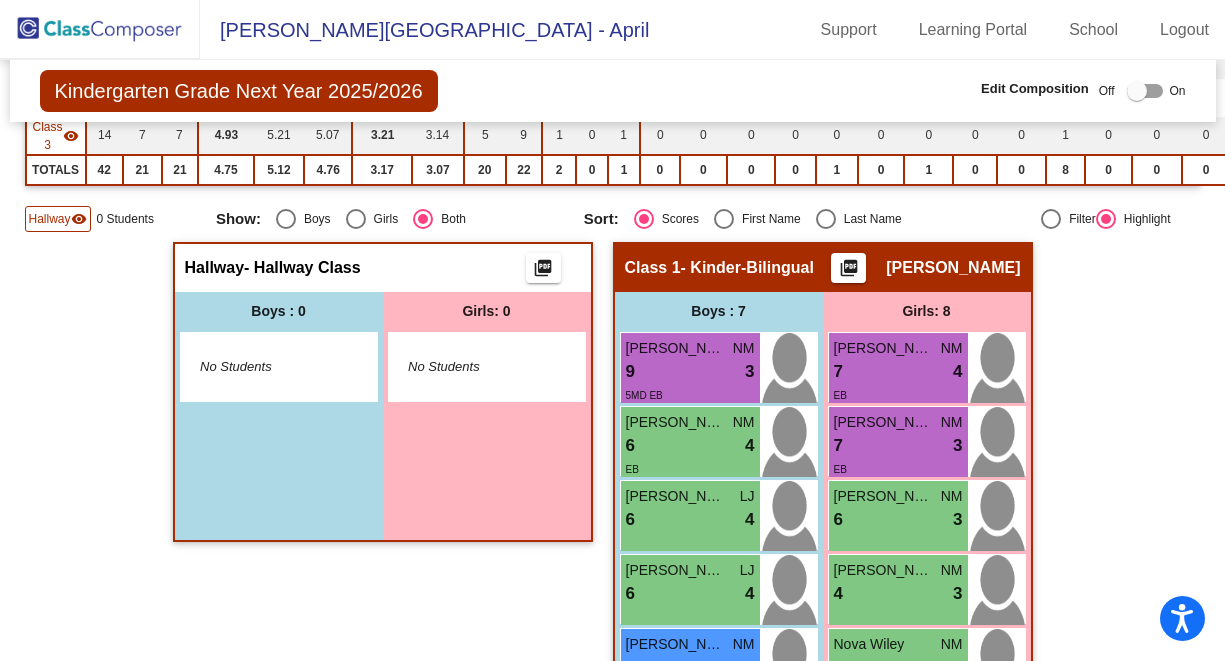 click on "No Students" at bounding box center (279, 367) 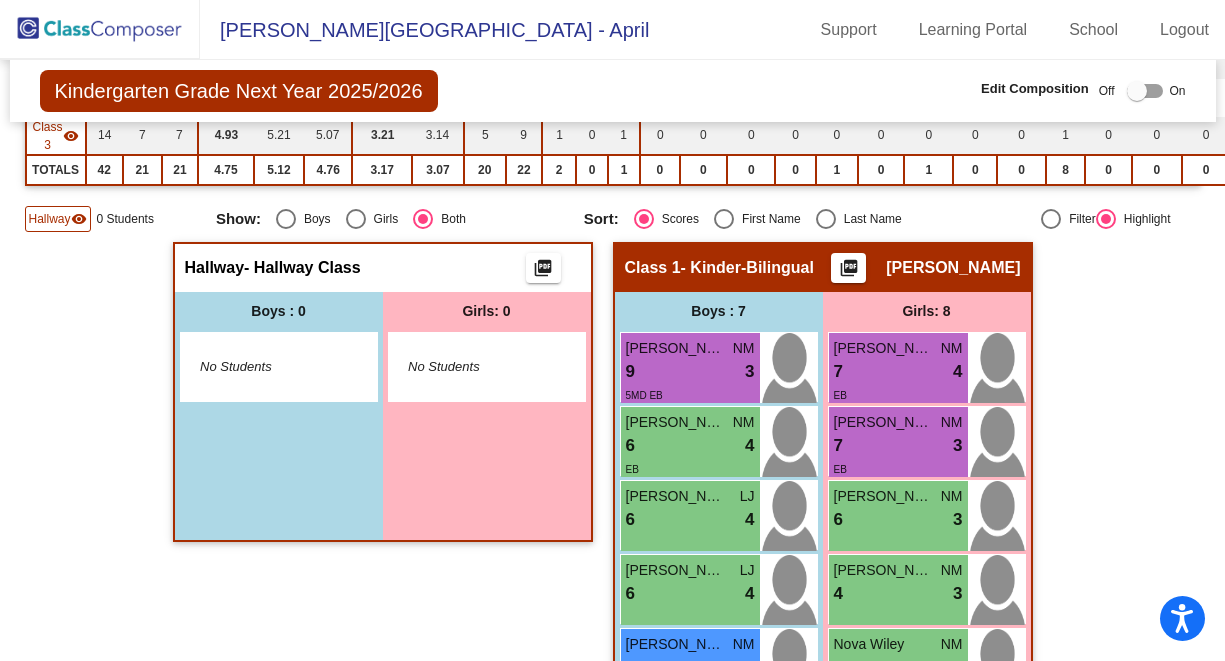 click on "No Students" at bounding box center (487, 367) 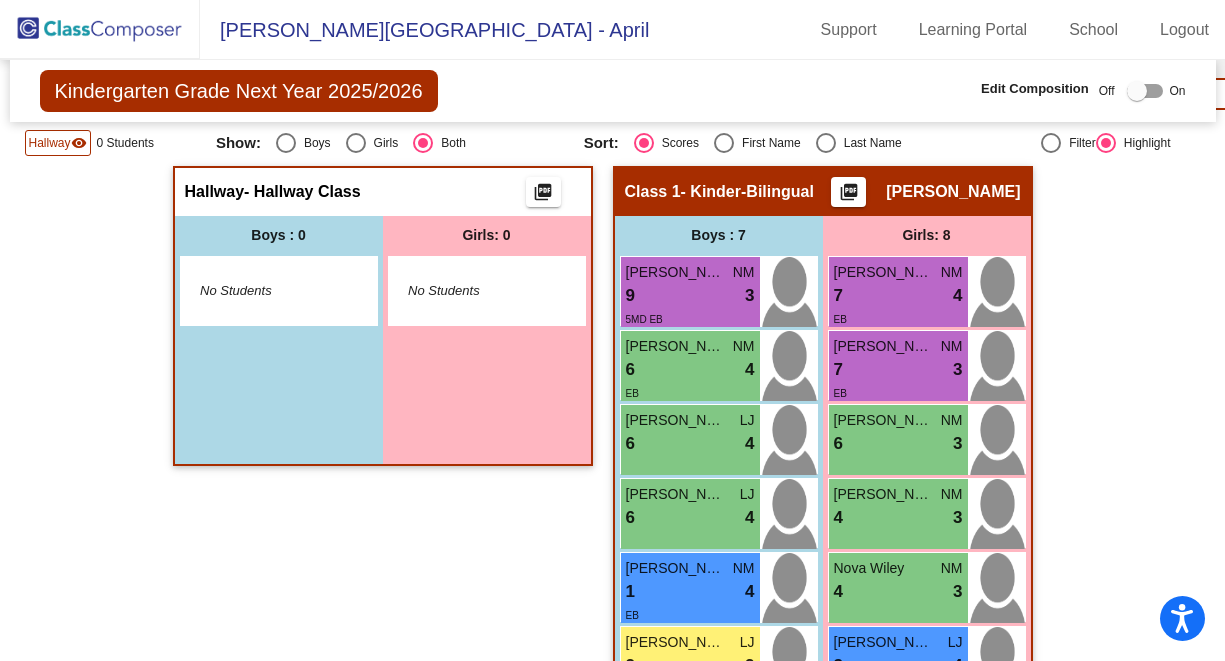 scroll, scrollTop: 0, scrollLeft: 0, axis: both 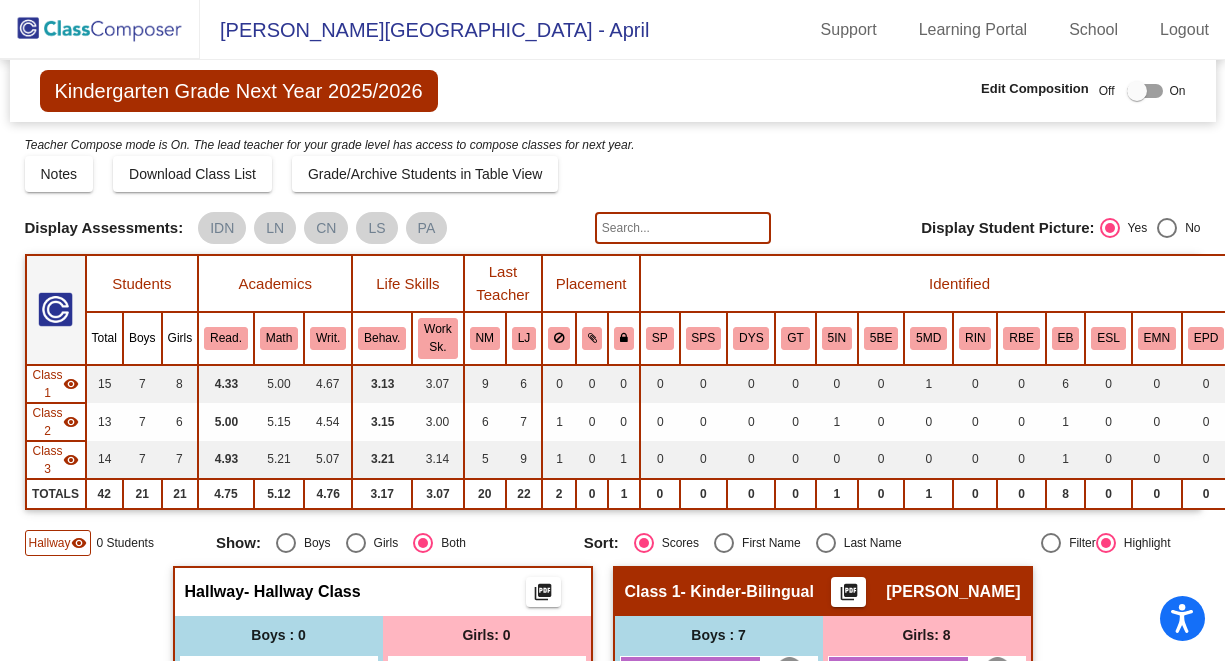 click at bounding box center [1145, 91] 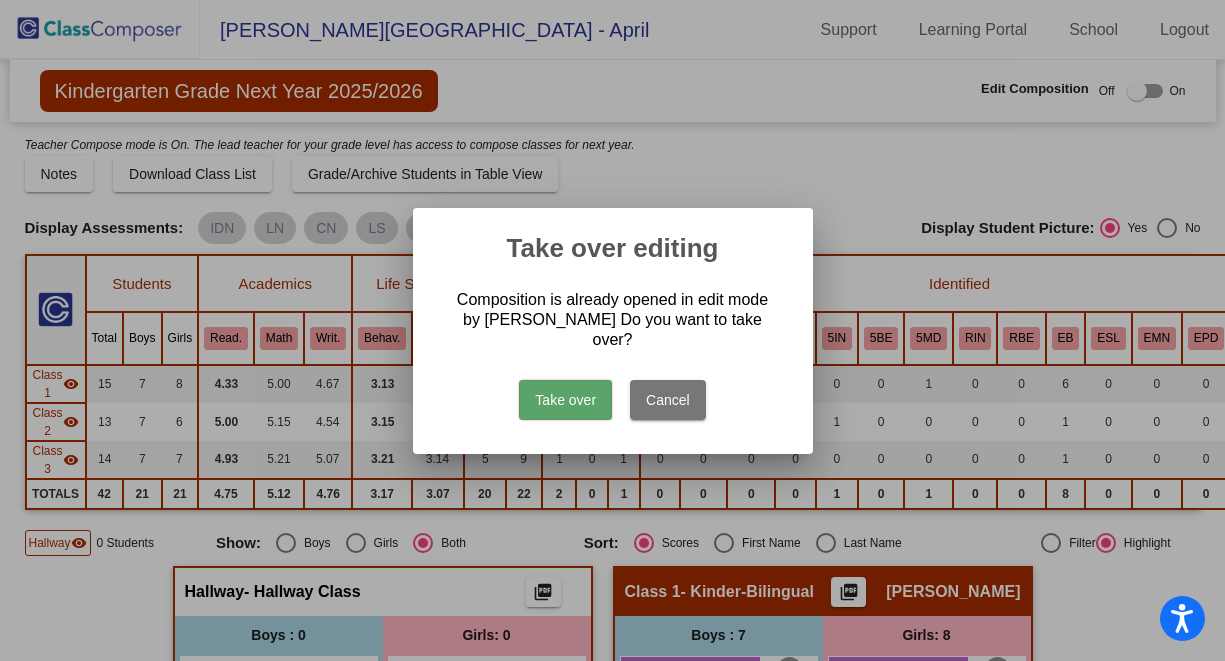 click on "Cancel" at bounding box center (668, 400) 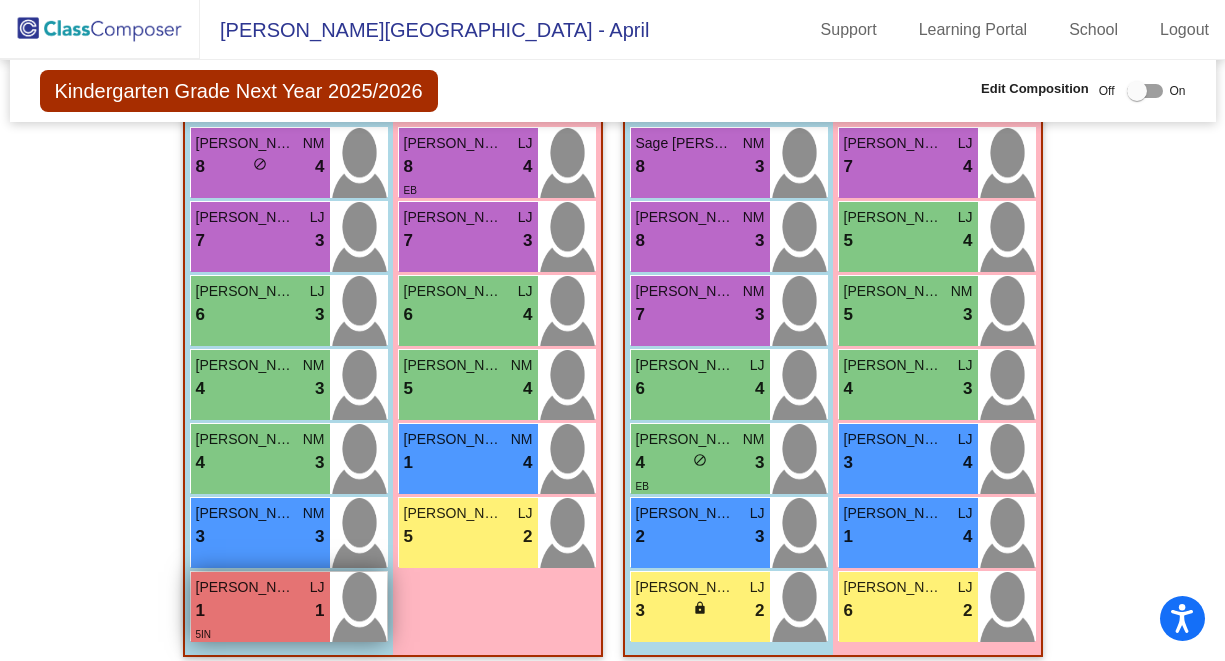 scroll, scrollTop: 1268, scrollLeft: 0, axis: vertical 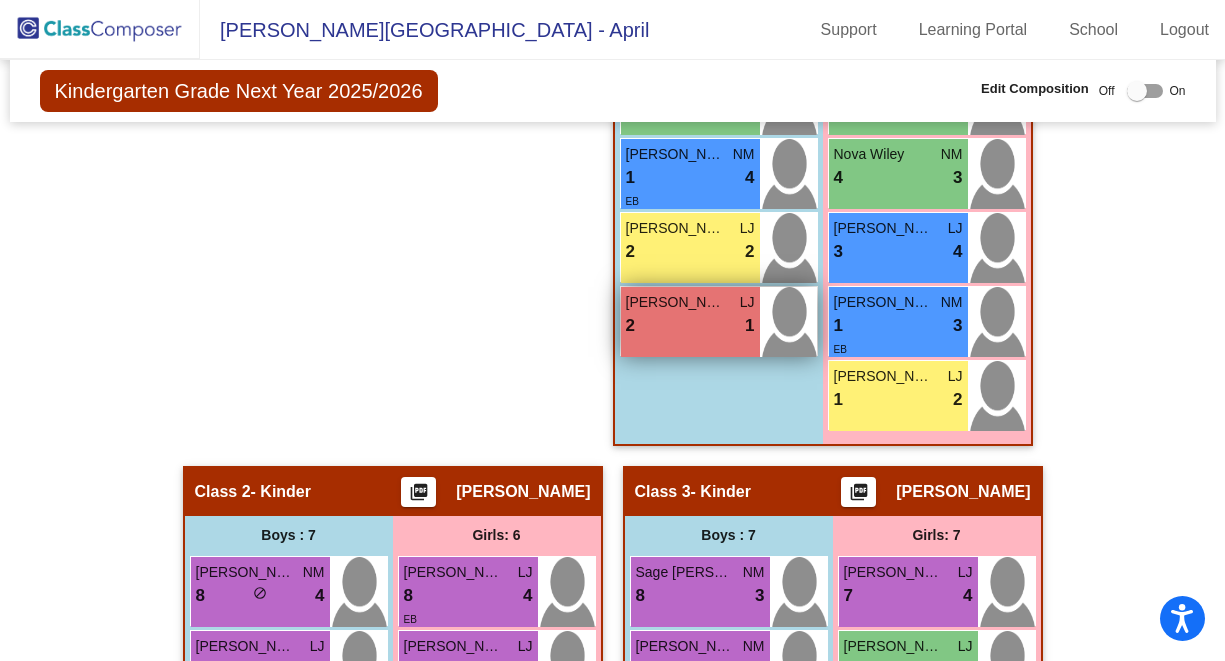 click on "2 lock do_not_disturb_alt 1" at bounding box center [690, 326] 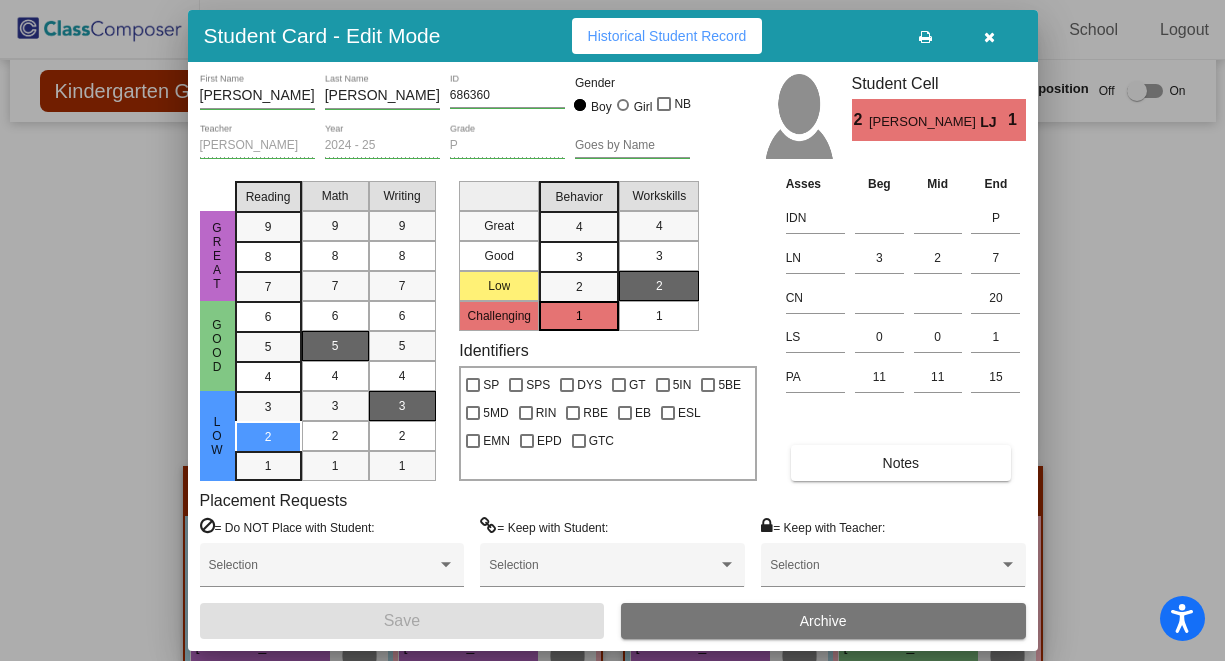click at bounding box center [989, 37] 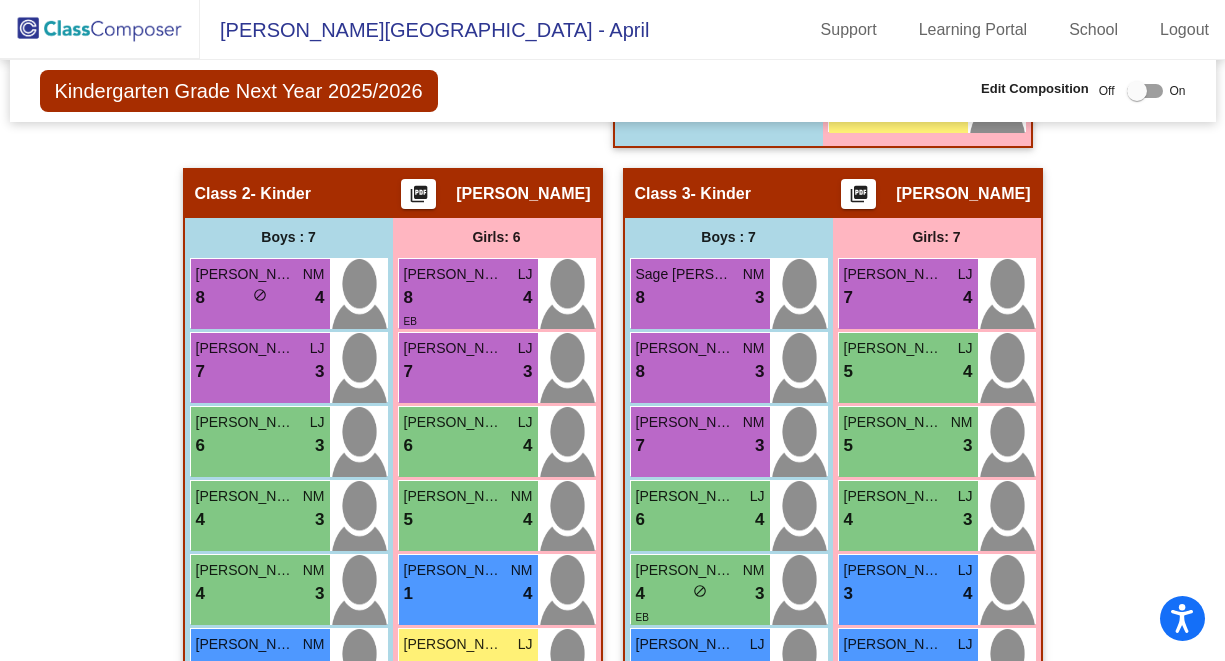 scroll, scrollTop: 1268, scrollLeft: 0, axis: vertical 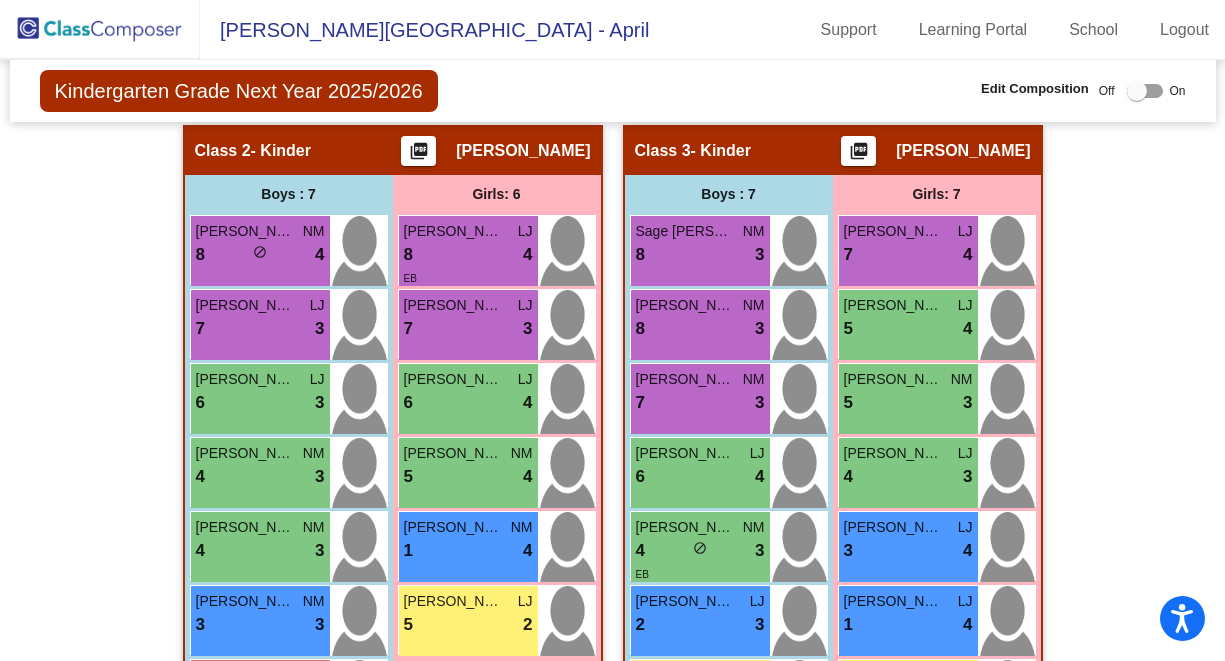 click 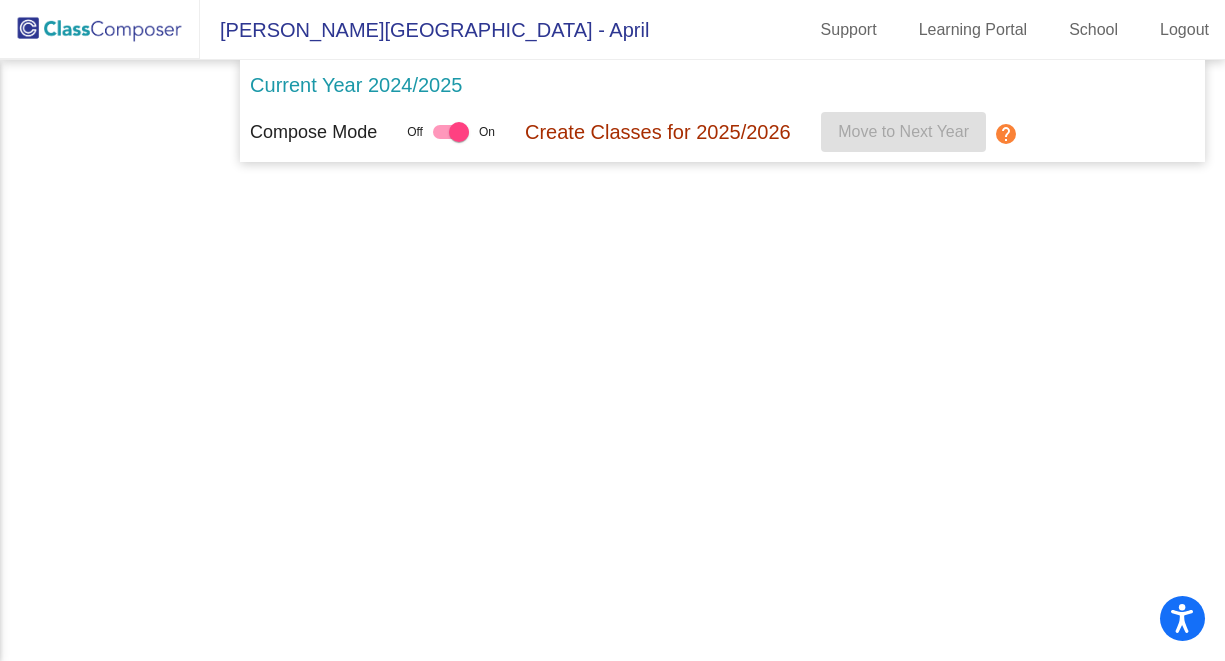 scroll, scrollTop: 0, scrollLeft: 0, axis: both 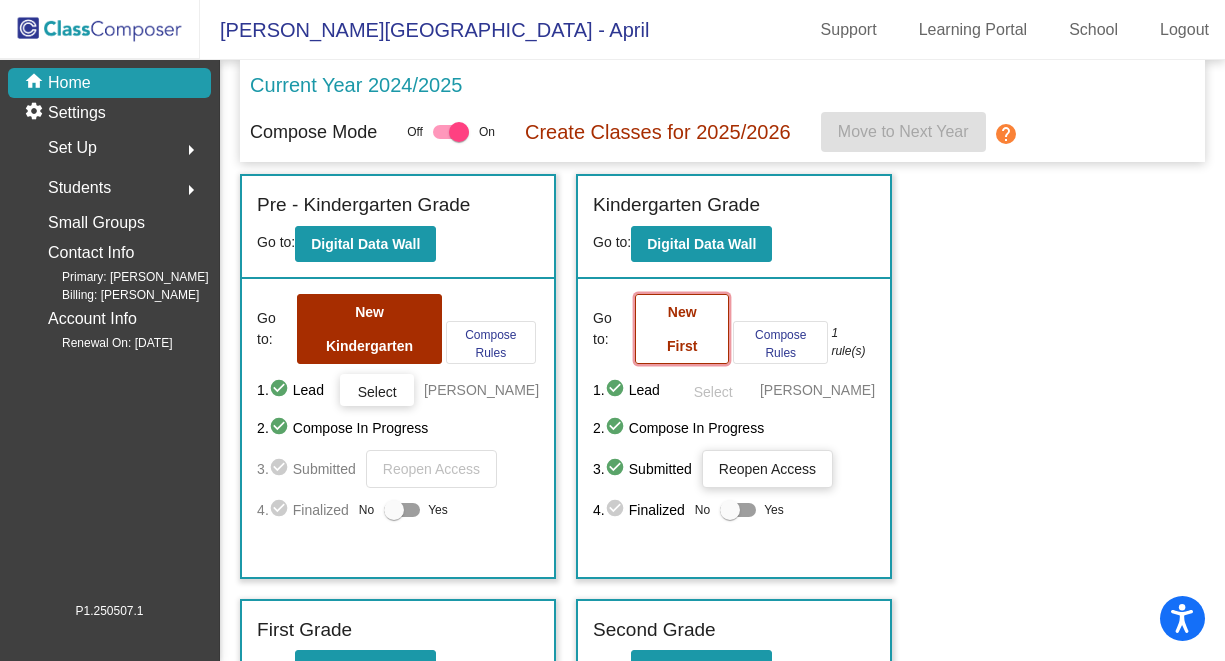 click on "New First" 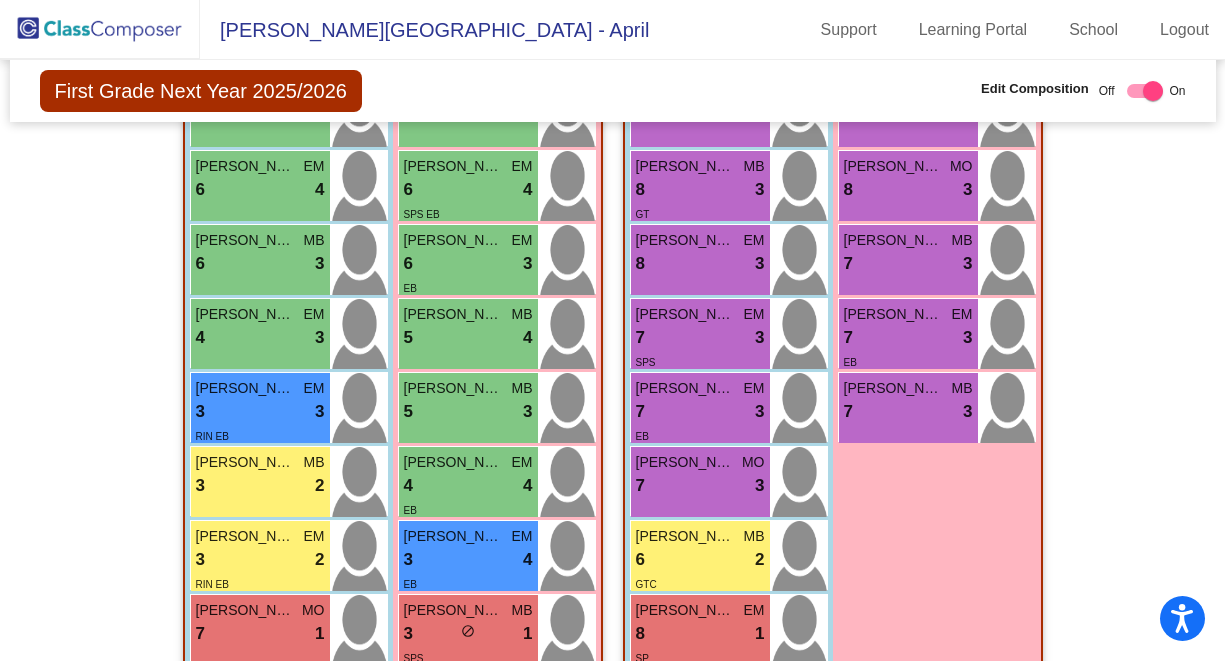scroll, scrollTop: 0, scrollLeft: 0, axis: both 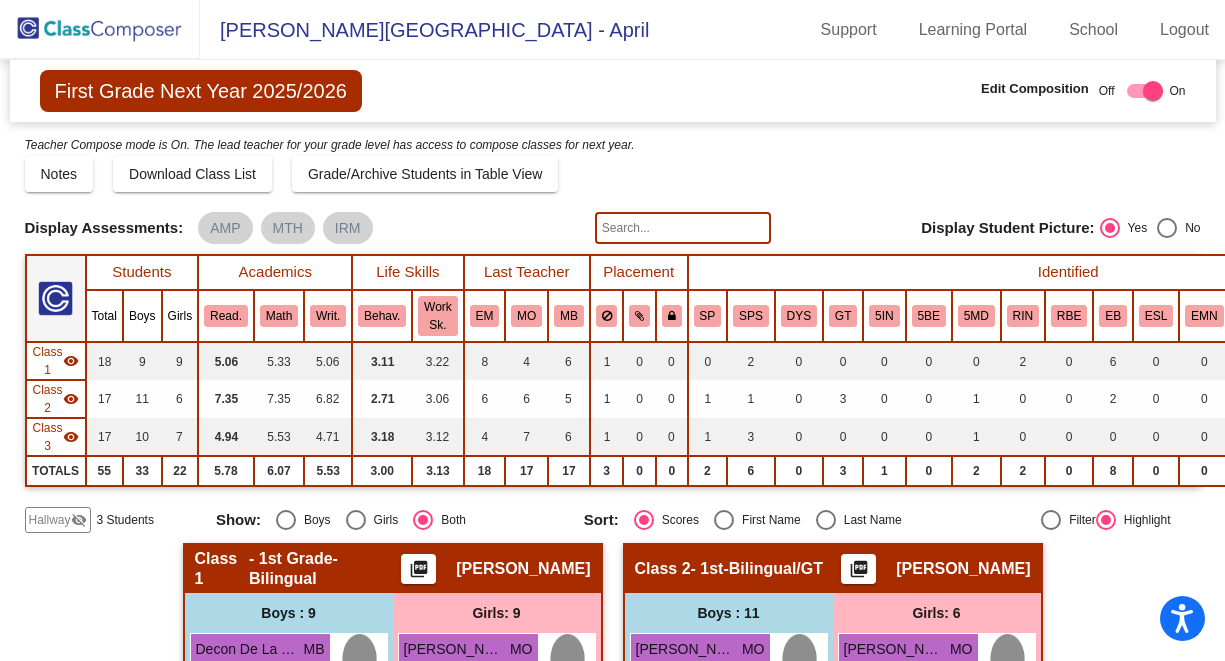 click 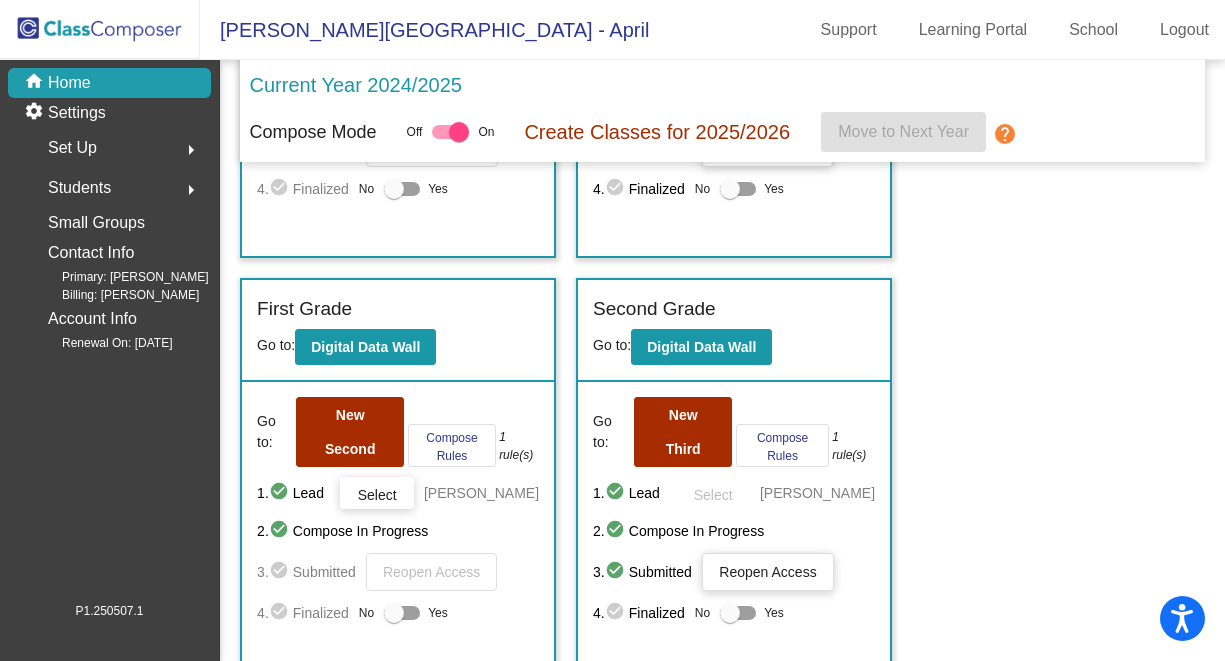 scroll, scrollTop: 386, scrollLeft: 0, axis: vertical 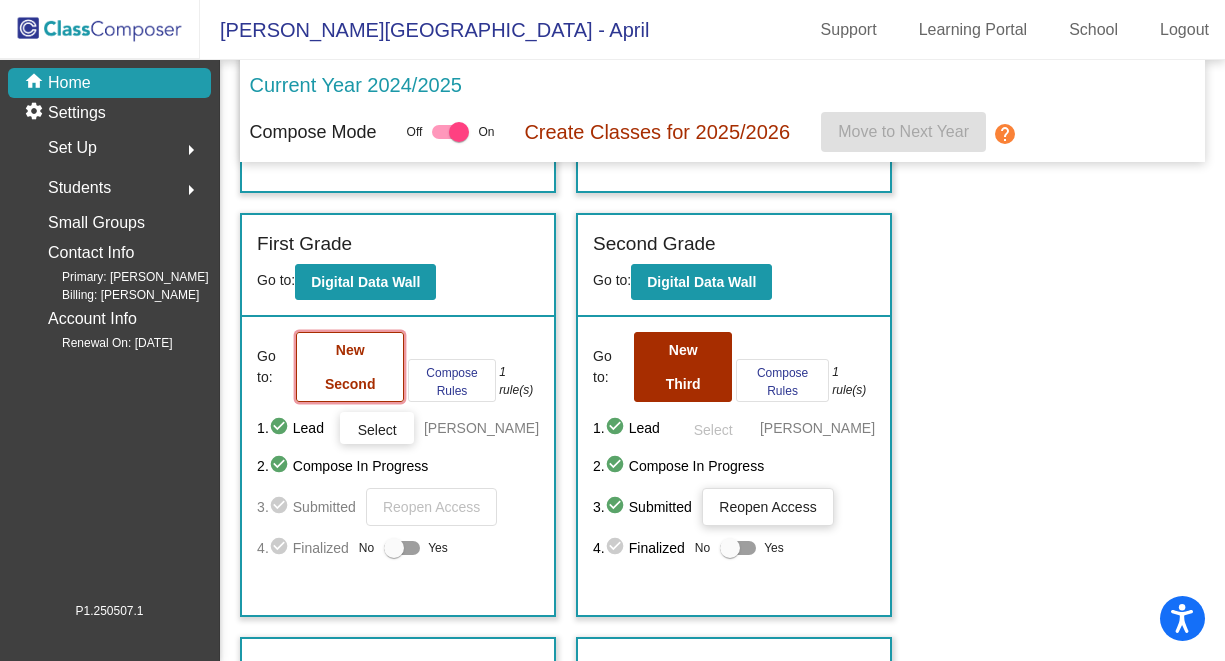 click on "New Second" 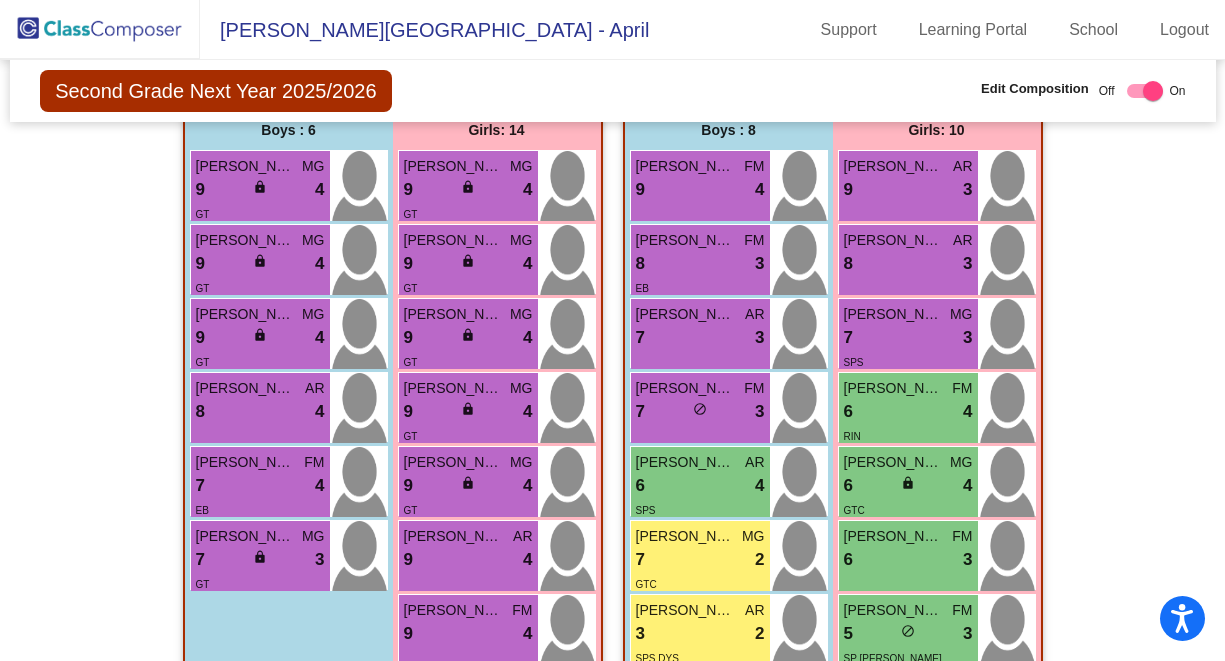 scroll, scrollTop: 484, scrollLeft: 0, axis: vertical 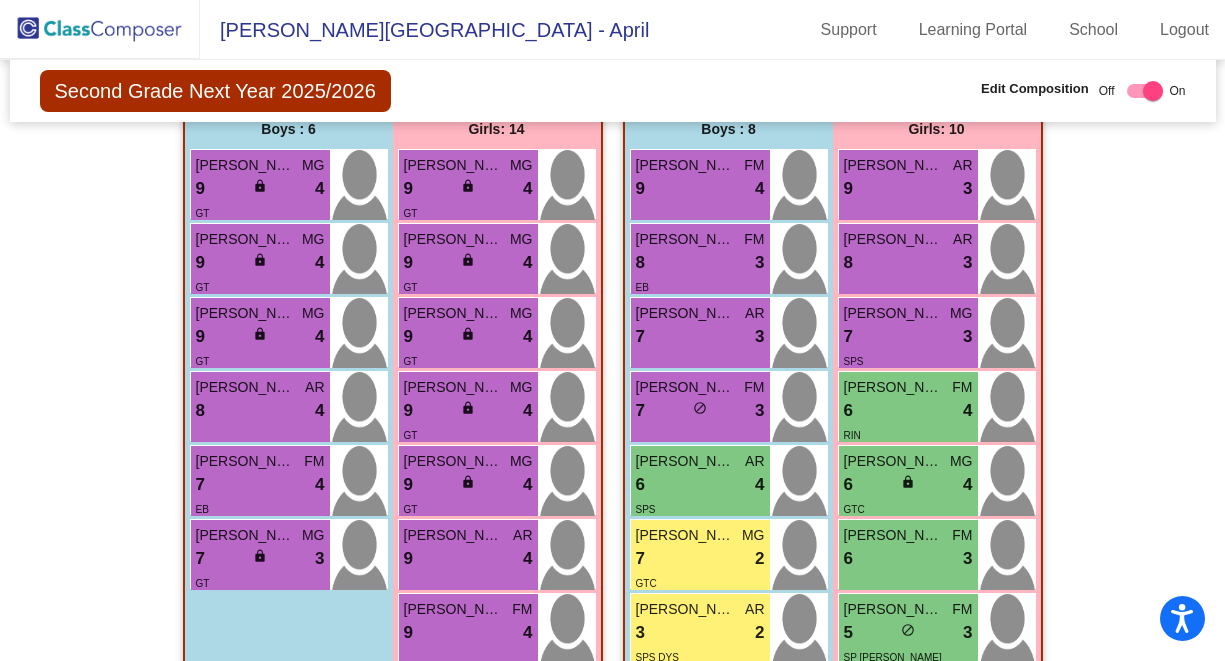 click 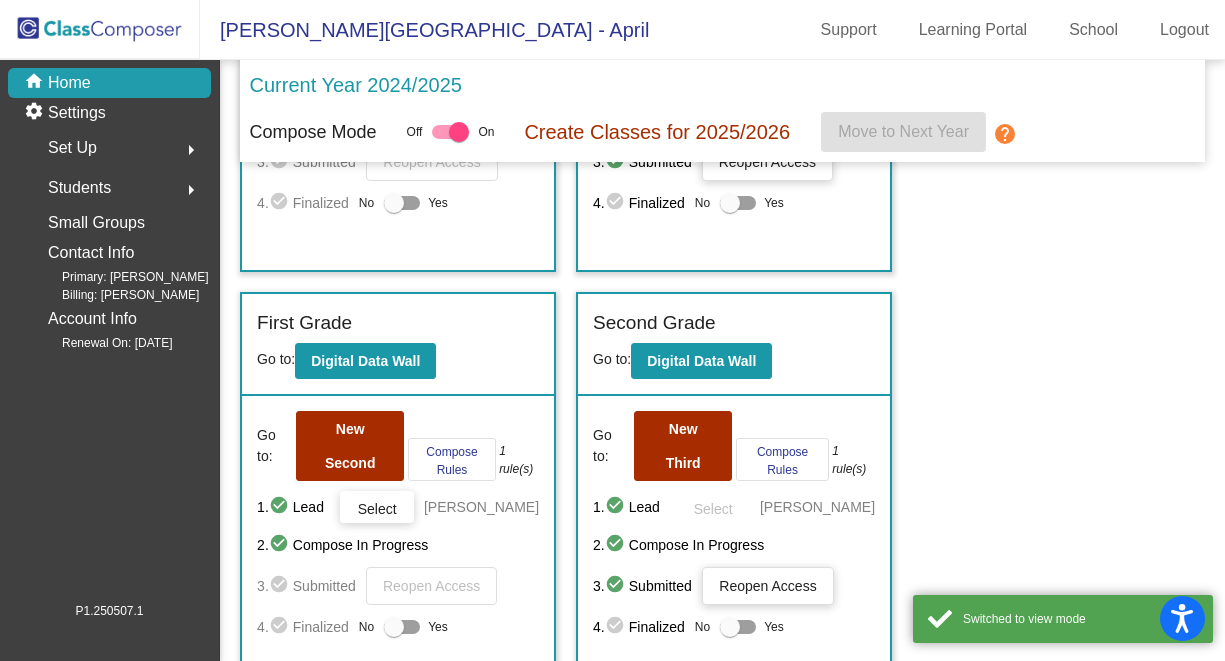 scroll, scrollTop: 312, scrollLeft: 0, axis: vertical 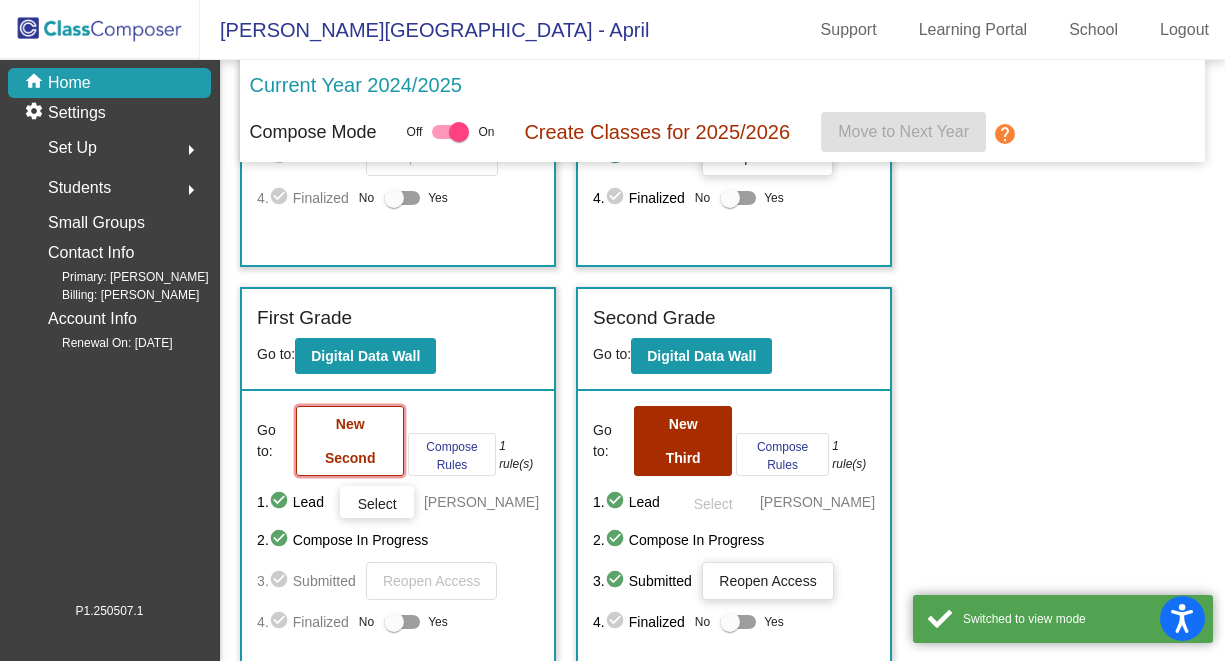 click on "New Second" 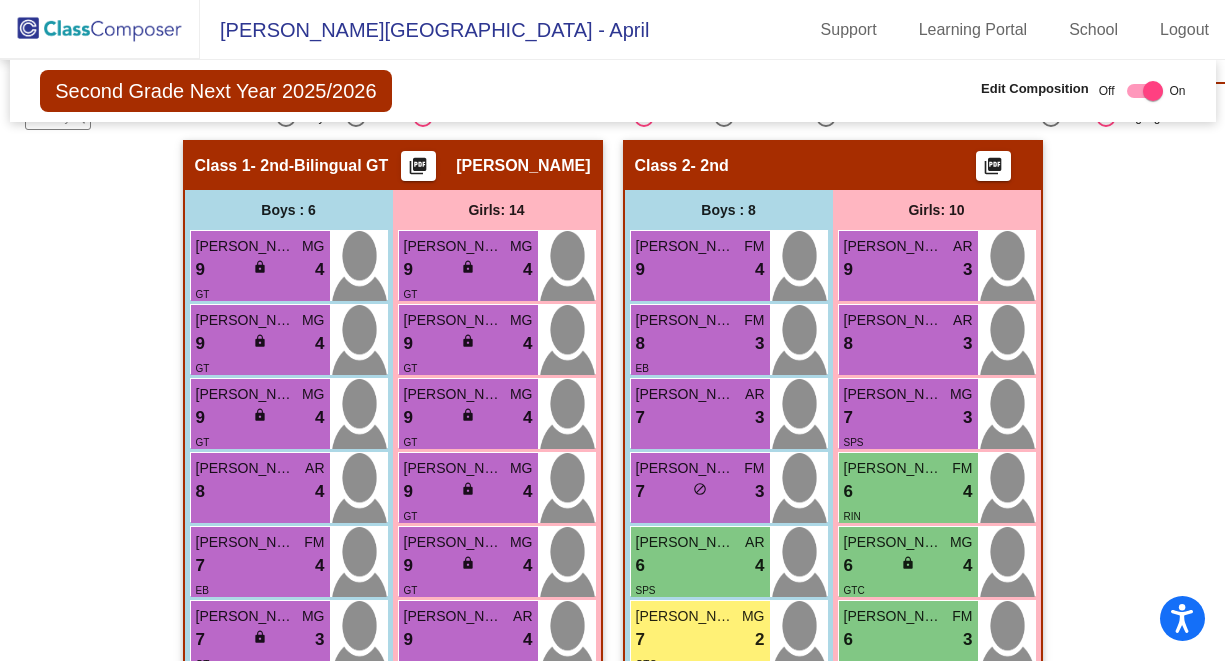 scroll, scrollTop: 402, scrollLeft: 0, axis: vertical 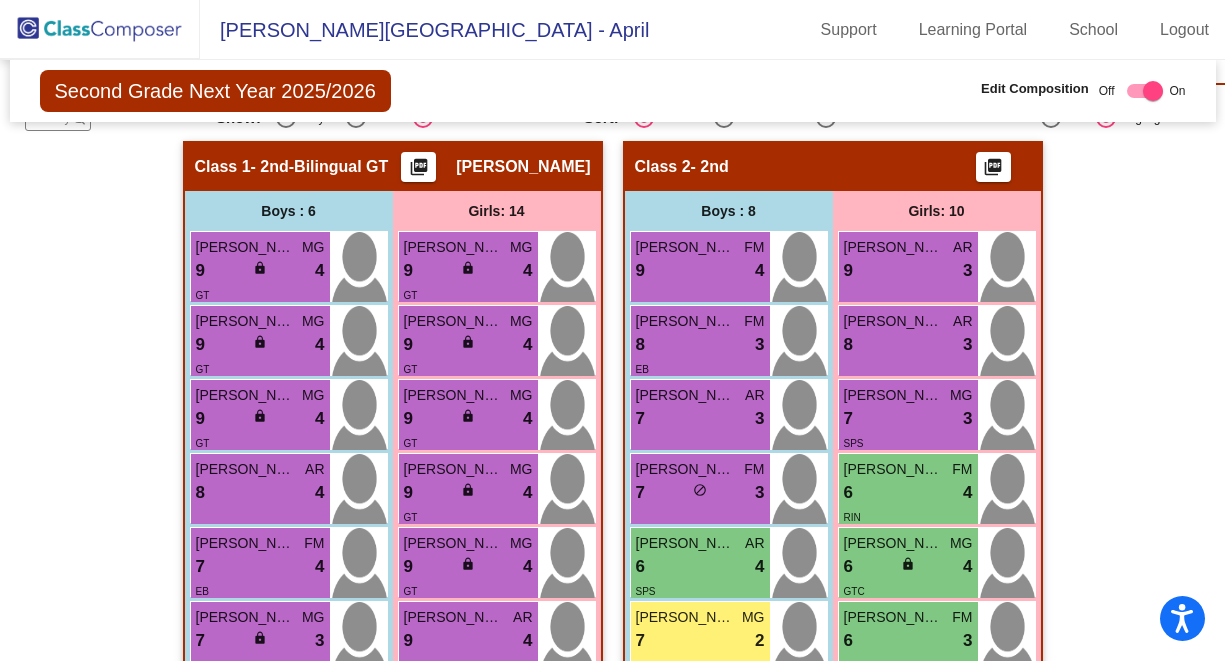 click at bounding box center (1153, 91) 